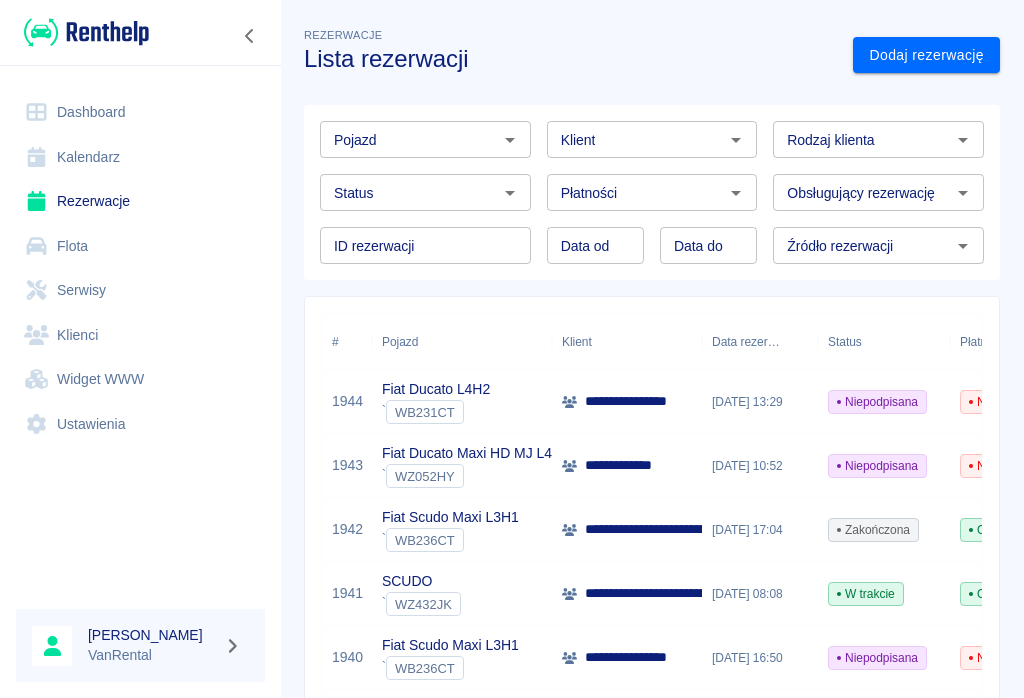 scroll, scrollTop: 0, scrollLeft: 0, axis: both 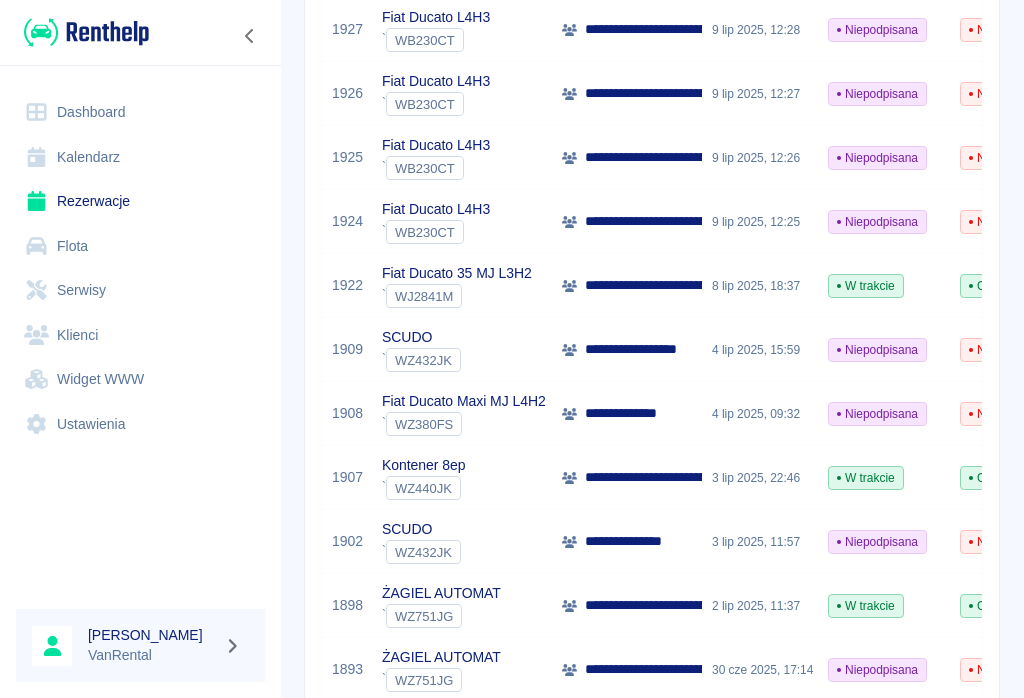 click on "Kalendarz" at bounding box center (140, 157) 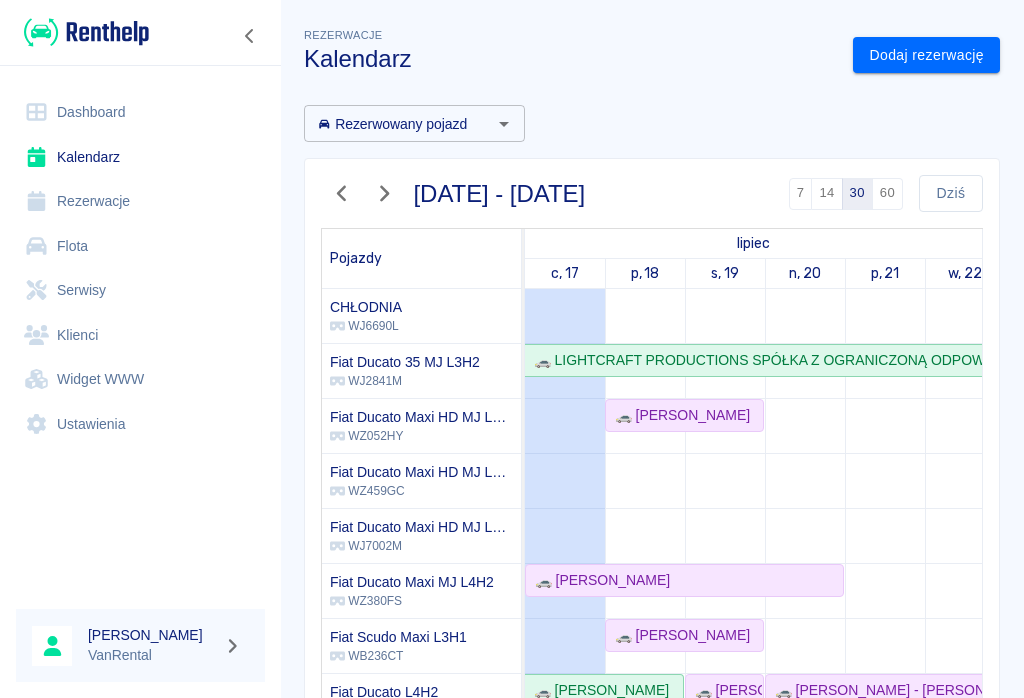 scroll, scrollTop: 80, scrollLeft: -14, axis: both 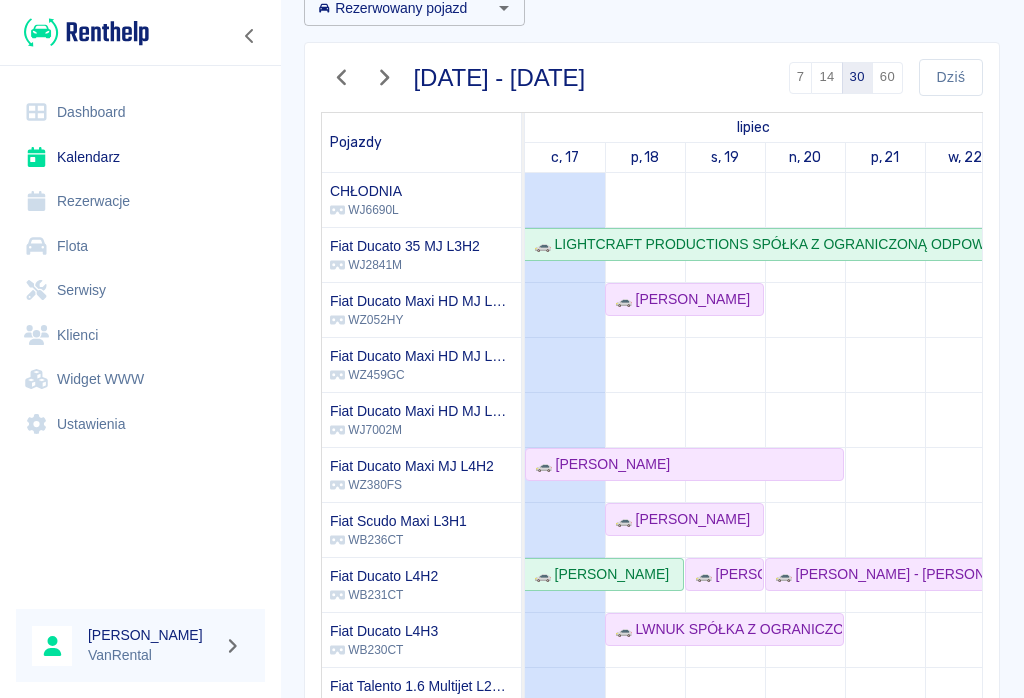 click at bounding box center [565, 640] 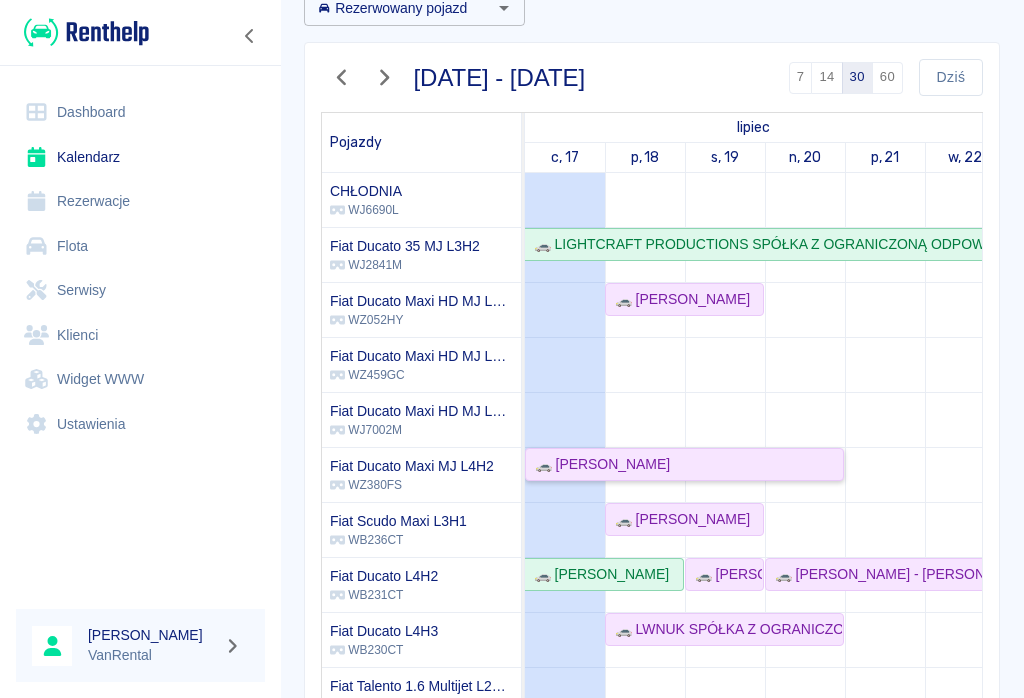 click on "🚗 Stephan Zeiser" 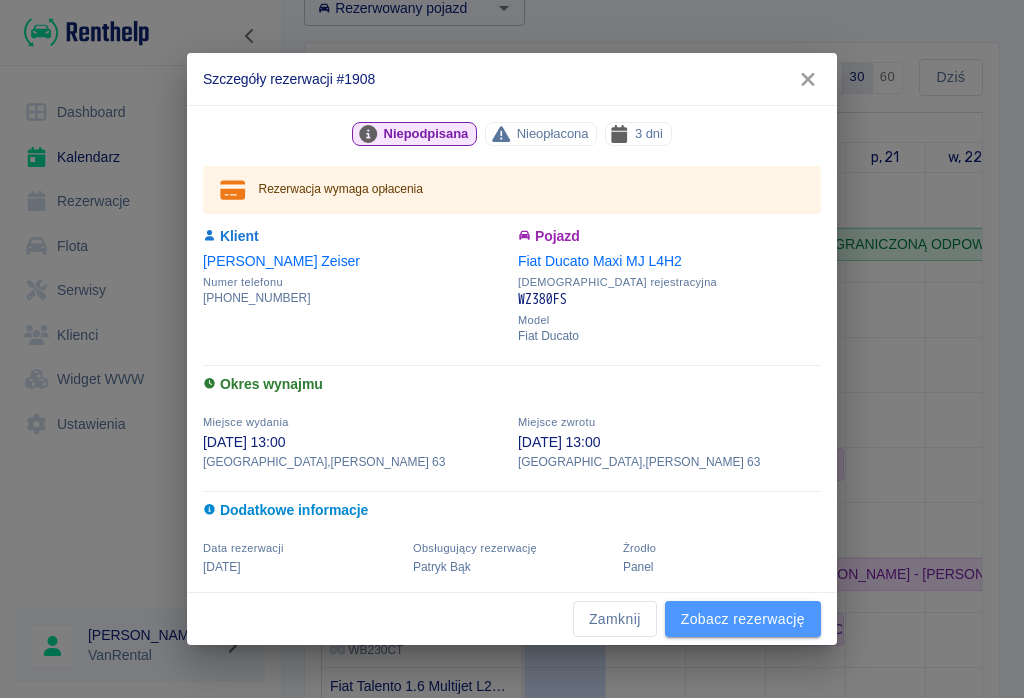 click on "Zobacz rezerwację" at bounding box center (743, 619) 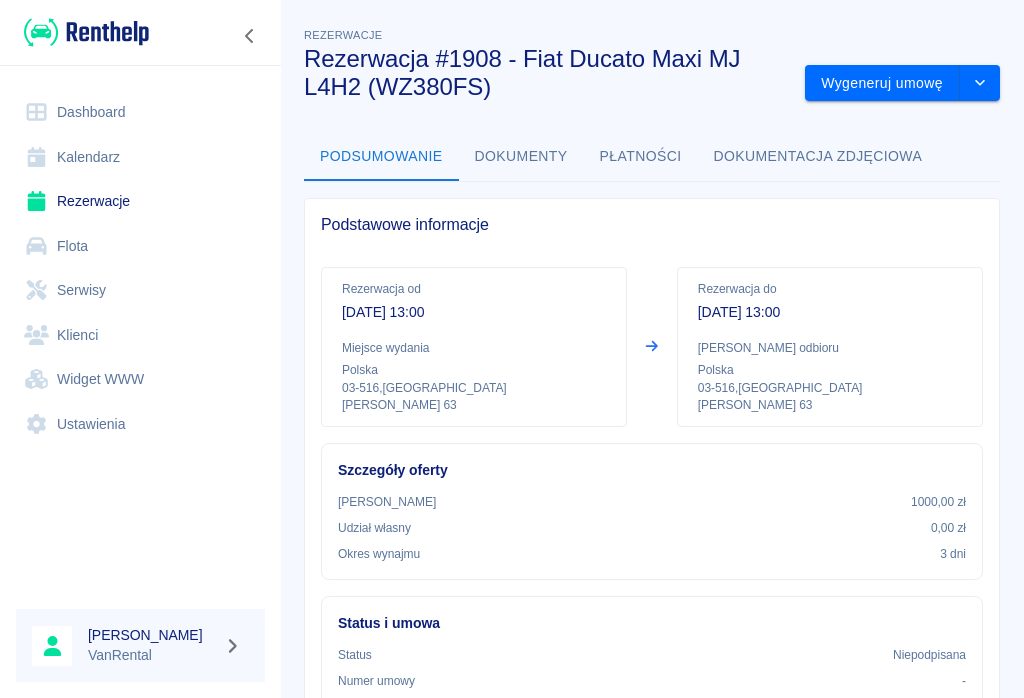 click on "Wygeneruj umowę" at bounding box center [882, 83] 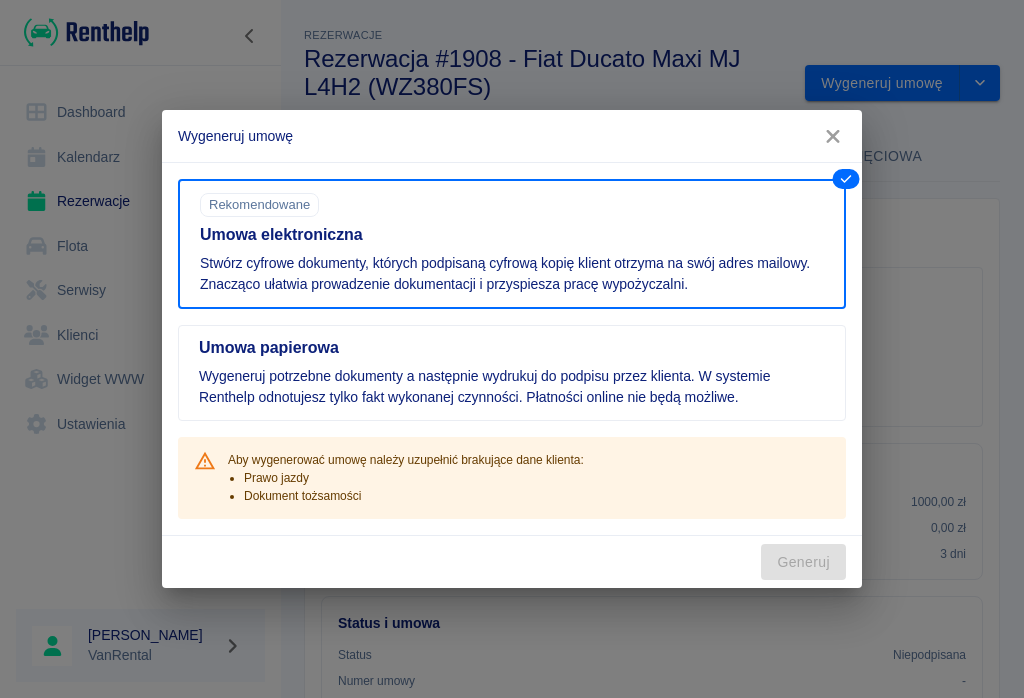 click at bounding box center [833, 136] 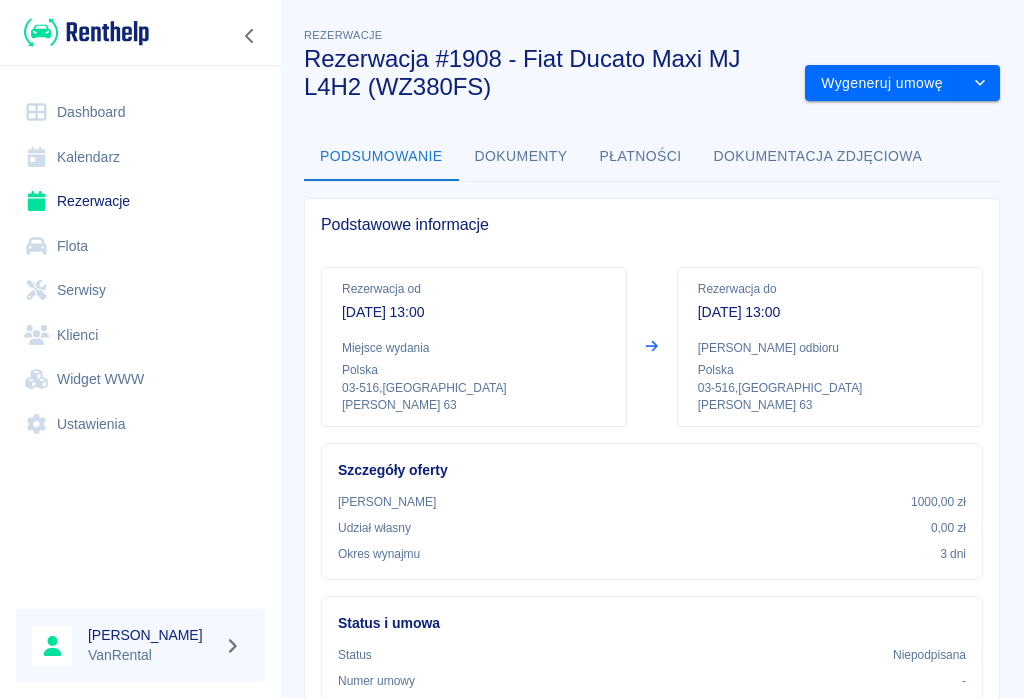 click on "Wygeneruj umowę" at bounding box center [882, 83] 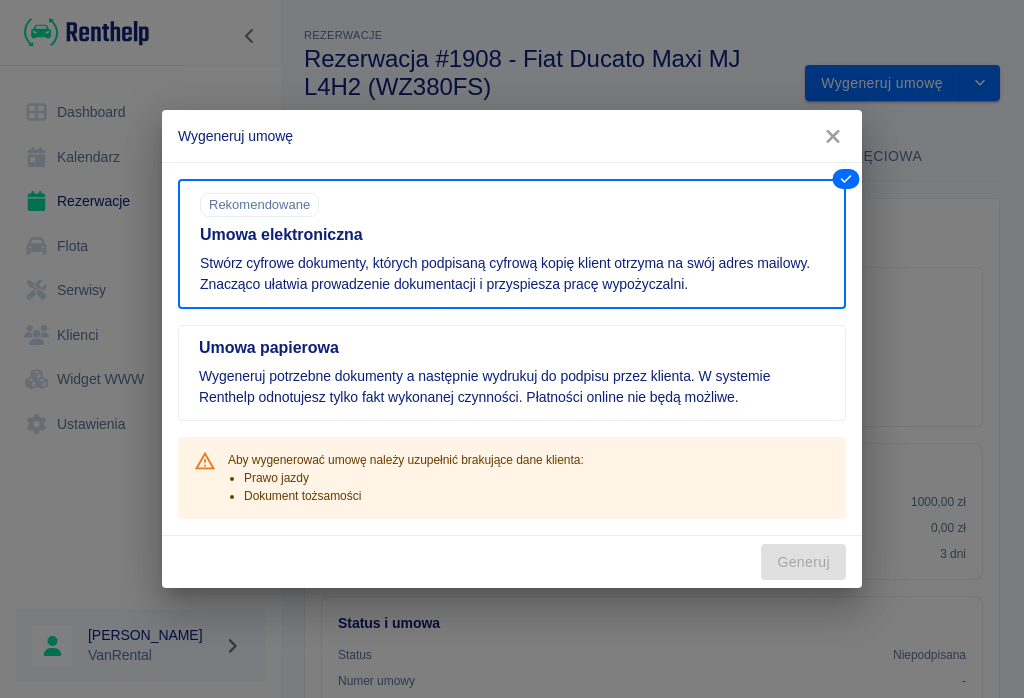 click 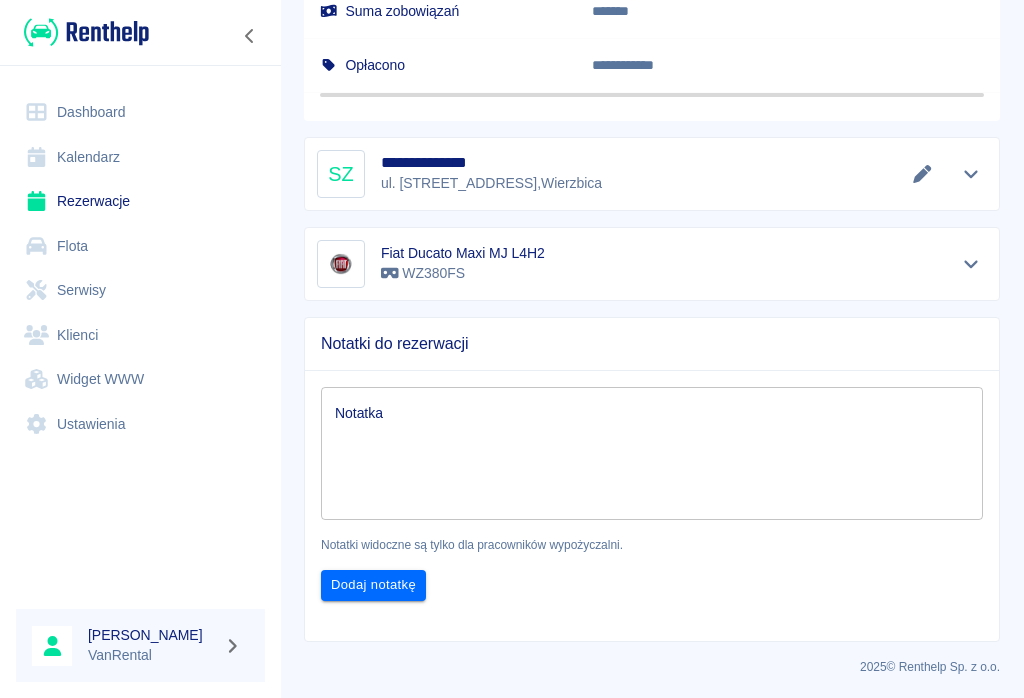 click 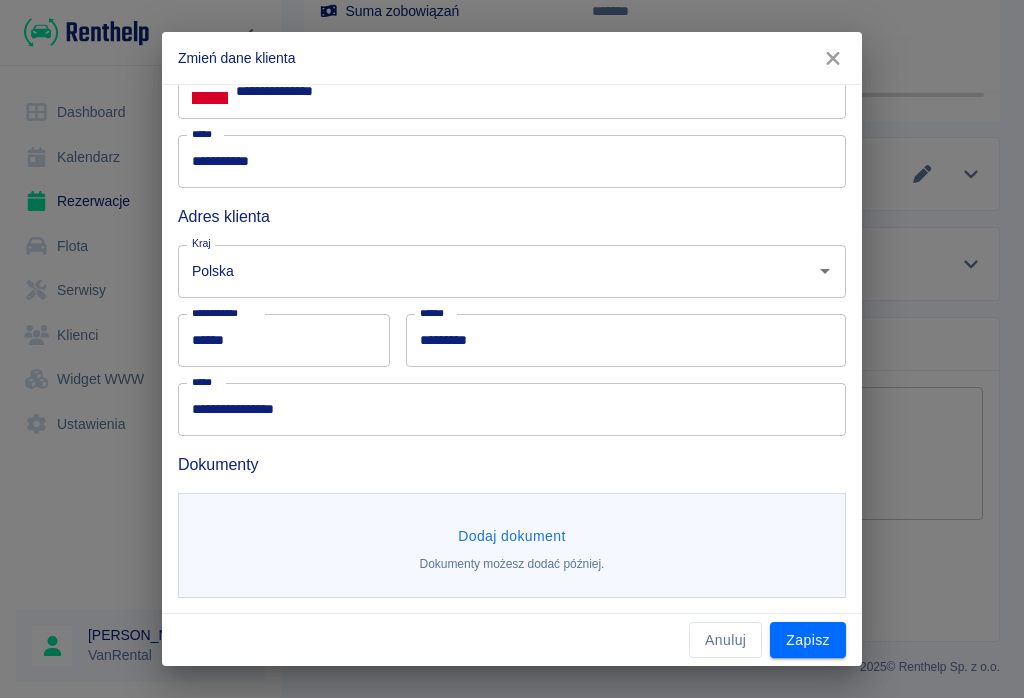 click on "Dodaj dokument" at bounding box center [512, 536] 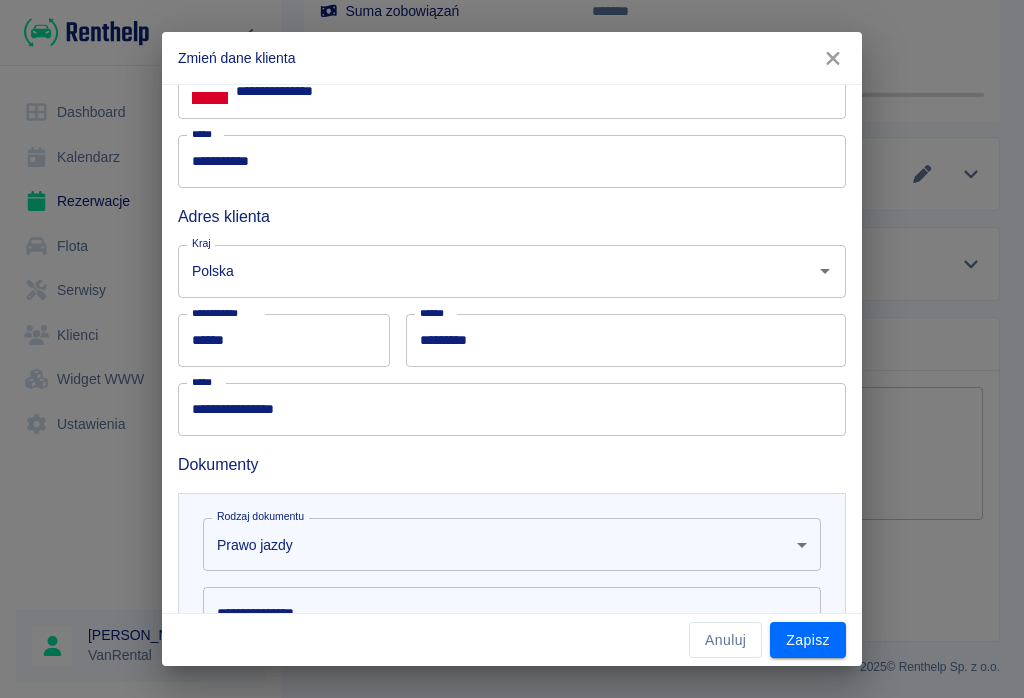 click on "Używamy plików Cookies, by zapewnić Ci najlepsze możliwe doświadczenie. Aby dowiedzieć się więcej, zapoznaj się z naszą Polityką Prywatności.  Polityka Prywatności Rozumiem Dashboard Kalendarz Rezerwacje Flota Serwisy Klienci Widget WWW Ustawienia Patryk Bąk VanRental Rezerwacje Rezerwacja #1908 - Fiat Ducato Maxi MJ L4H2 (WZ380FS) Wygeneruj umowę Podsumowanie Dokumenty Płatności Dokumentacja zdjęciowa Podstawowe informacje Rezerwacja od 17 lip 2025, 13:00 Miejsce wydania Polska 03-516 ,  Warszawa Piotra Skargi 63 Rezerwacja do 20 lip 2025, 13:00 Miejsce odbioru Polska 03-516 ,  Warszawa Piotra Skargi 63 Szczegóły oferty Kaucja 1000,00 zł Udział własny 0,00 zł Okres wynajmu 3 dni Status i umowa Status Niepodpisana Numer umowy - Typ umowy - Żrodło Panel Tworzący rezerwację Patryk   Bąk Obsługujący rezerwację Patryk   Bąk Zmień osobę Podsumowanie Kwota wynajmu 1066,41 zł Dodatki razem 3 543,00 zł Wyjazd za granicę RP Jednorazowo Dodatek pojedynczy 1  ×  246,00 zł =" at bounding box center [512, 349] 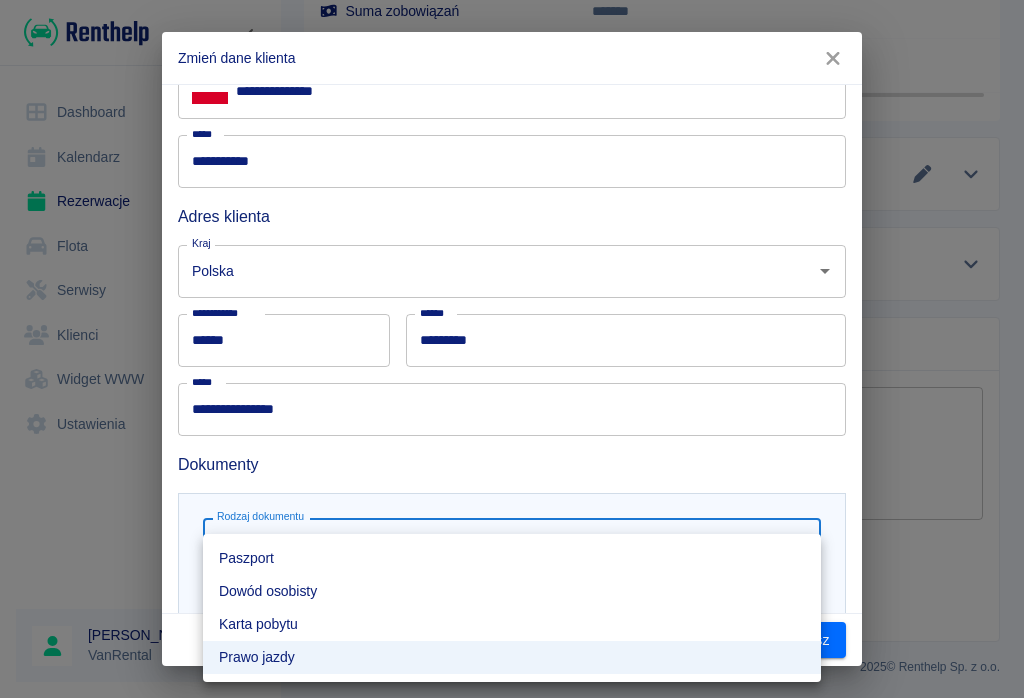 click on "Prawo jazdy" at bounding box center (512, 657) 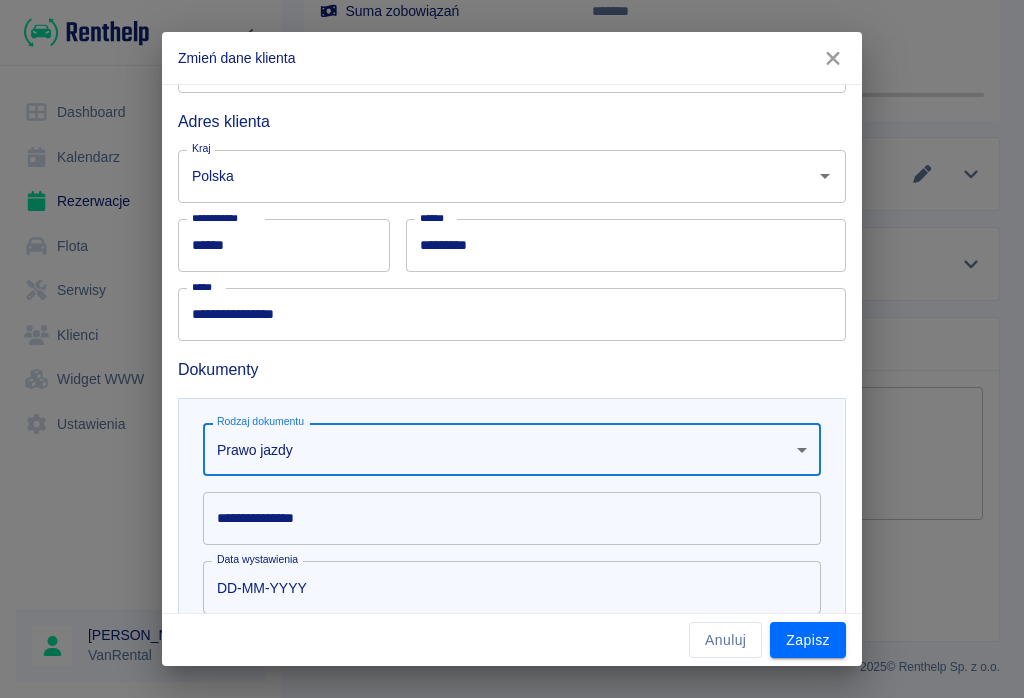 scroll, scrollTop: 439, scrollLeft: 0, axis: vertical 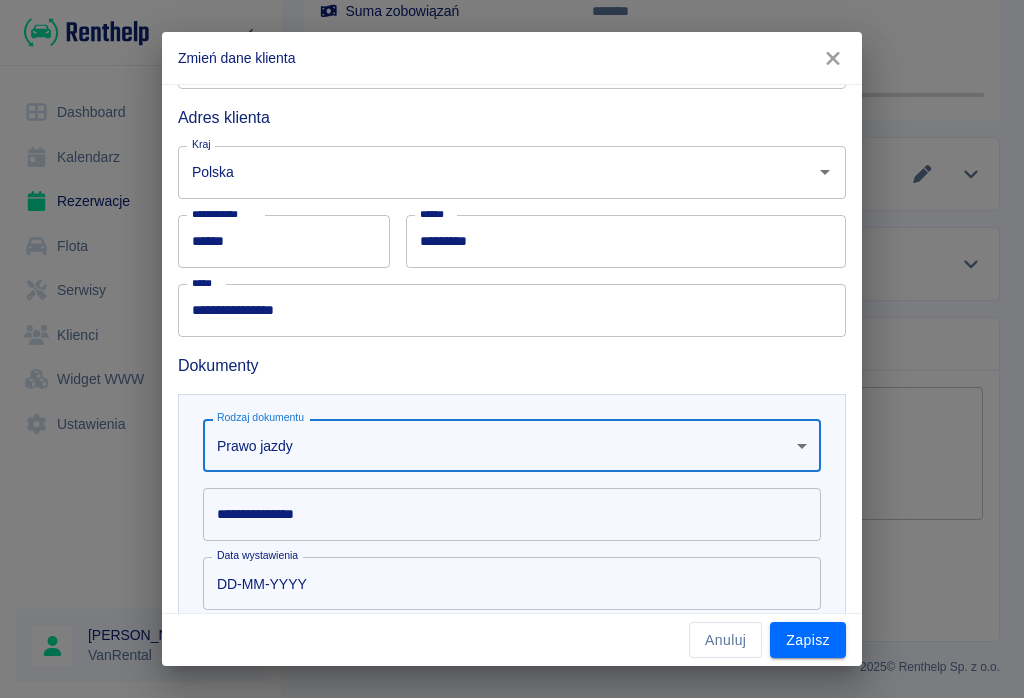 click on "**********" at bounding box center (512, 514) 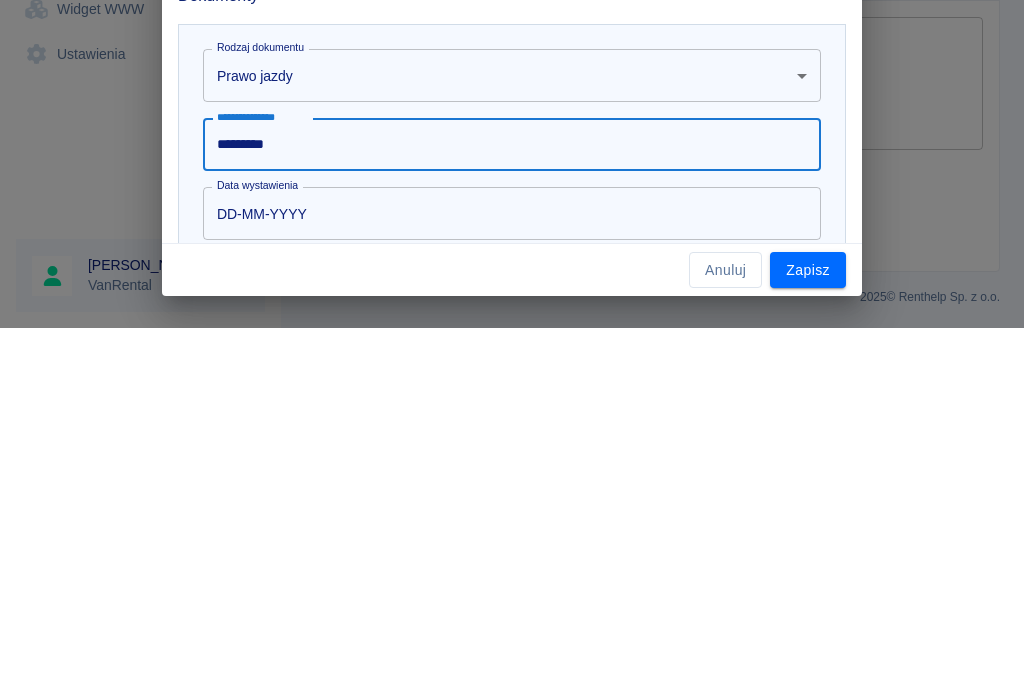type on "*********" 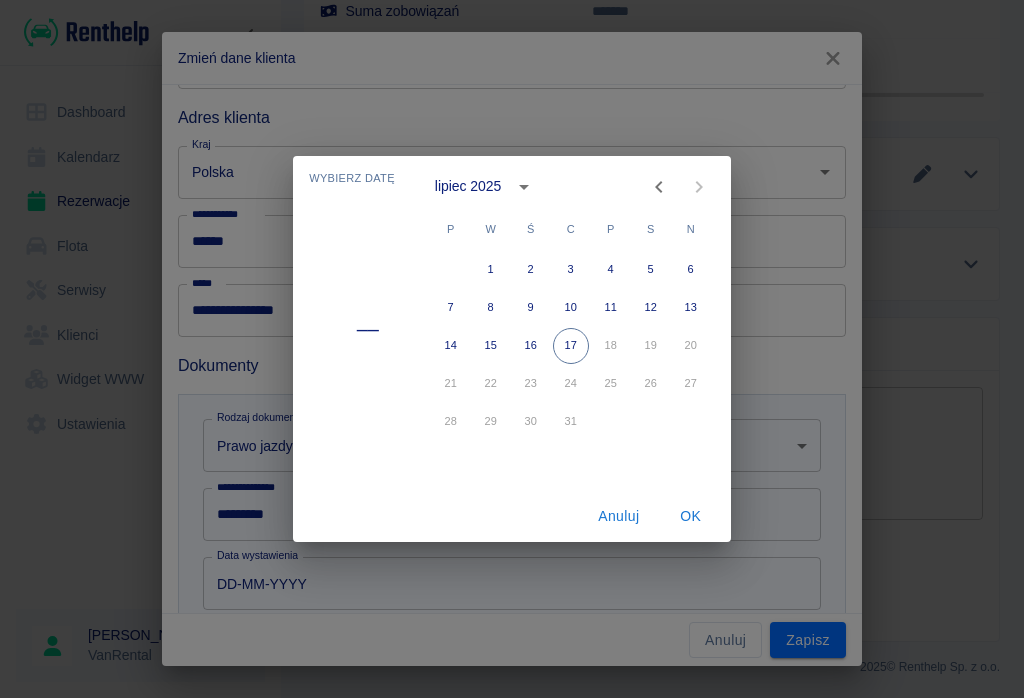 click 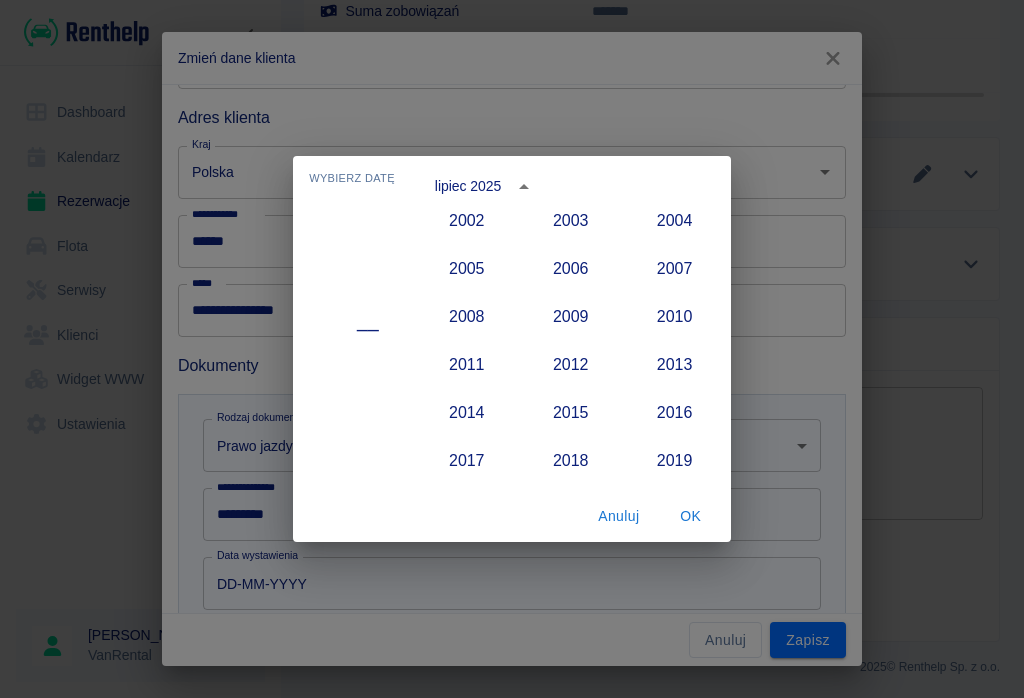 scroll, scrollTop: 1619, scrollLeft: 0, axis: vertical 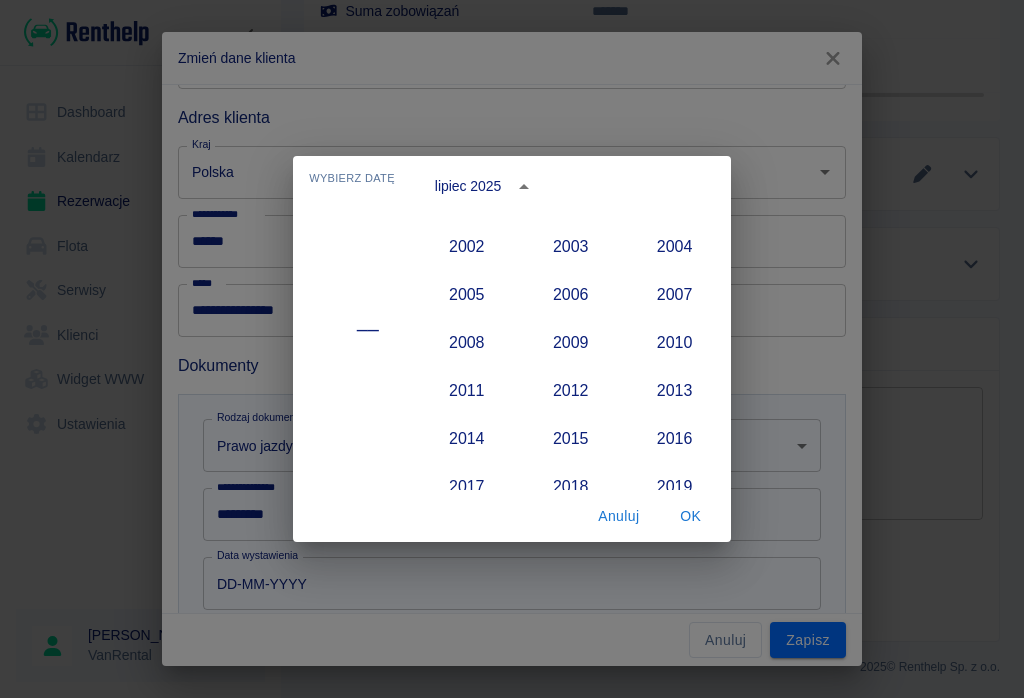 click on "2007" at bounding box center (675, 295) 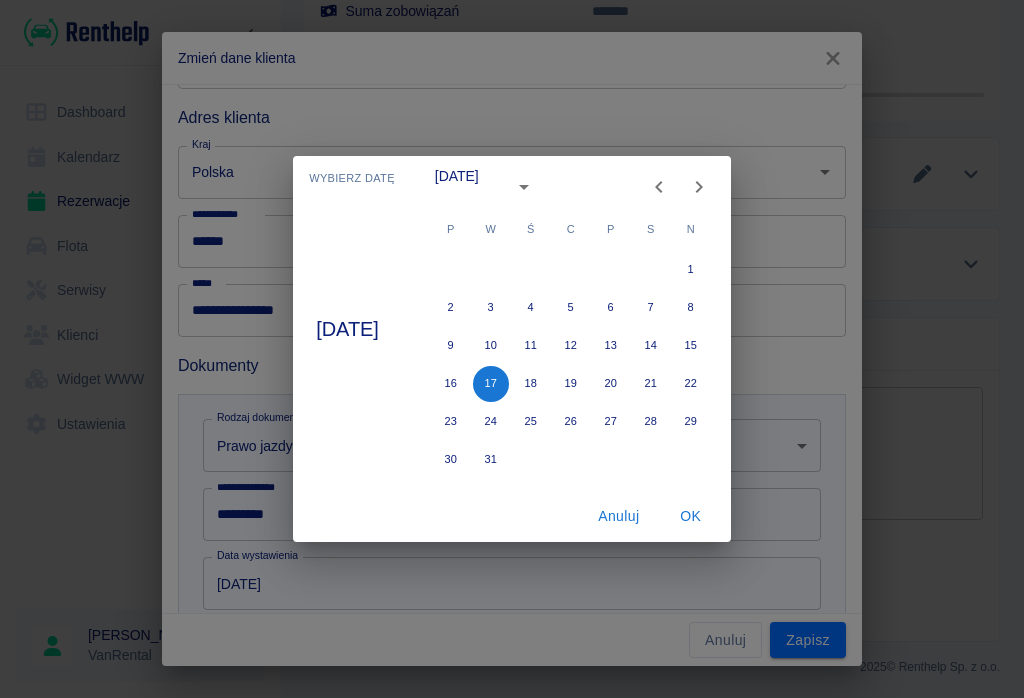 type on "17-07-2007" 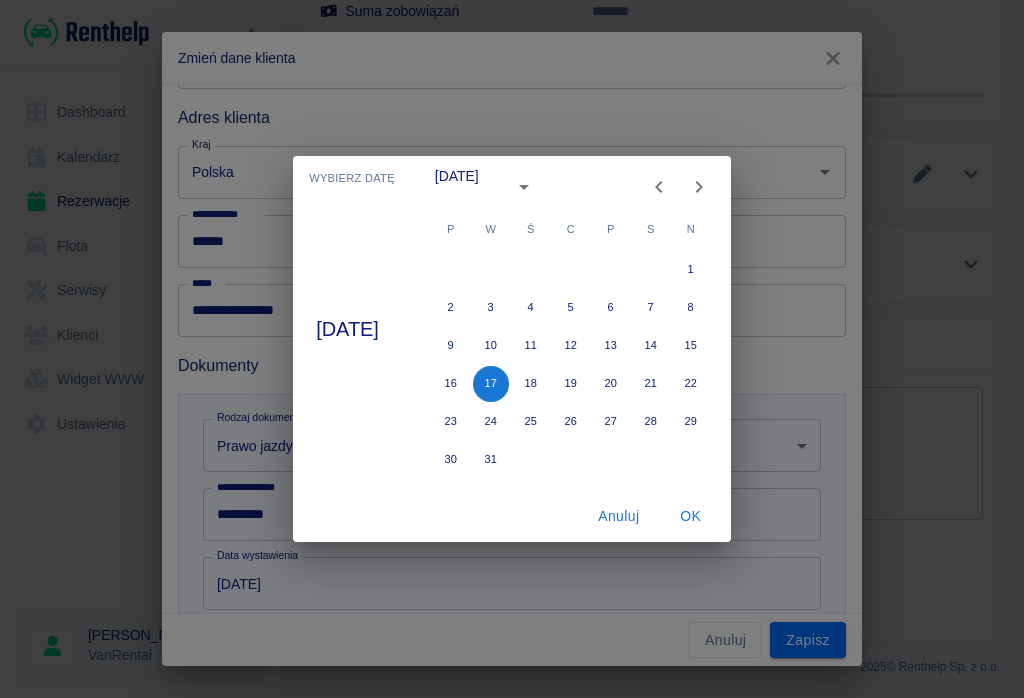 type on "17-07-2017" 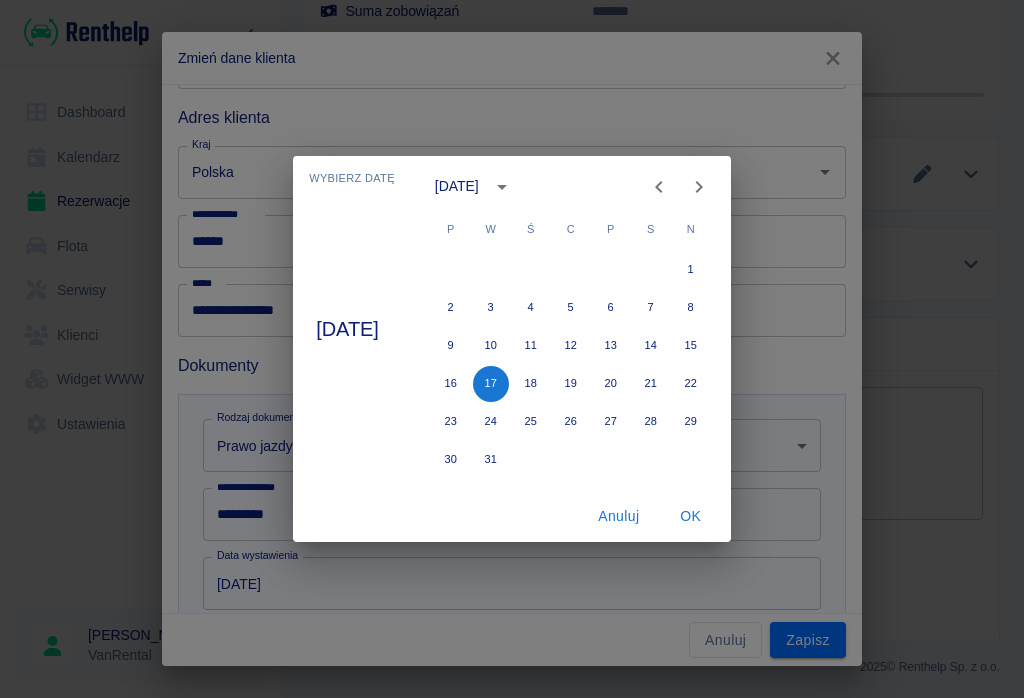 click on "1" at bounding box center [571, 270] 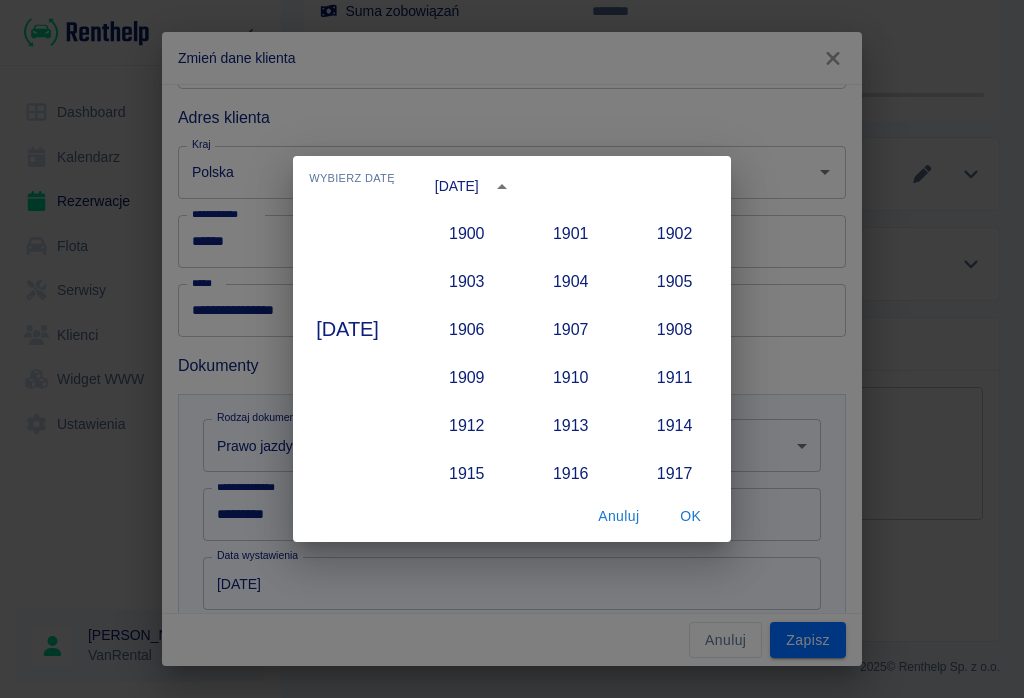 scroll, scrollTop: 1564, scrollLeft: 0, axis: vertical 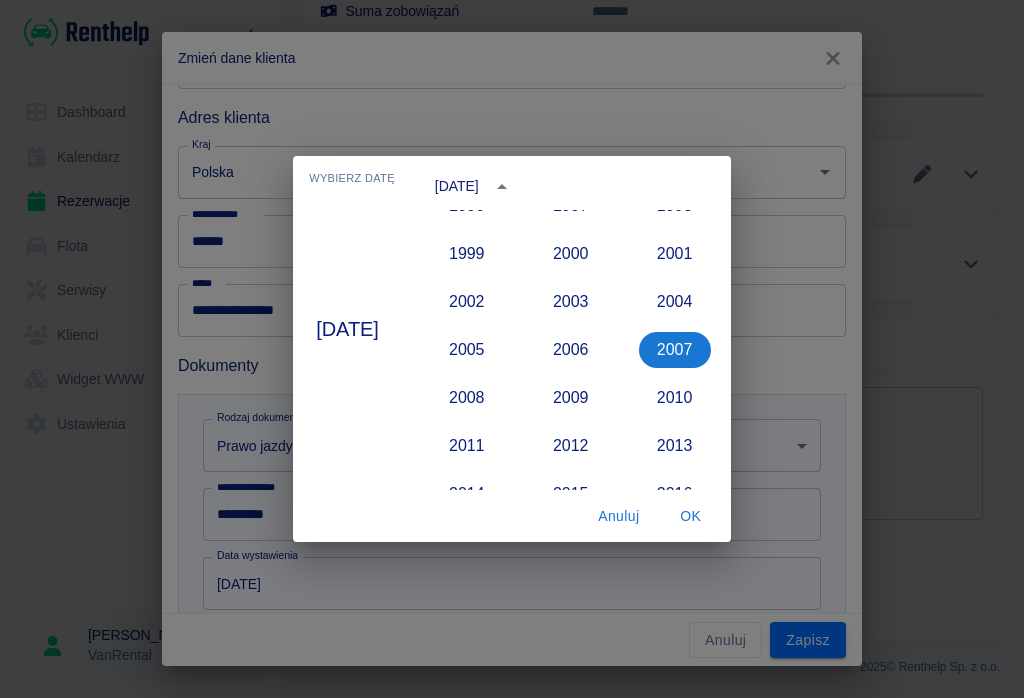 click on "2010" at bounding box center (675, 398) 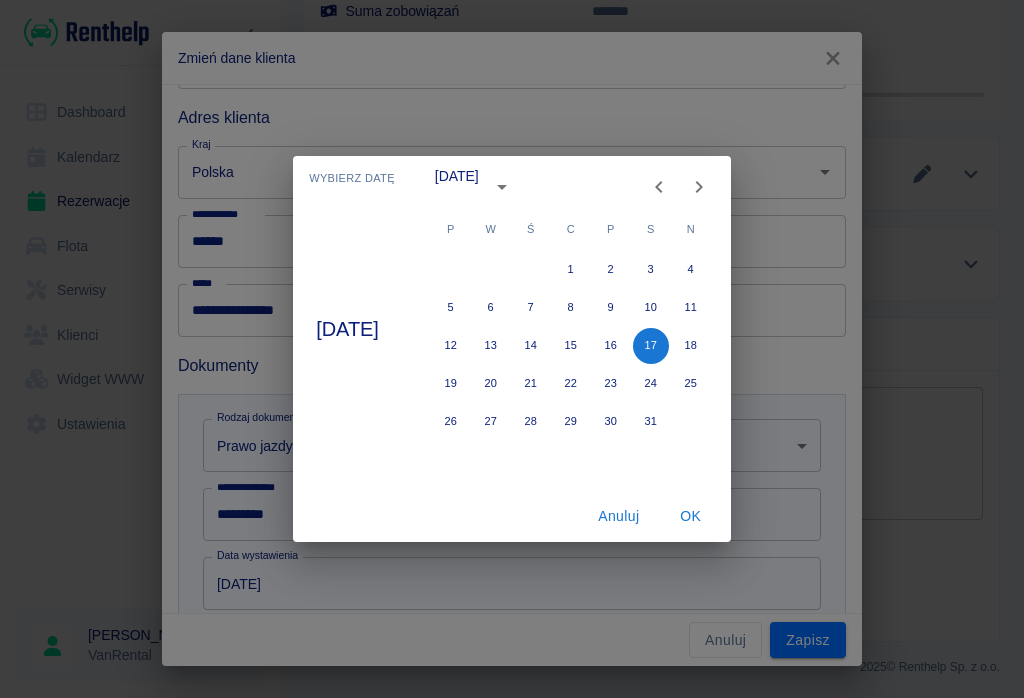 type on "17-07-2010" 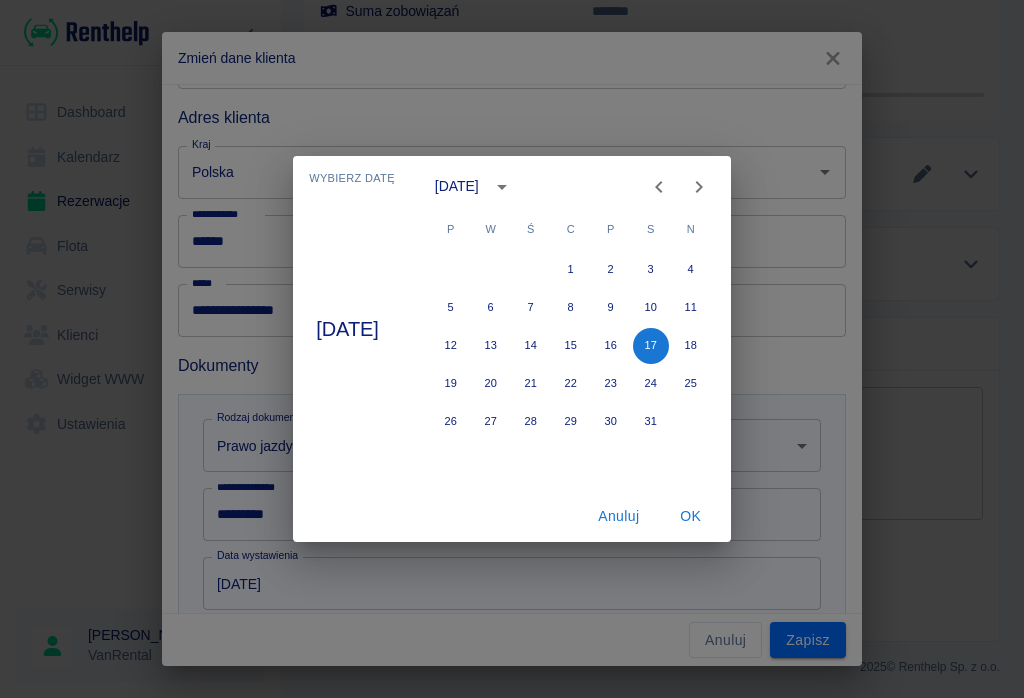 click 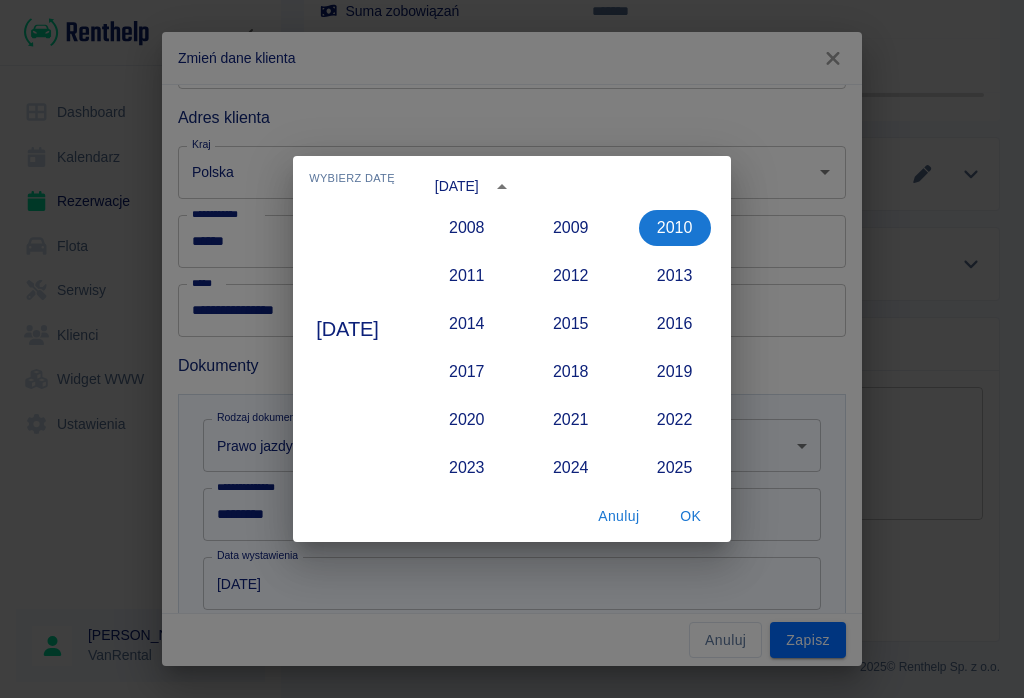 scroll, scrollTop: 1787, scrollLeft: 0, axis: vertical 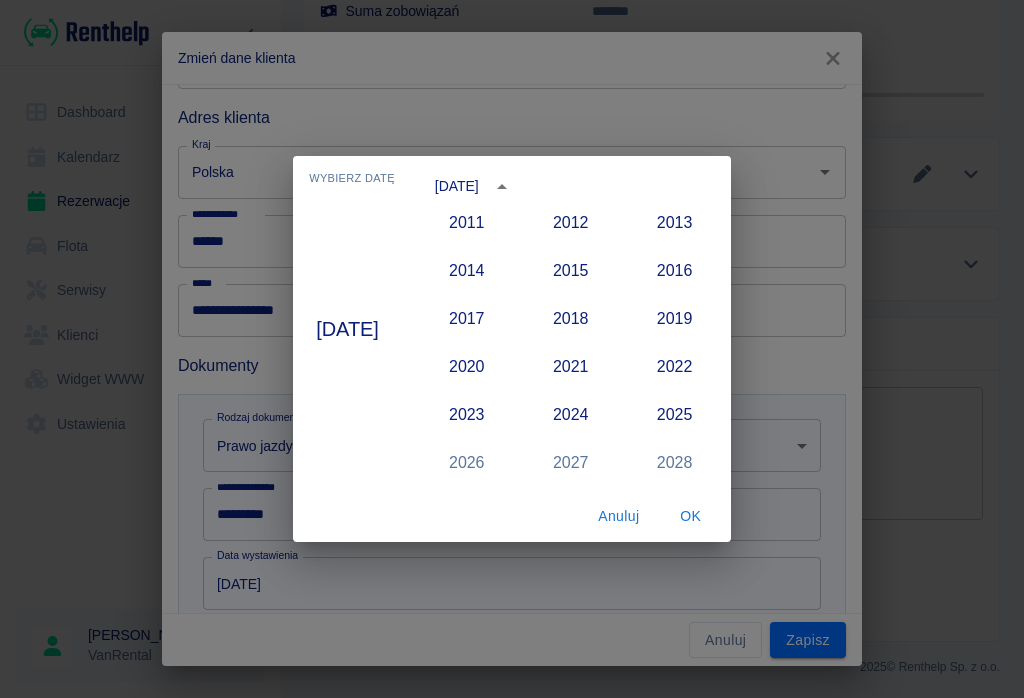 click on "2027" at bounding box center (571, 463) 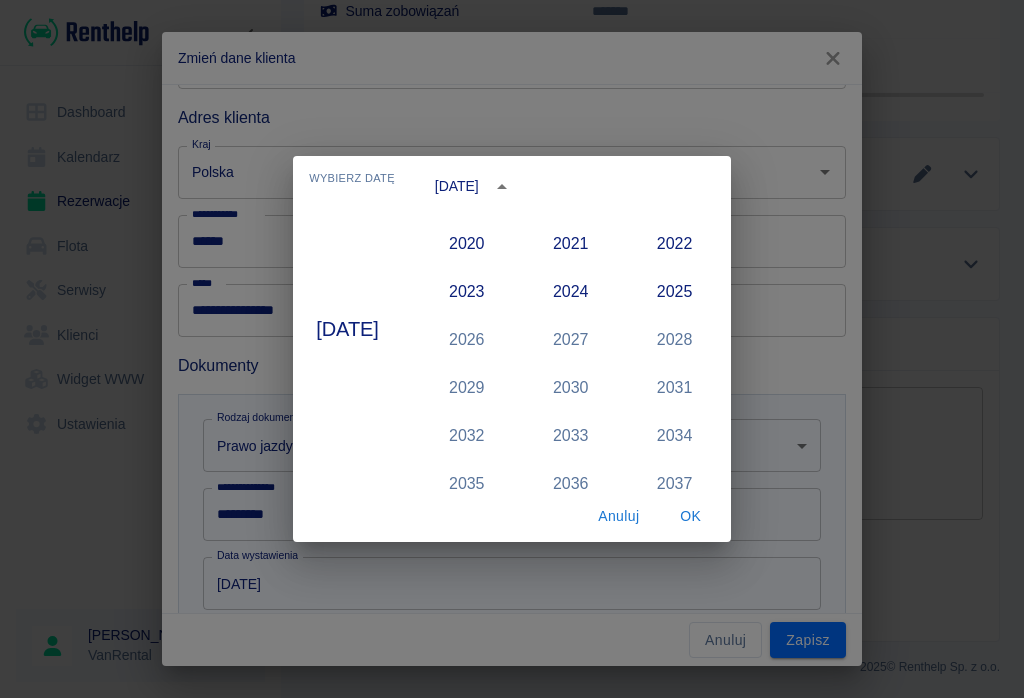 scroll, scrollTop: 1908, scrollLeft: 0, axis: vertical 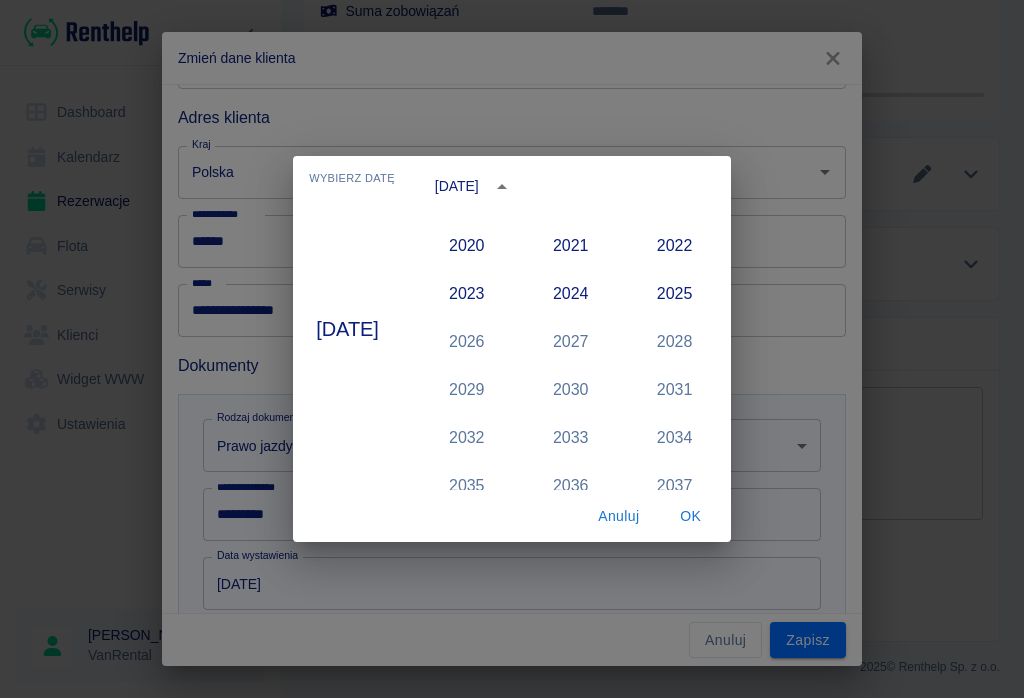 click on "2027" at bounding box center [571, 342] 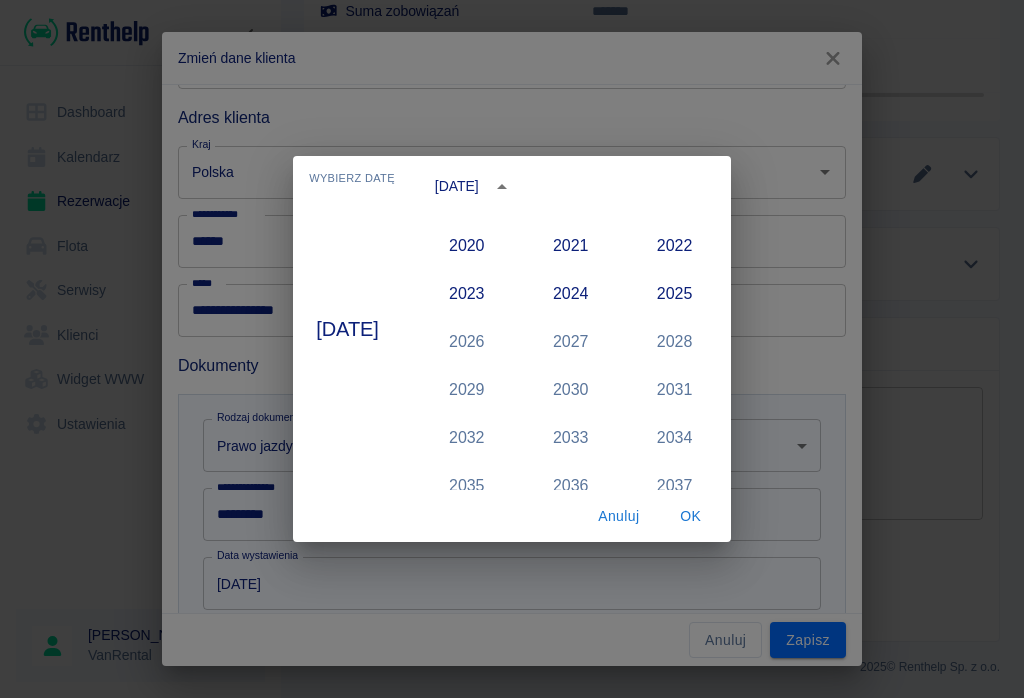 click 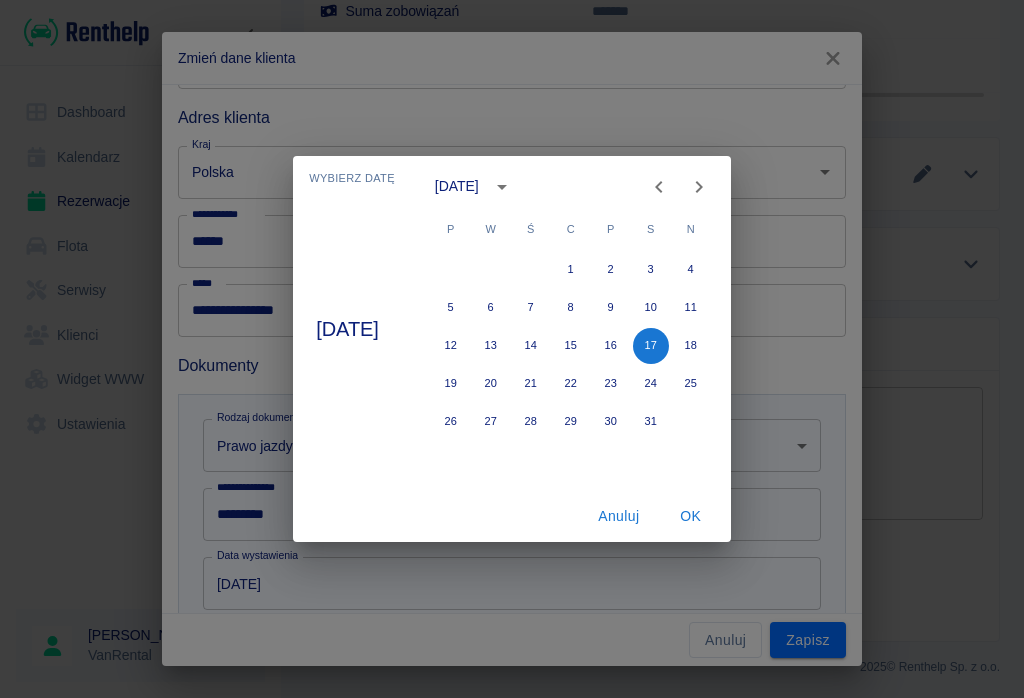 click at bounding box center (502, 187) 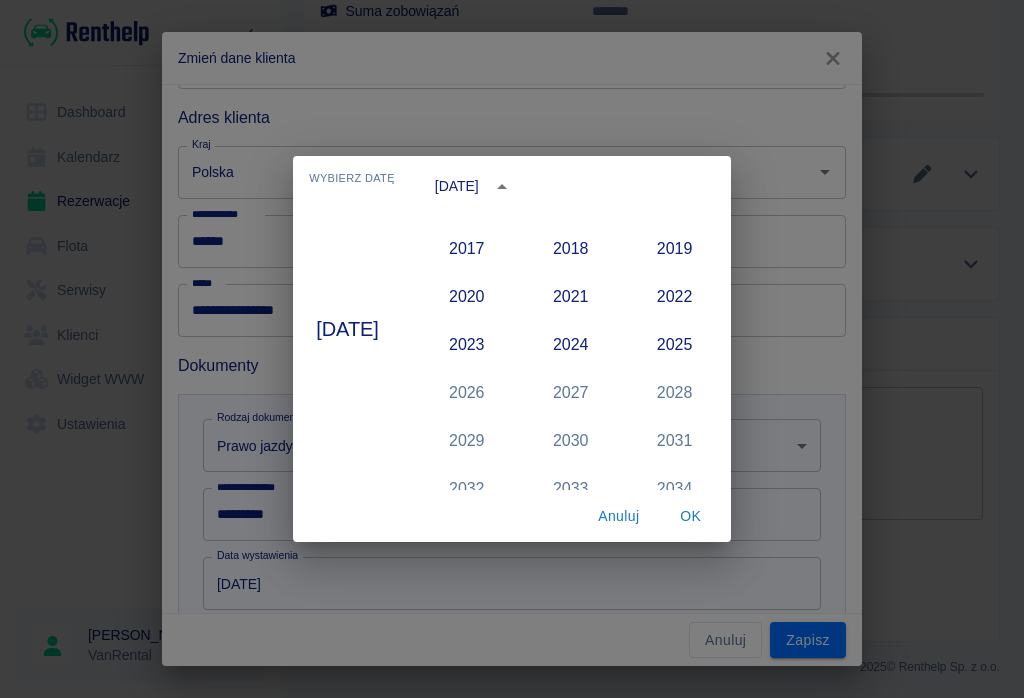 scroll, scrollTop: 1863, scrollLeft: 0, axis: vertical 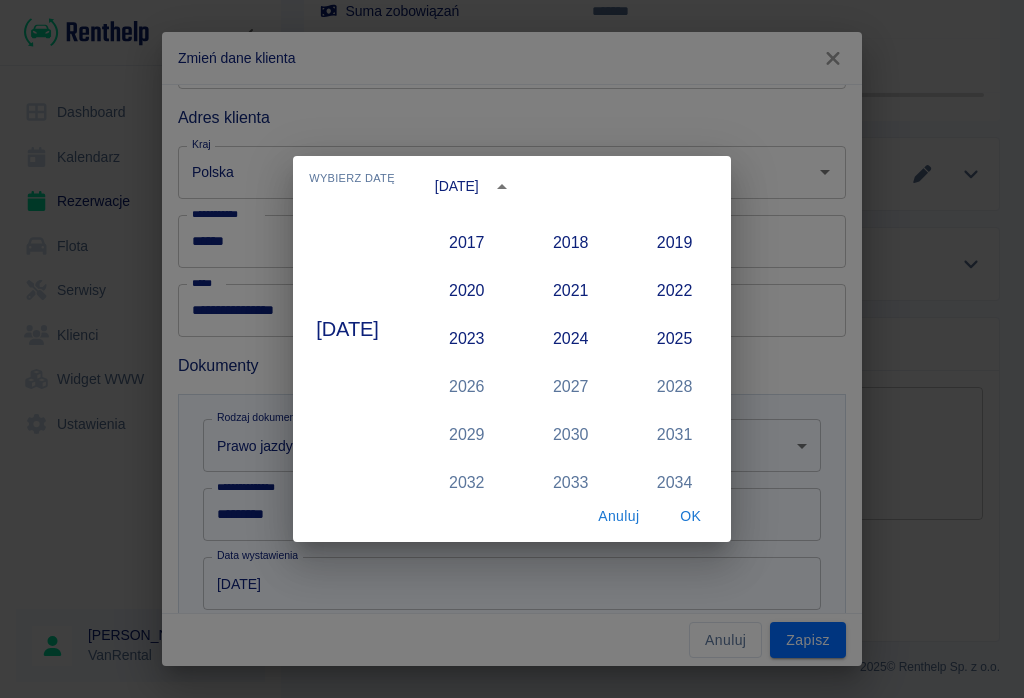 click on "2027" at bounding box center [571, 387] 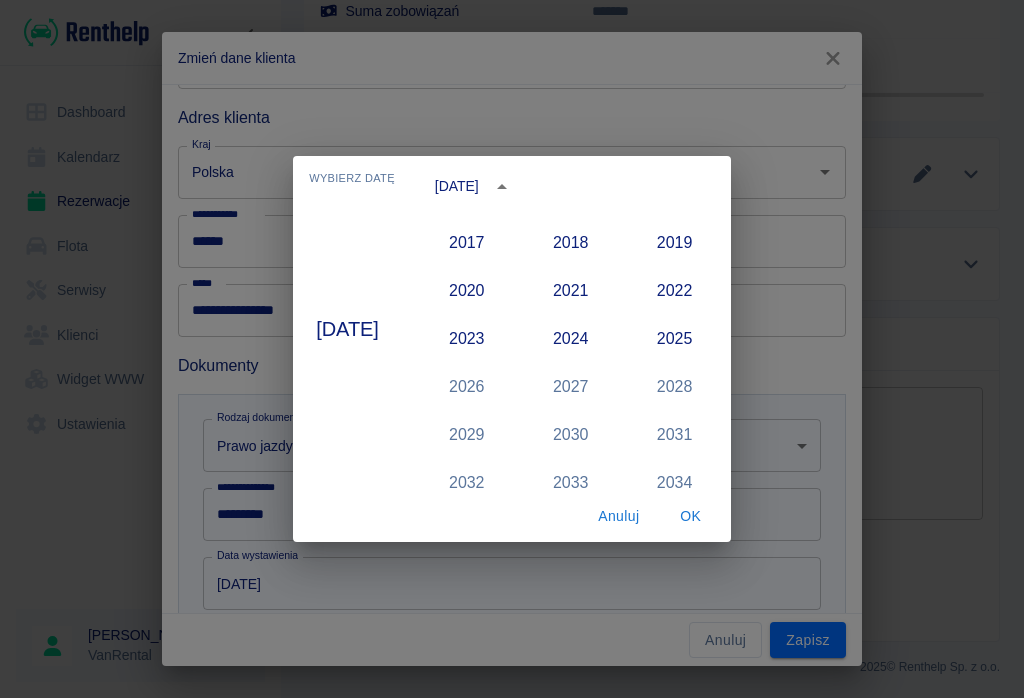 click on "2027" at bounding box center (571, 387) 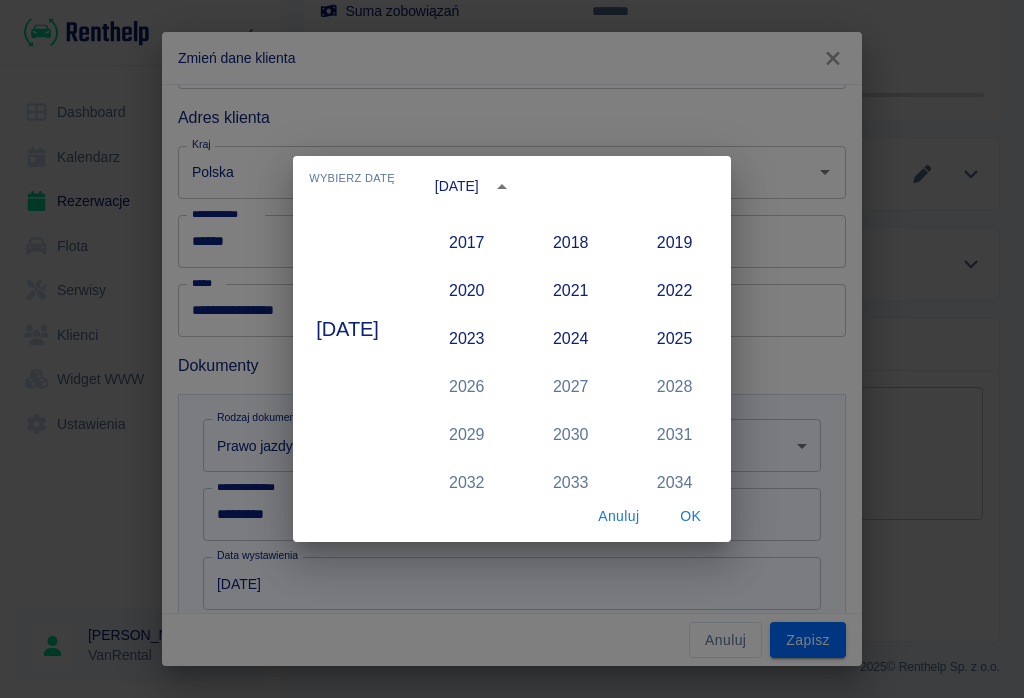 click on "2027" at bounding box center [571, 387] 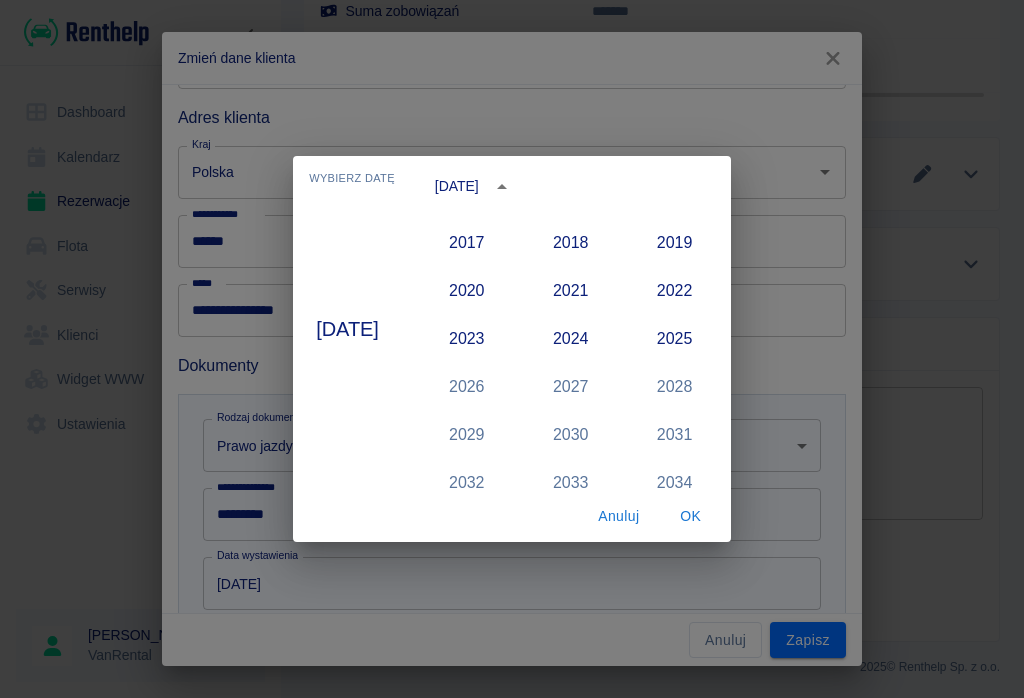 click 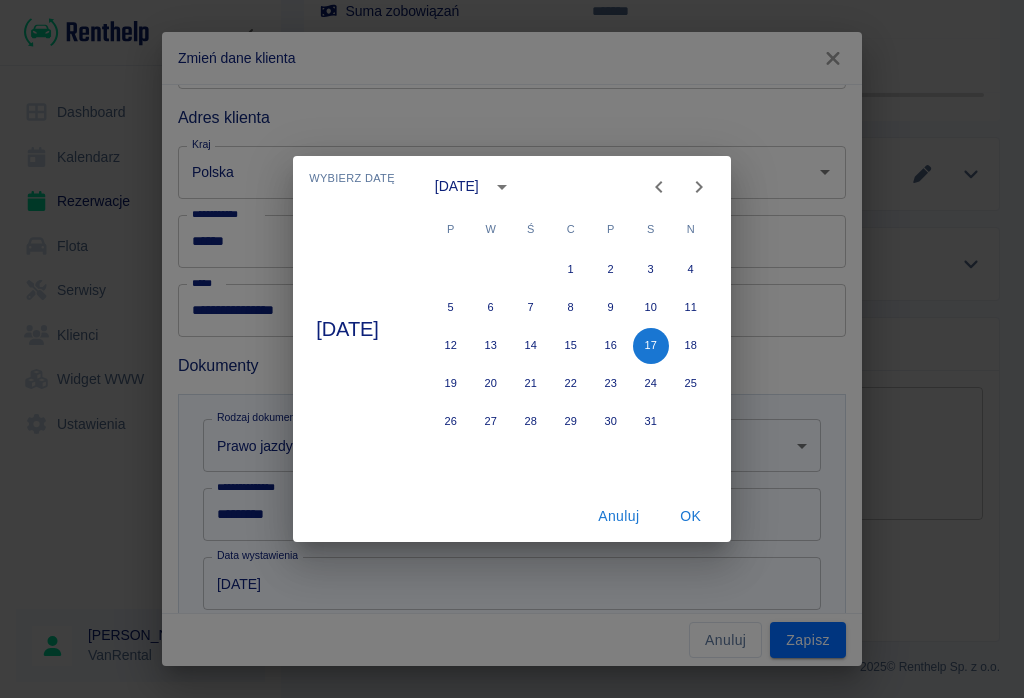 click 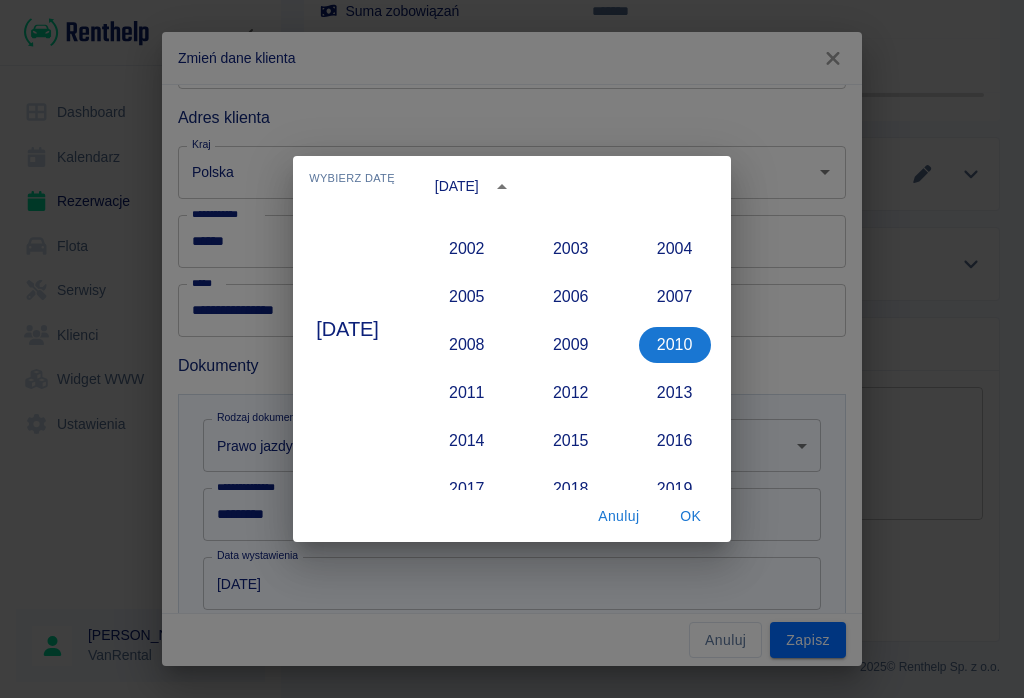 scroll, scrollTop: 1616, scrollLeft: 0, axis: vertical 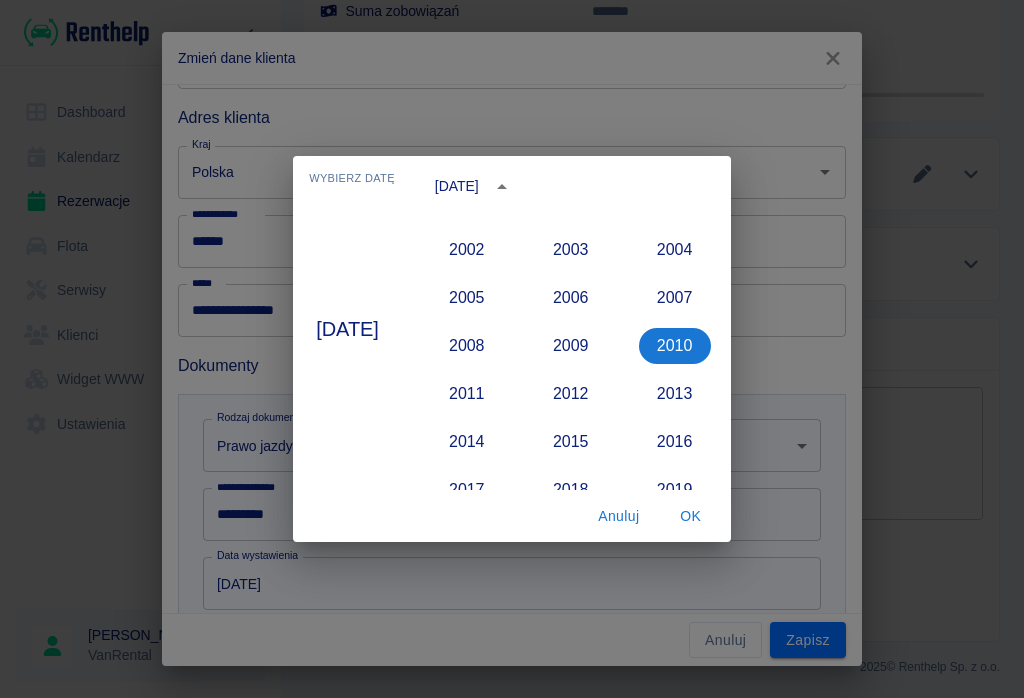 click on "2007" at bounding box center (675, 298) 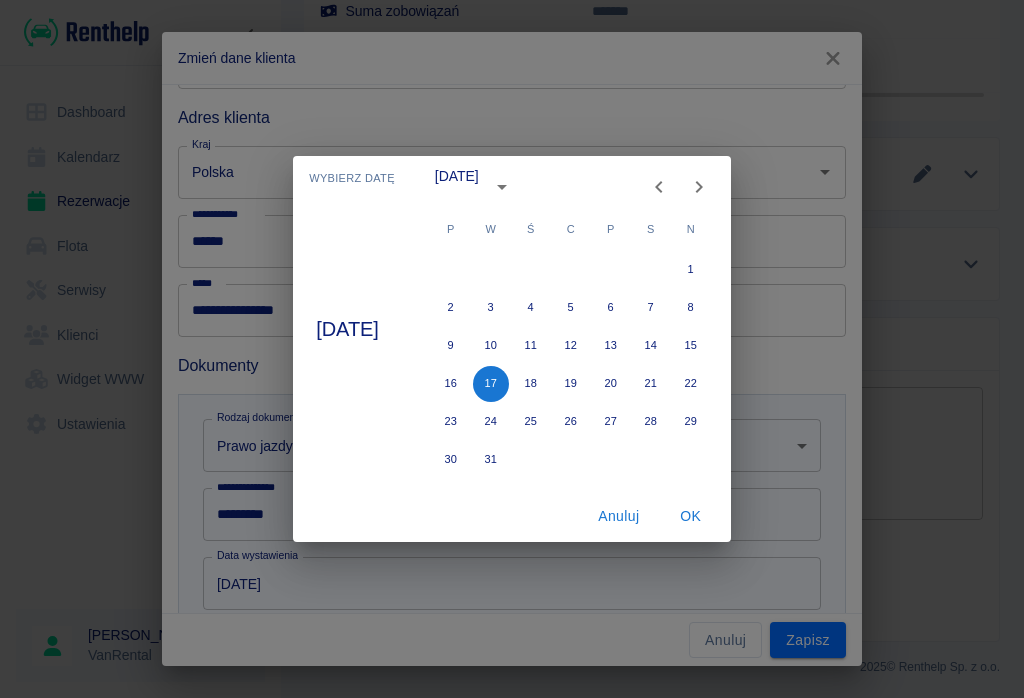 type on "17-07-2007" 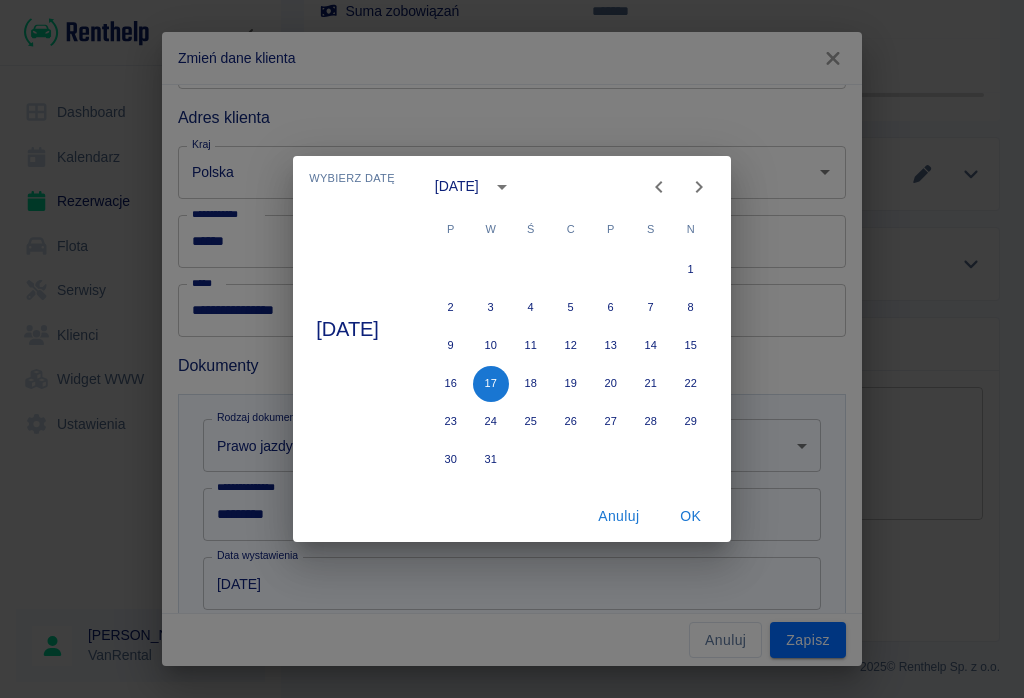click 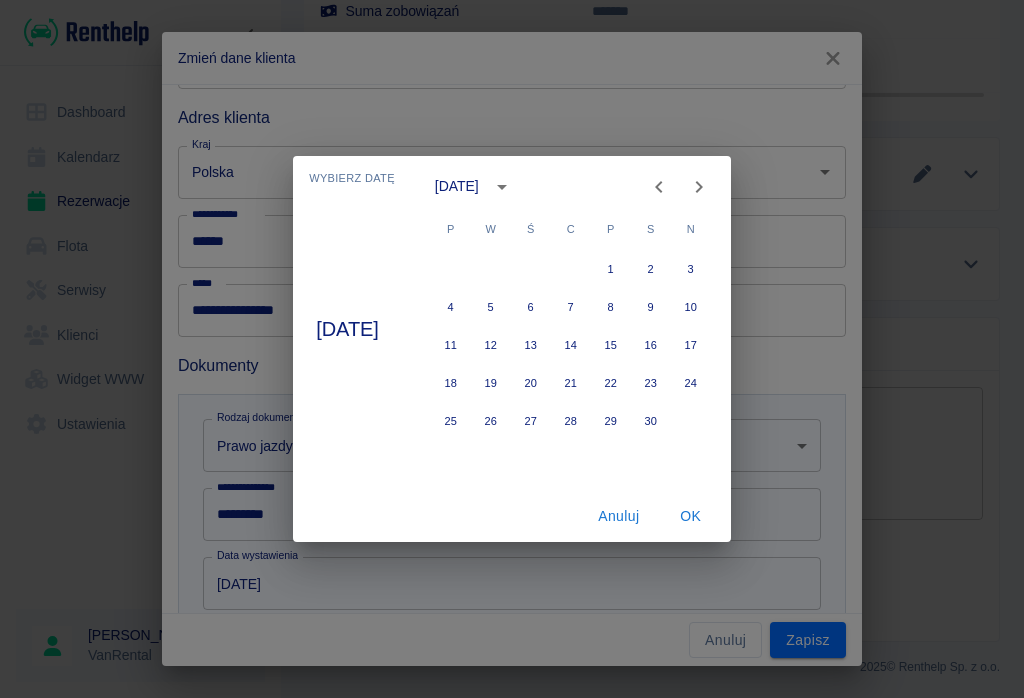 click 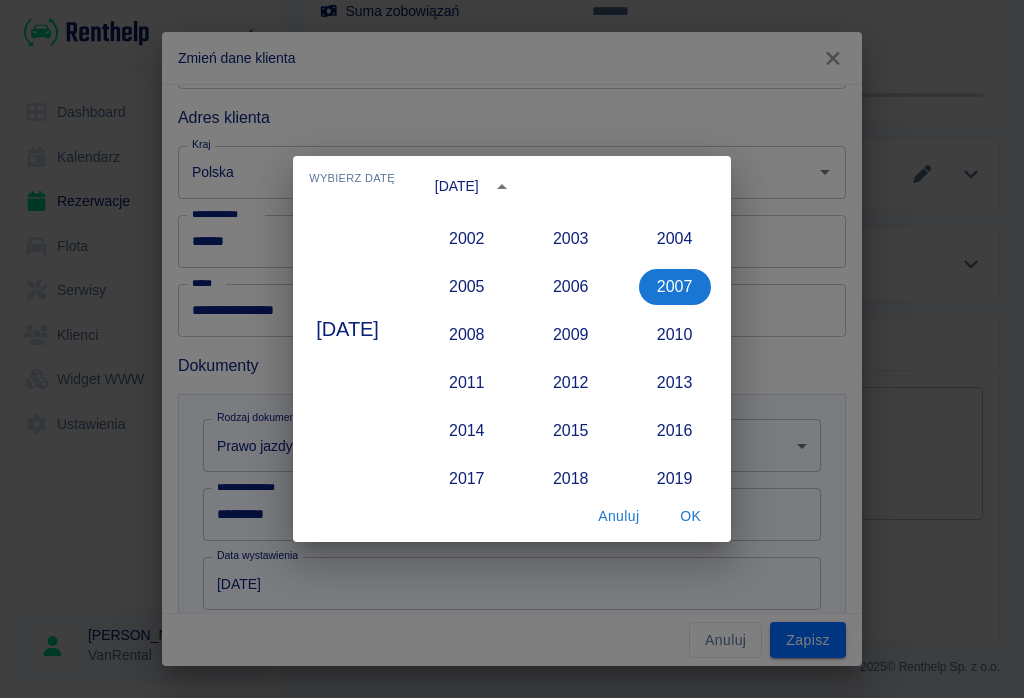 scroll, scrollTop: 1613, scrollLeft: 0, axis: vertical 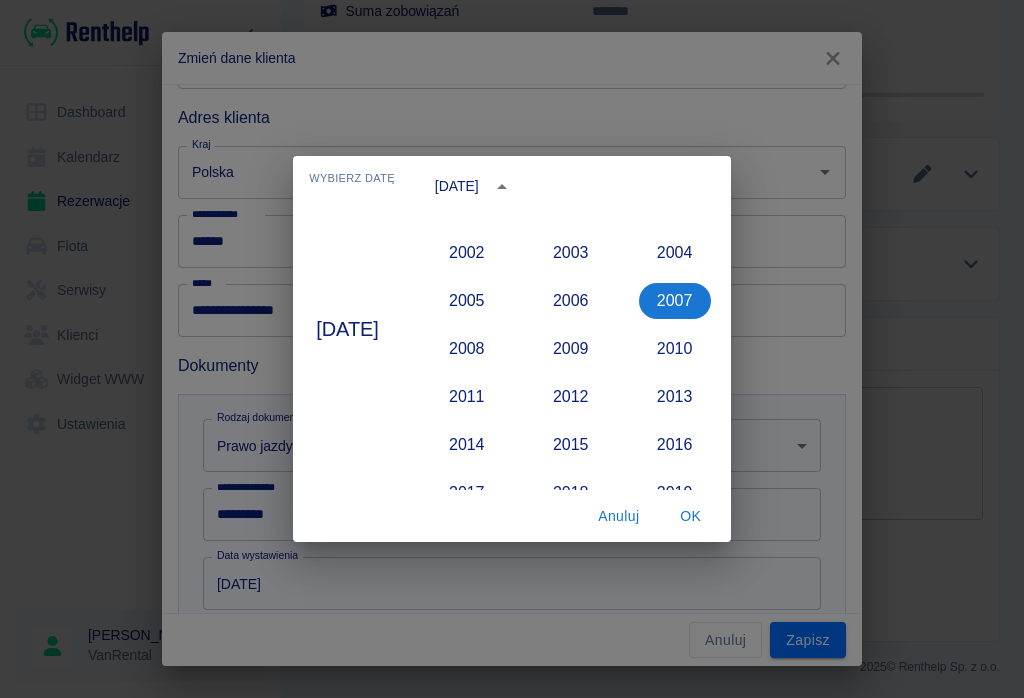 click on "2007" at bounding box center (675, 301) 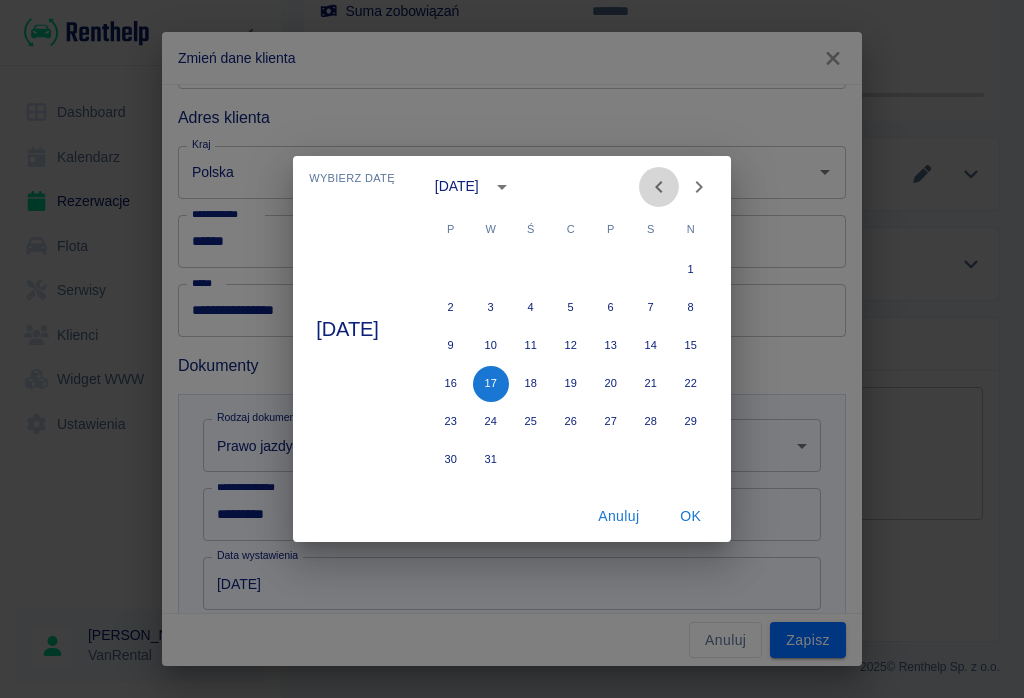 click 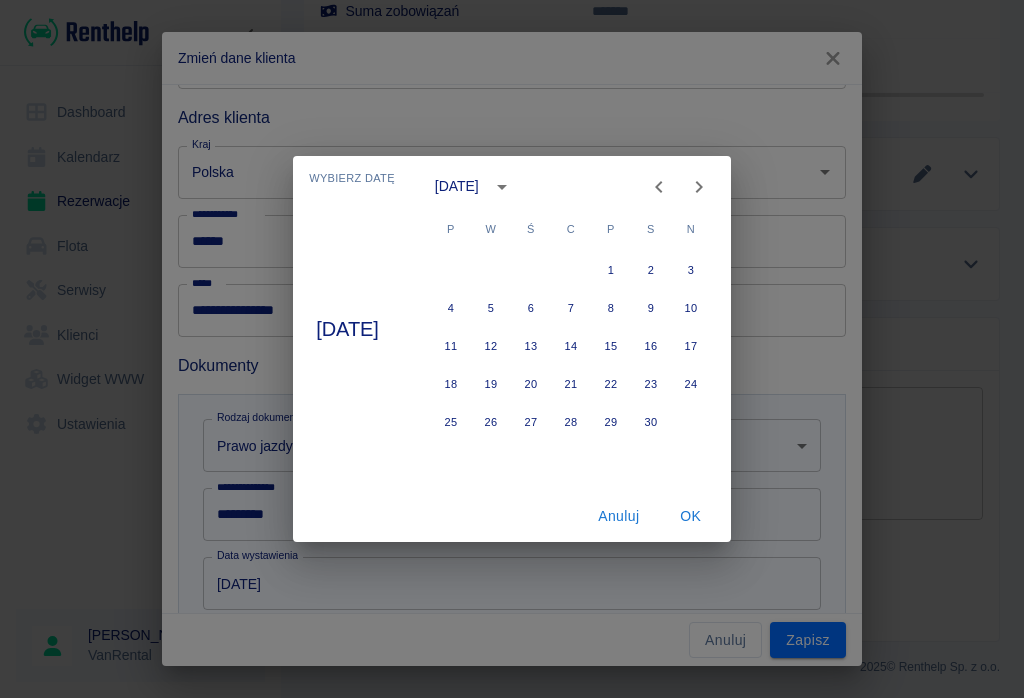 click 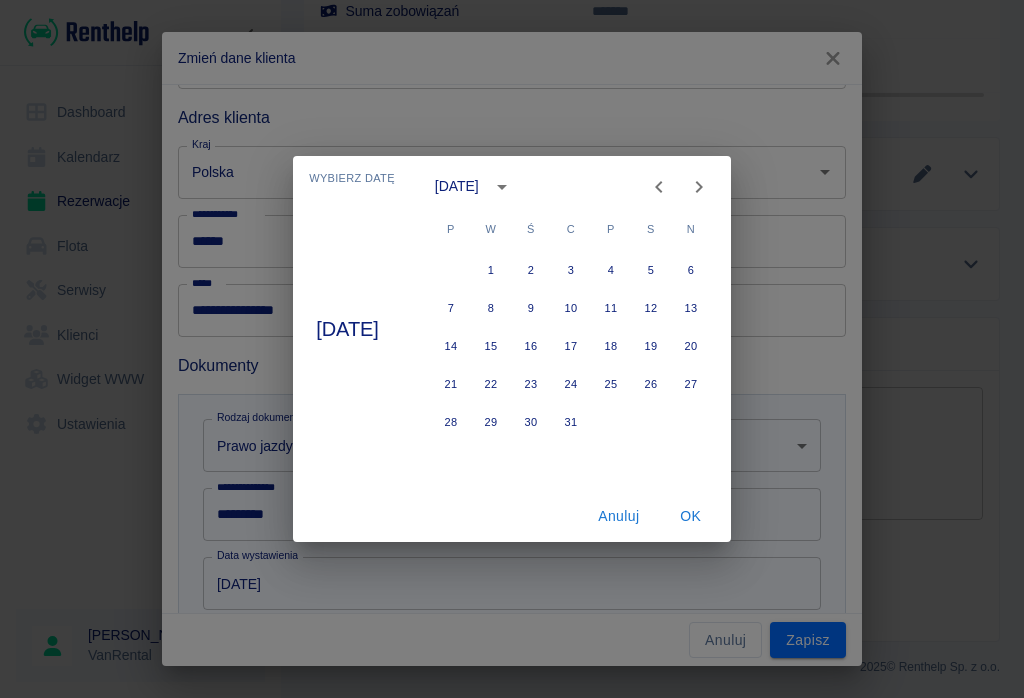 click 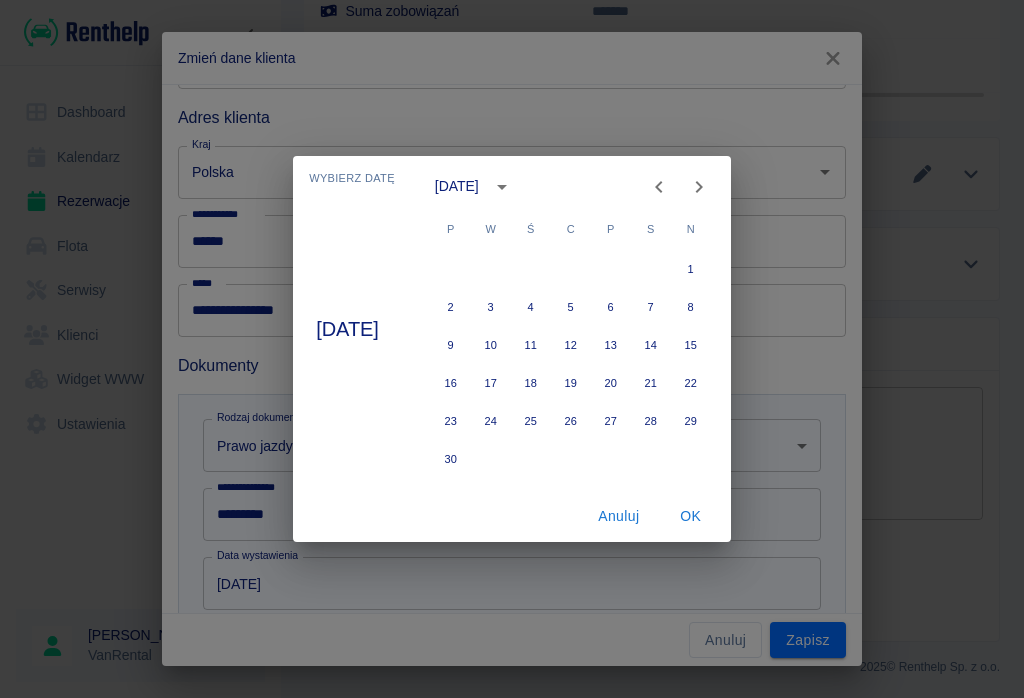 click 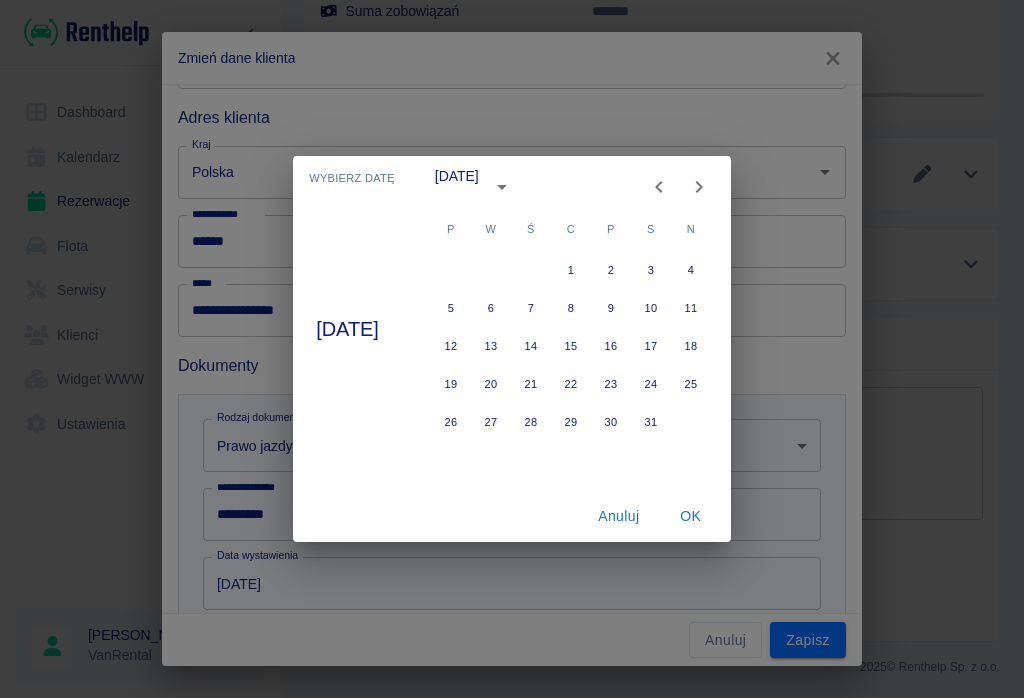 click 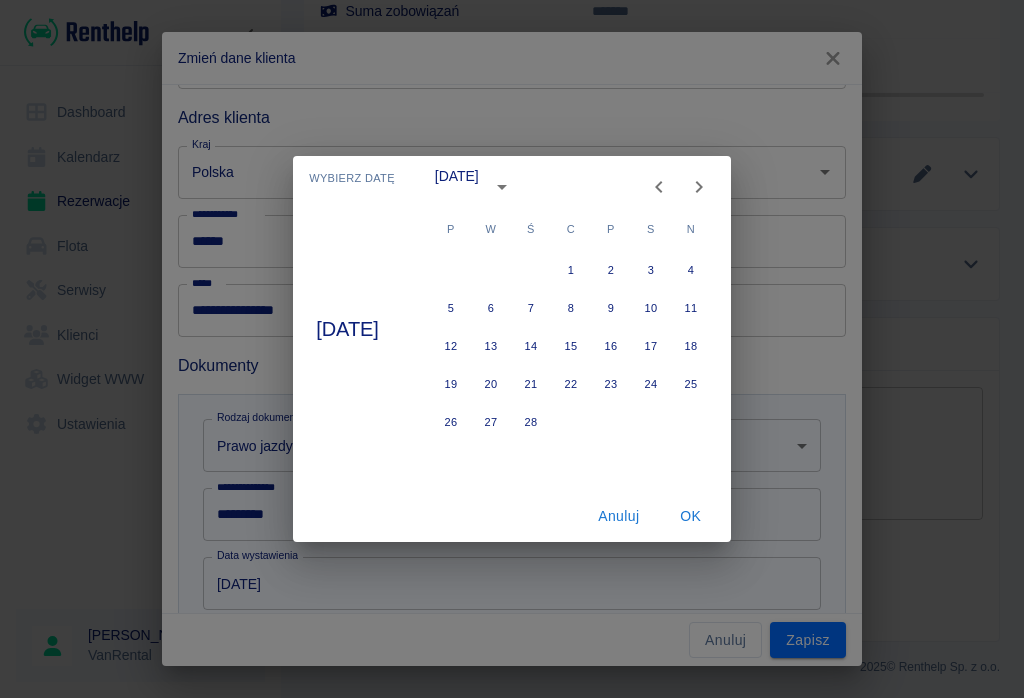 click 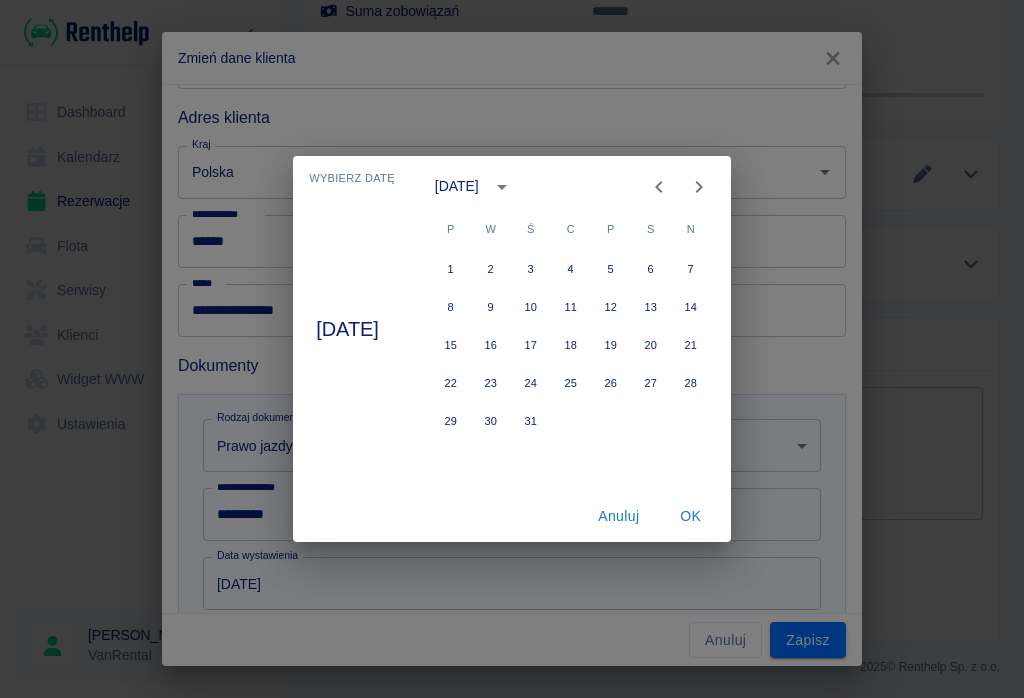 click 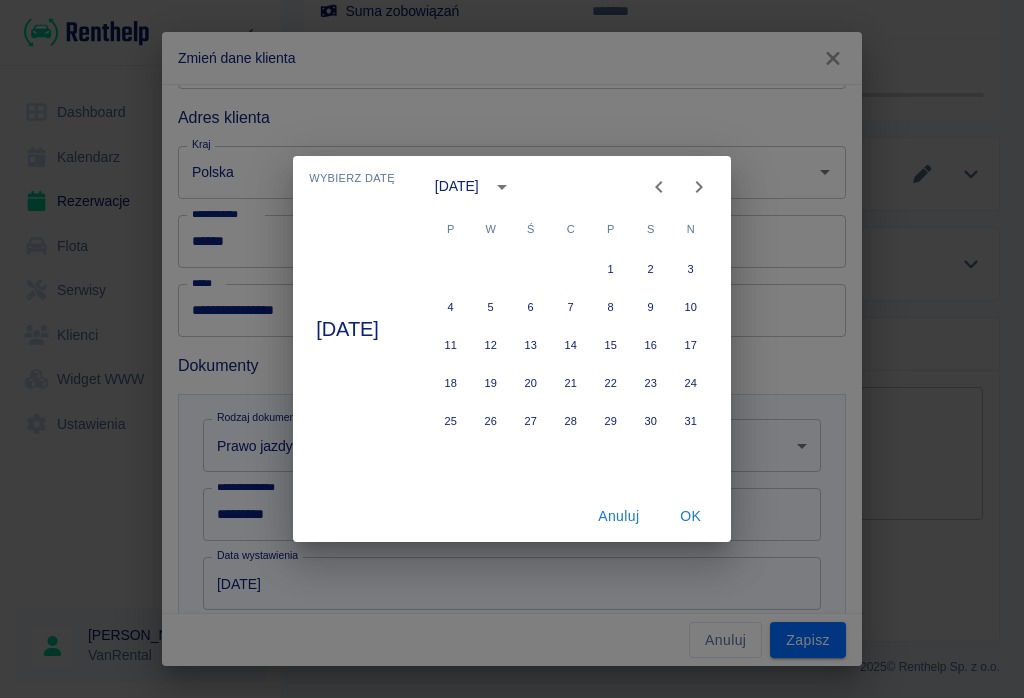 click at bounding box center (659, 187) 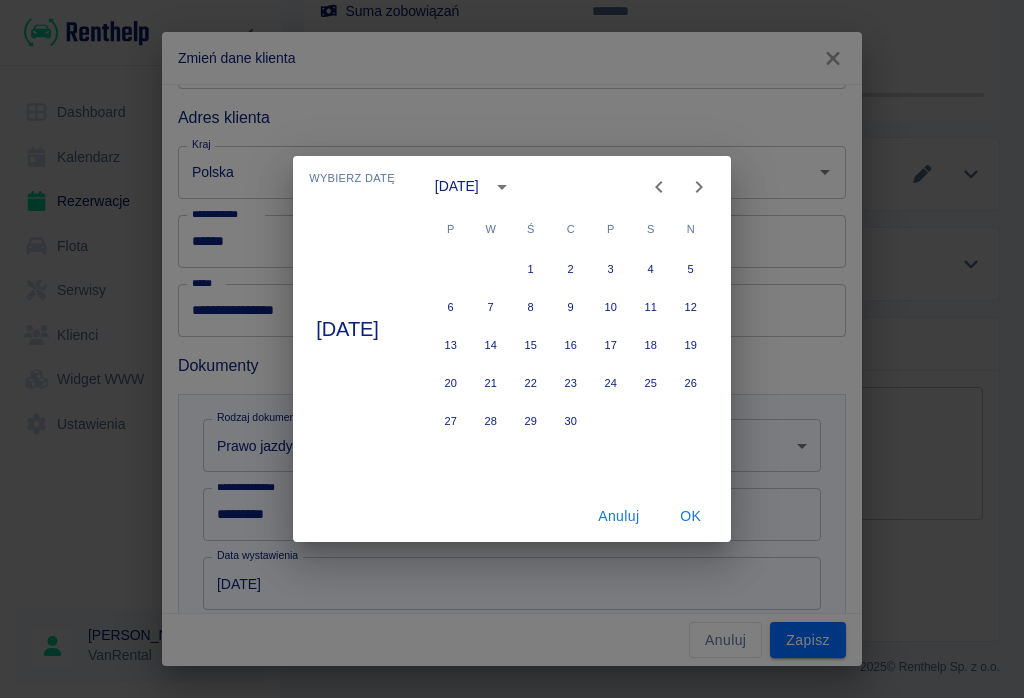 click 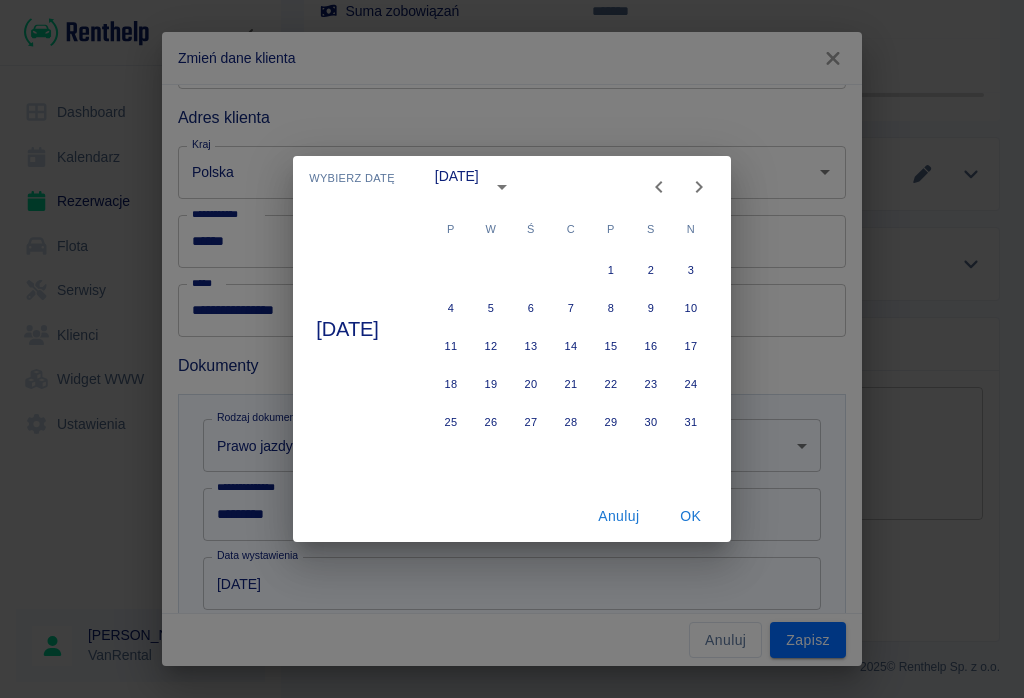 click 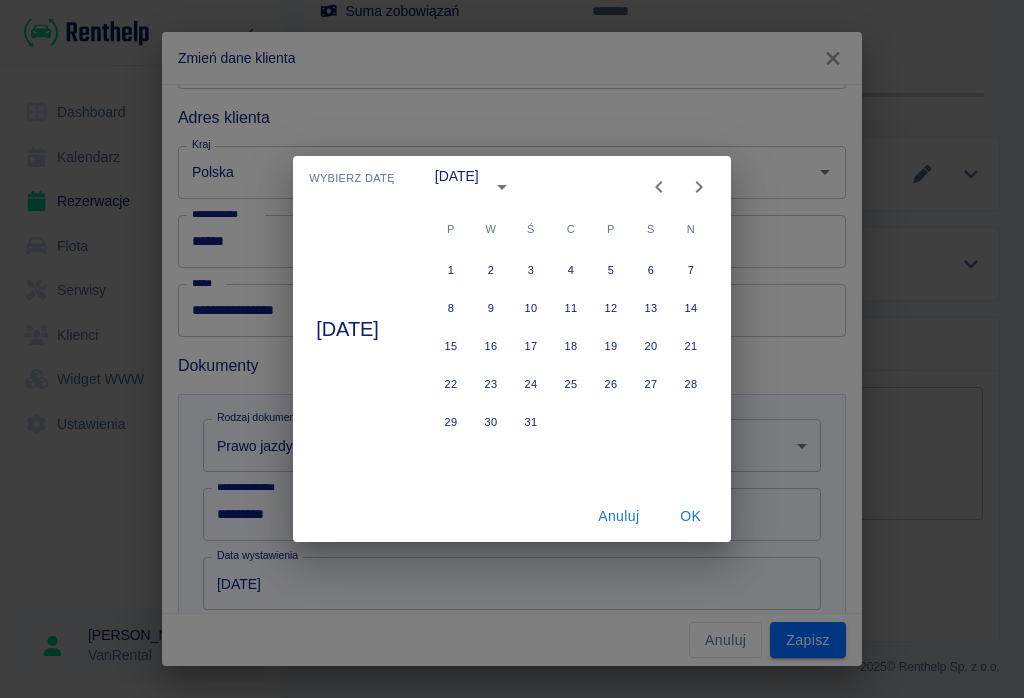 click 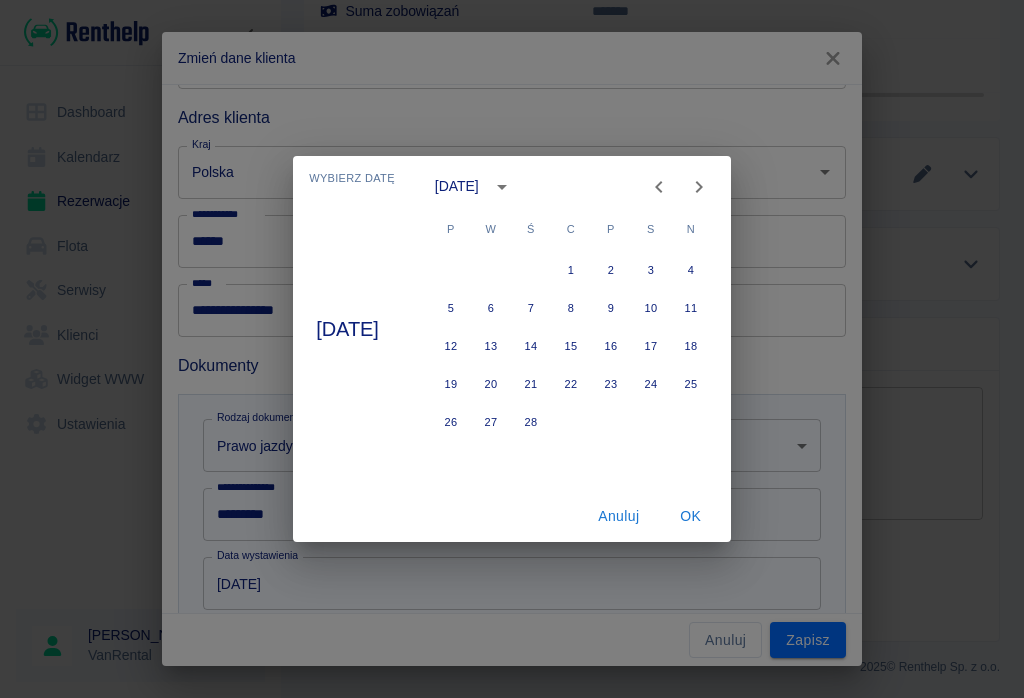 click 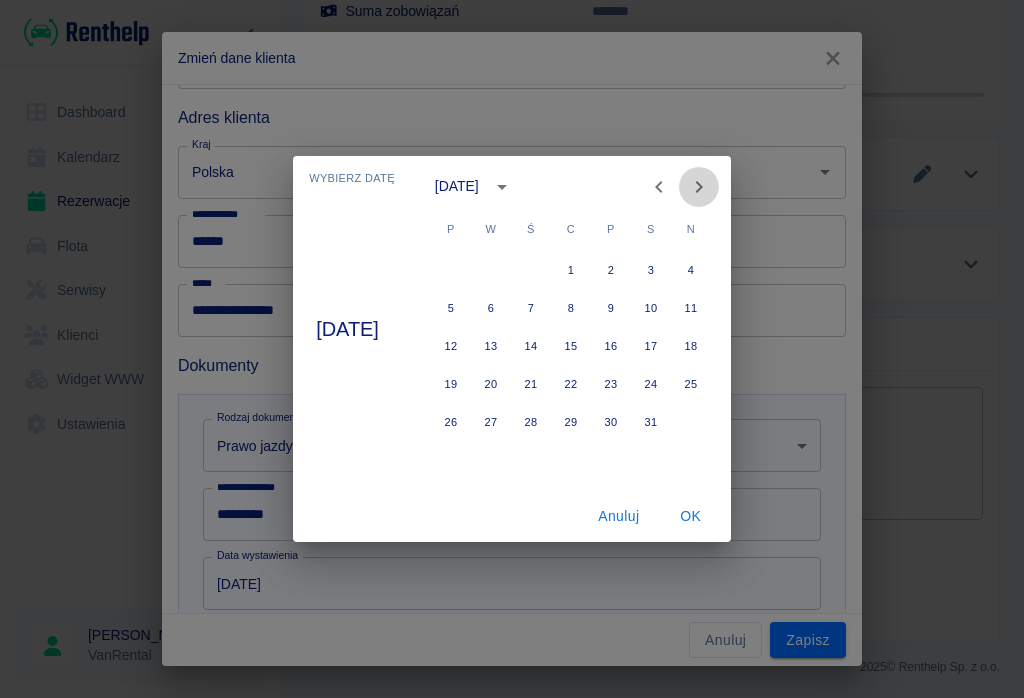 click 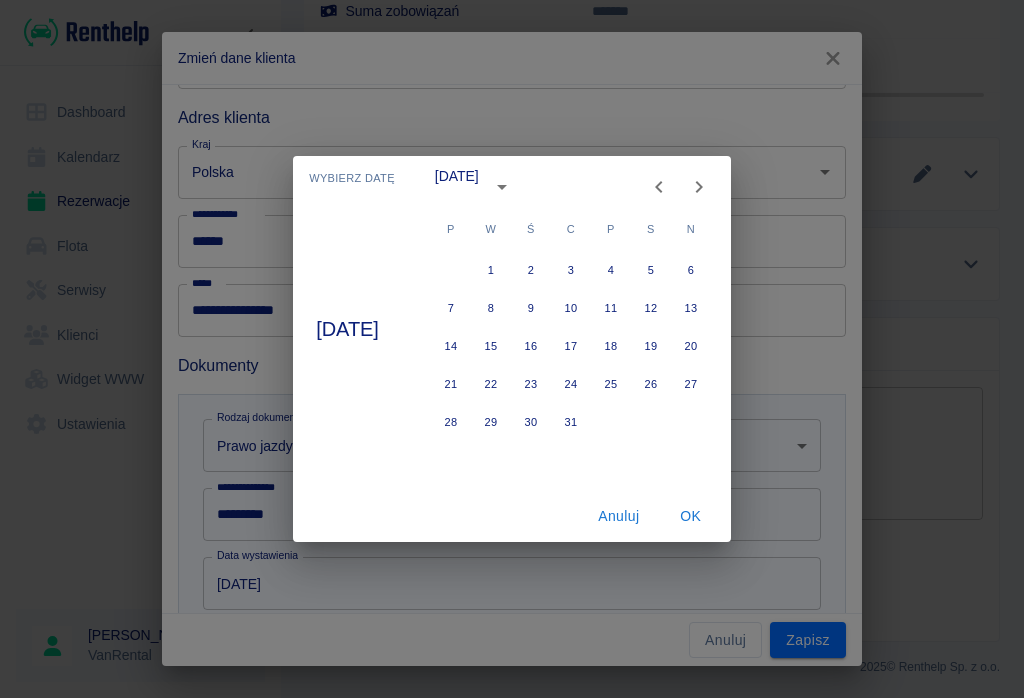 click 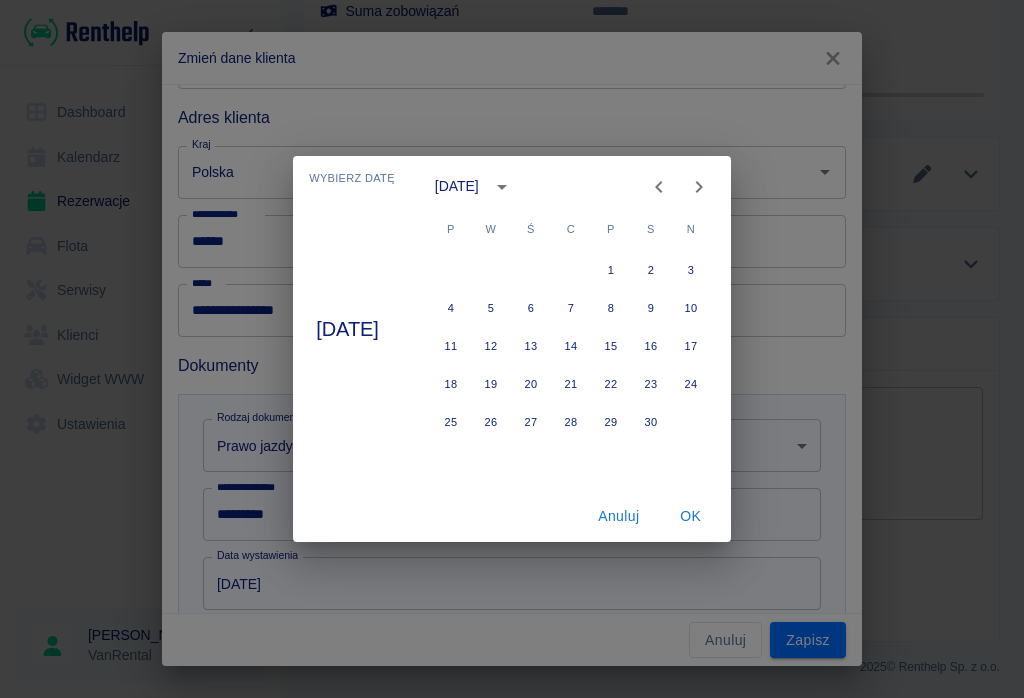 click 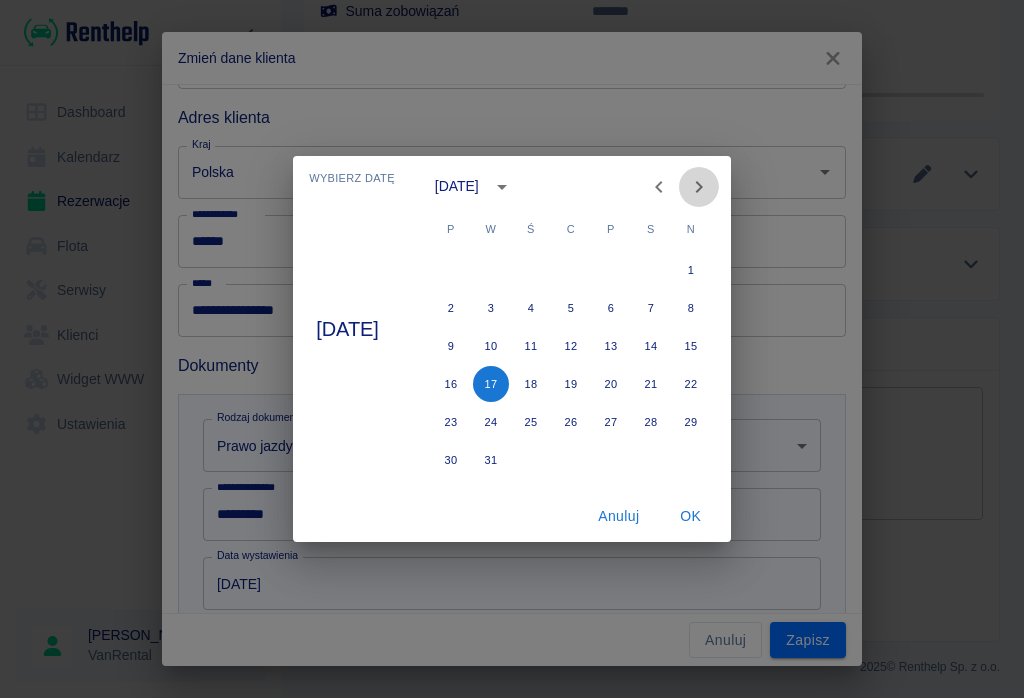click 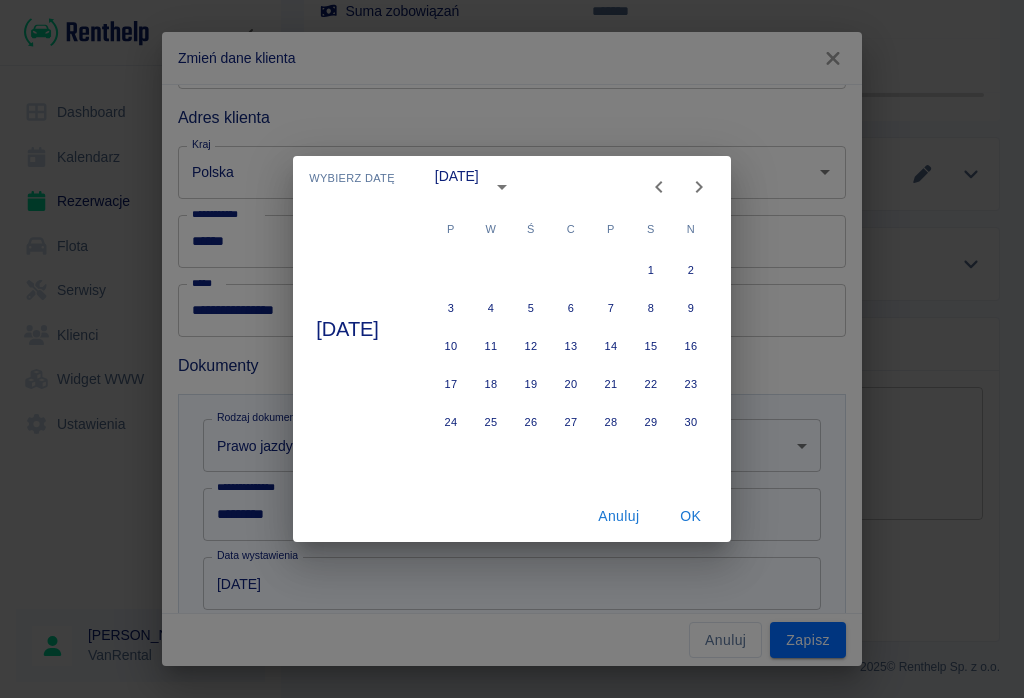 click 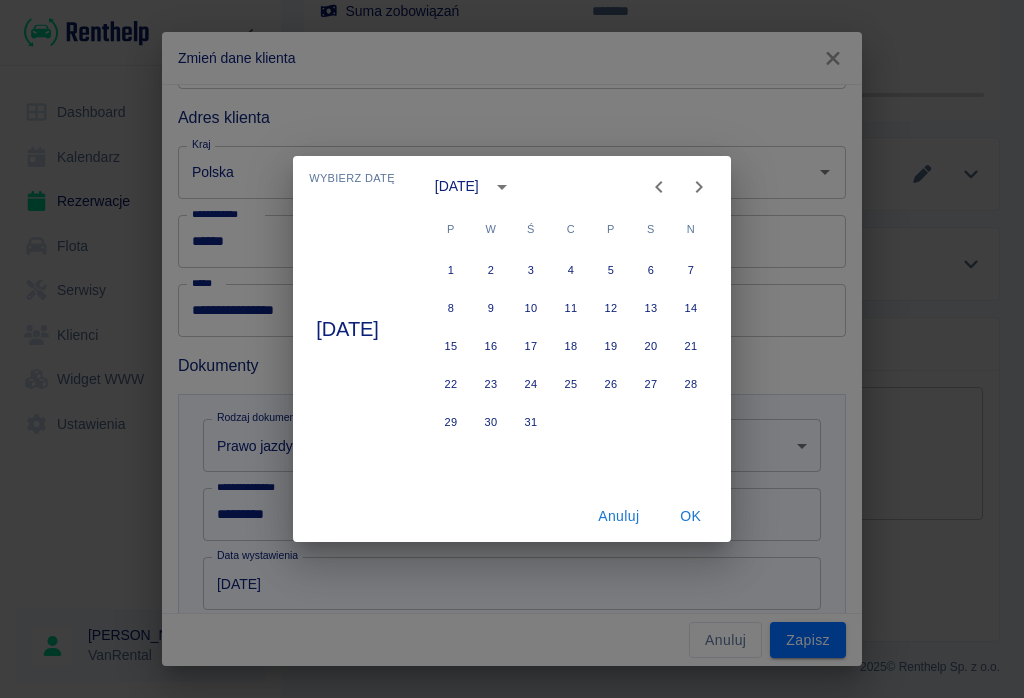 click 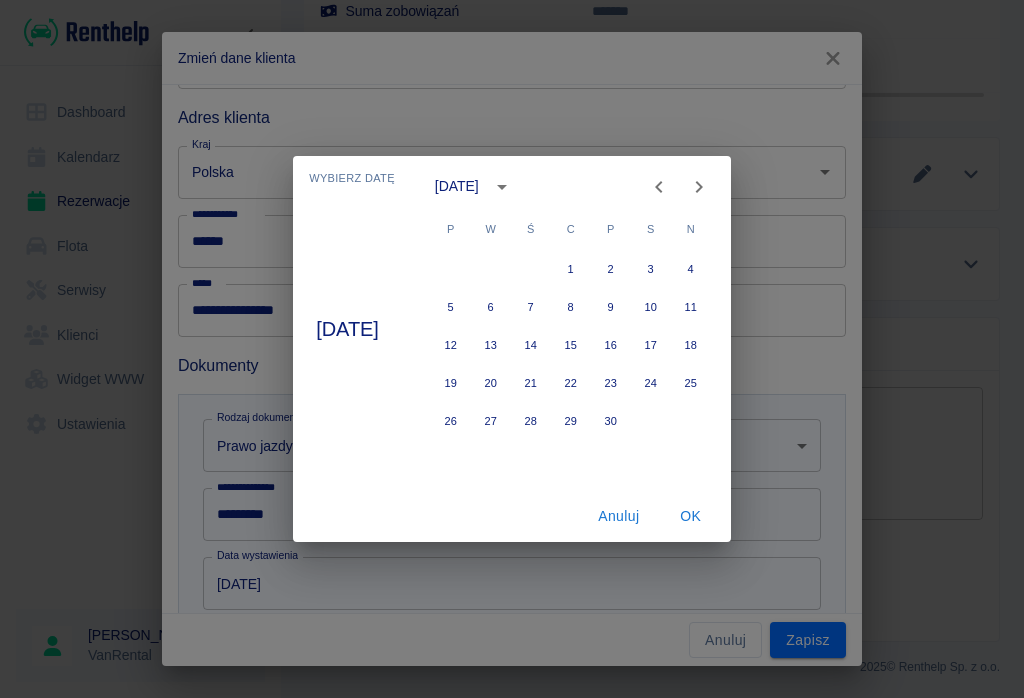 click at bounding box center (659, 187) 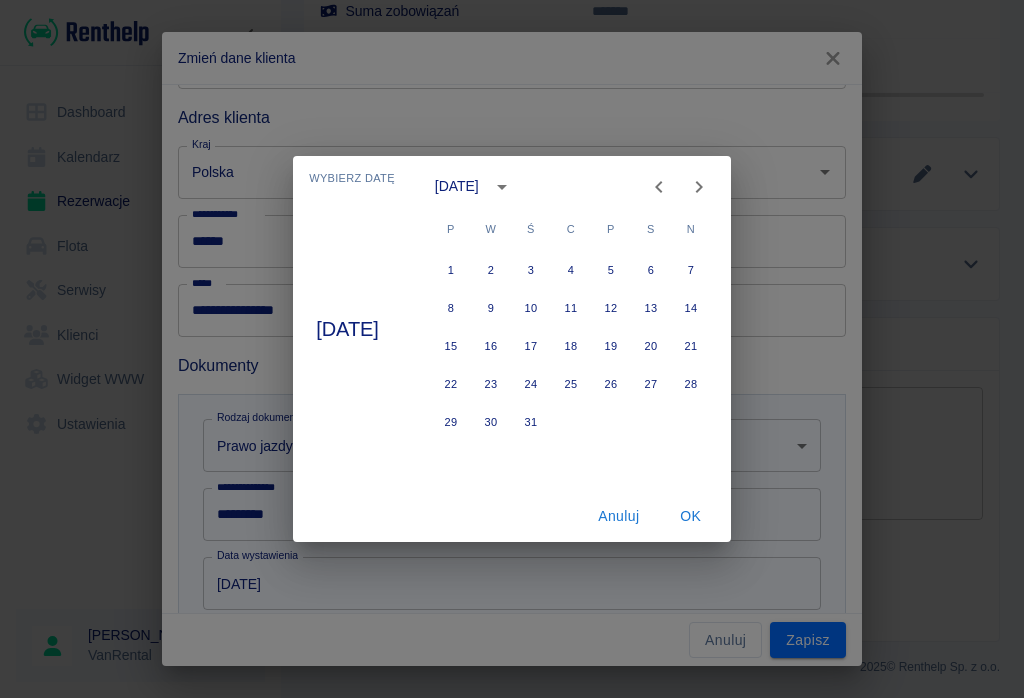 click 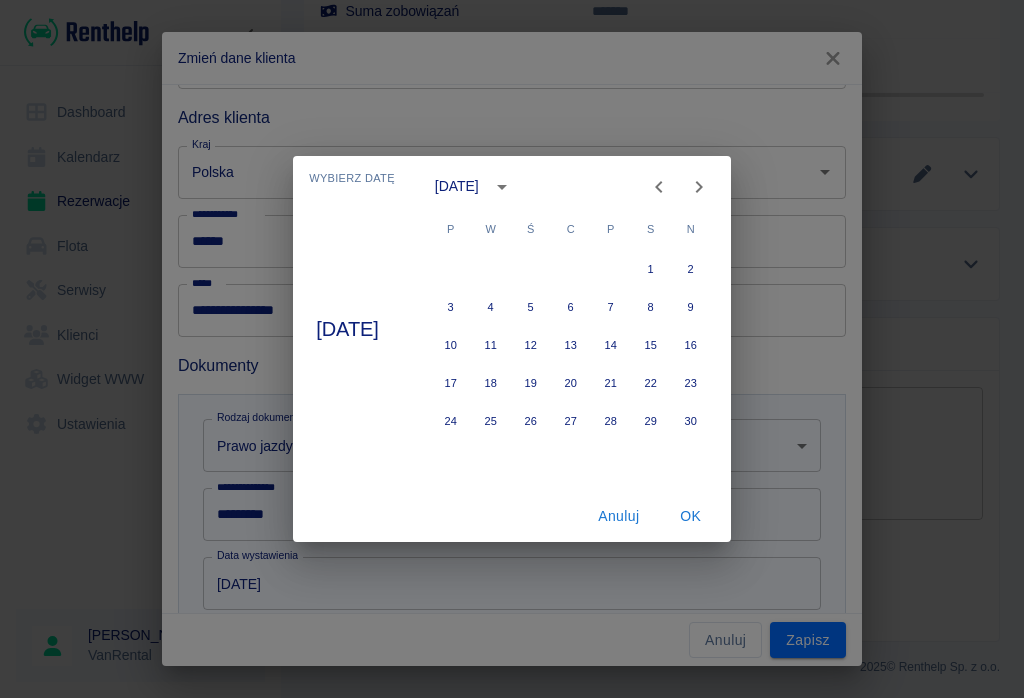 click on "13" at bounding box center (571, 346) 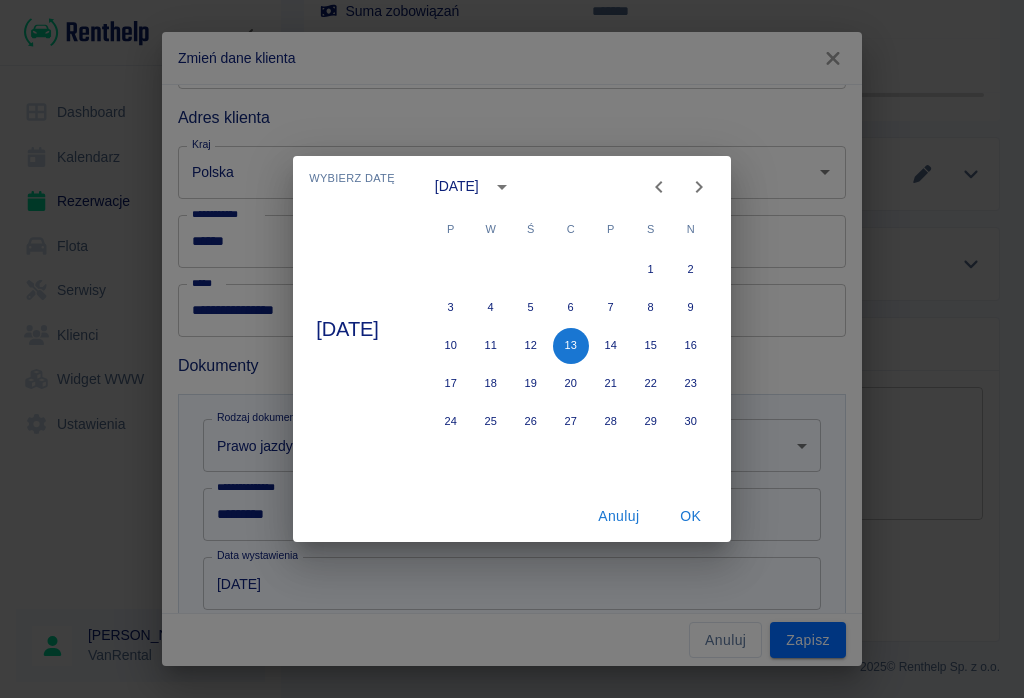 type on "13-09-2007" 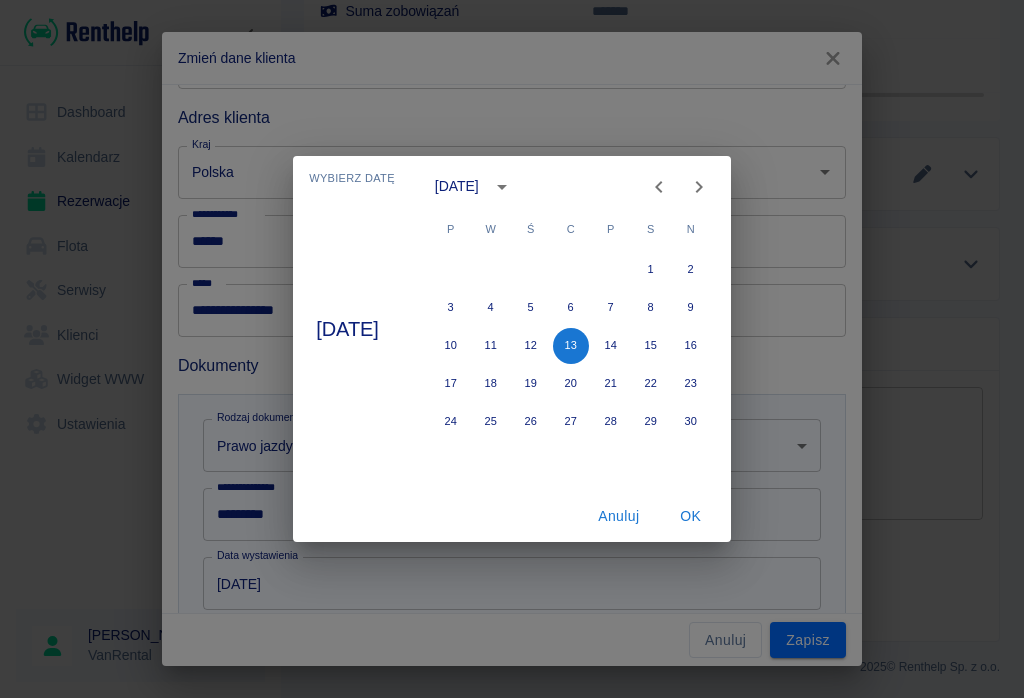click on "OK" at bounding box center (691, 516) 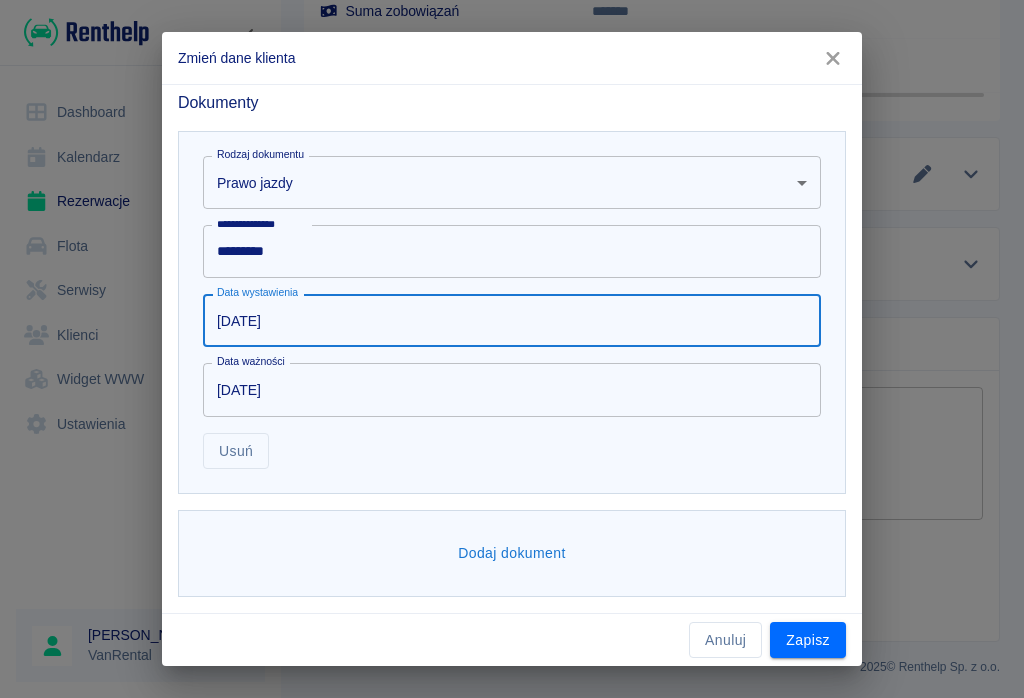 scroll, scrollTop: 701, scrollLeft: 0, axis: vertical 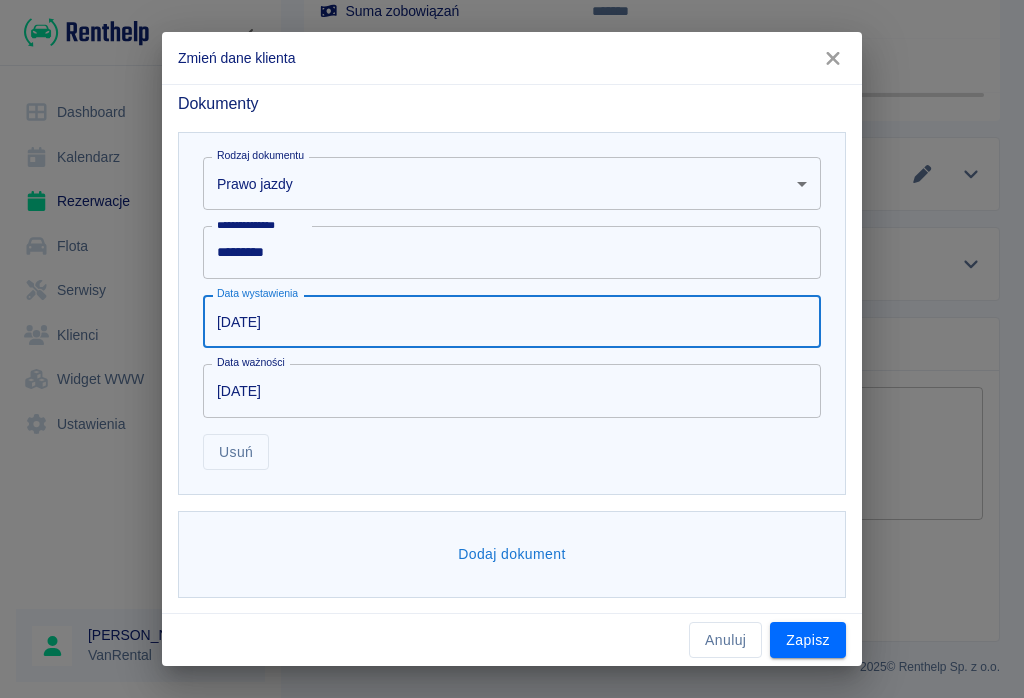 click on "Zapisz" at bounding box center [808, 640] 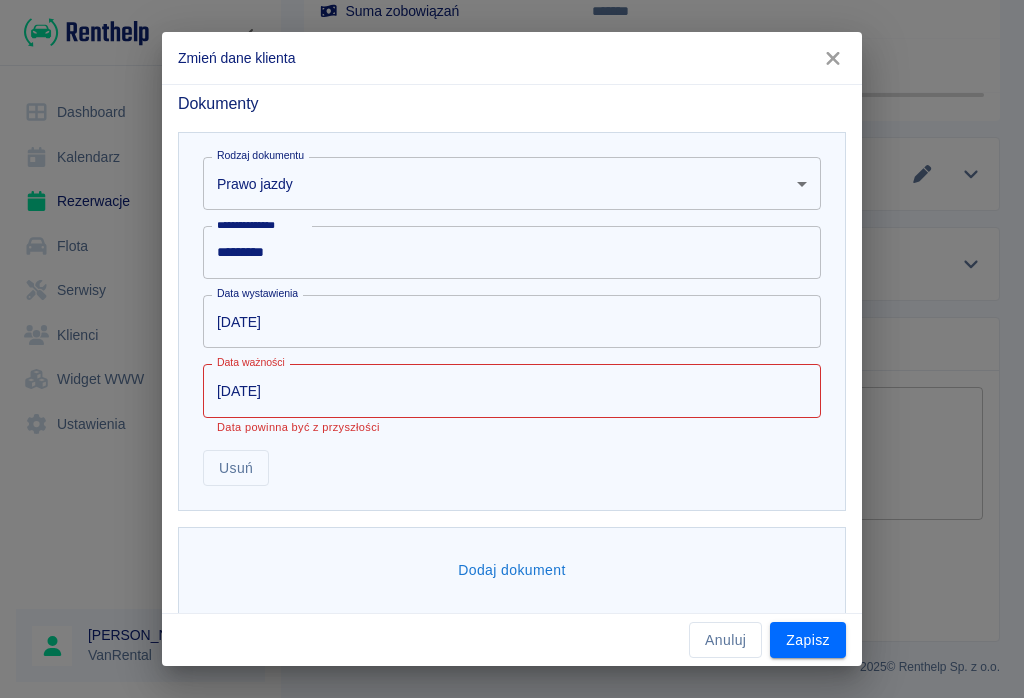 click on "13-09-2007" at bounding box center [505, 321] 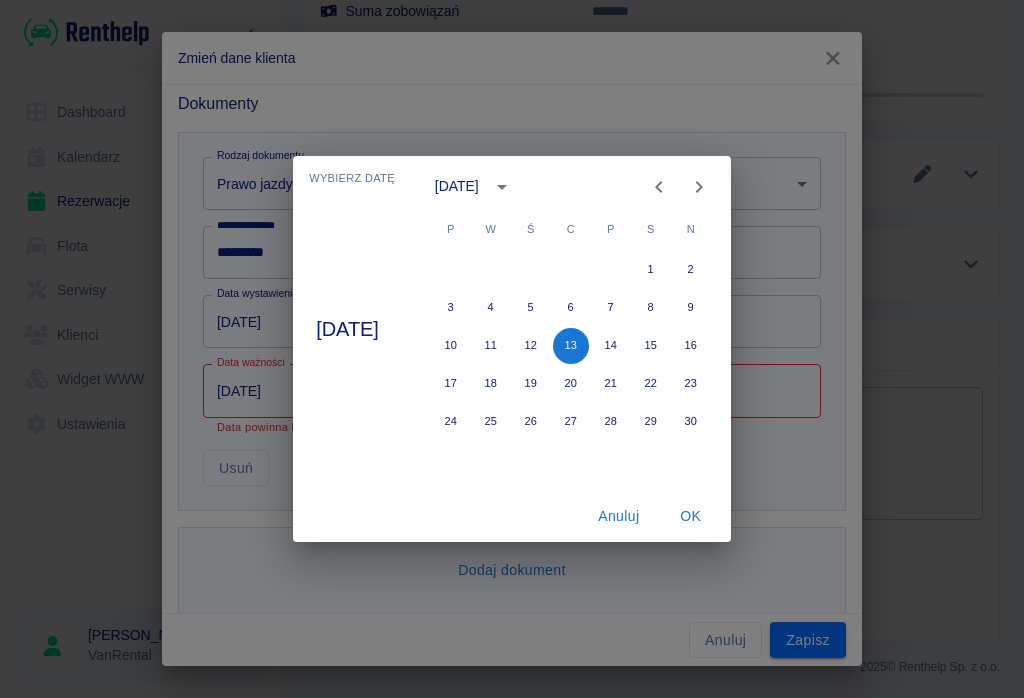 click 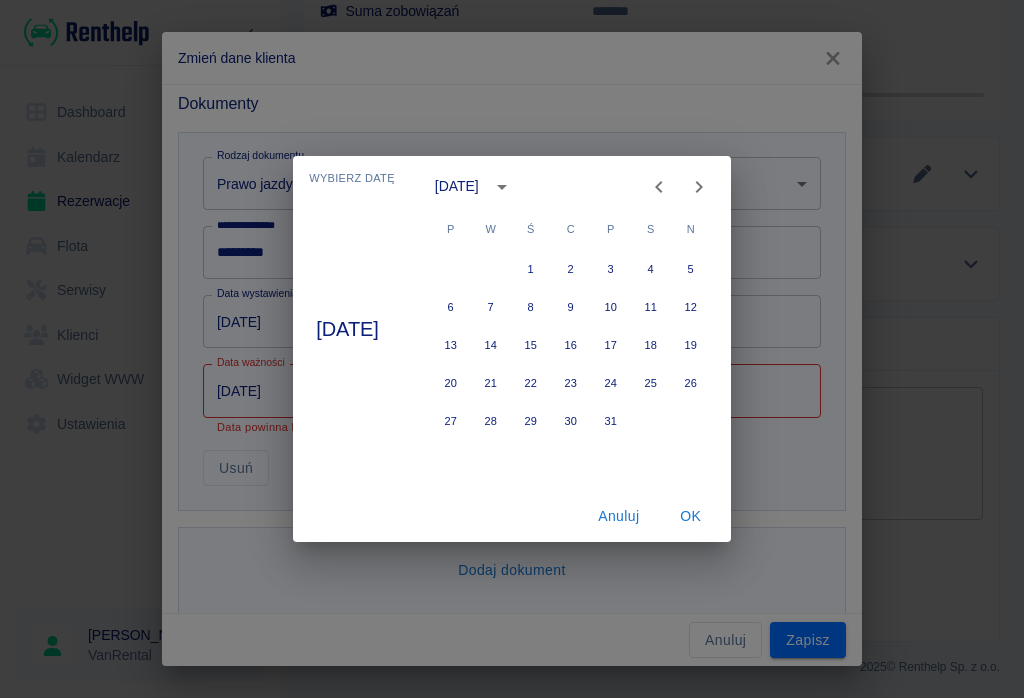 click 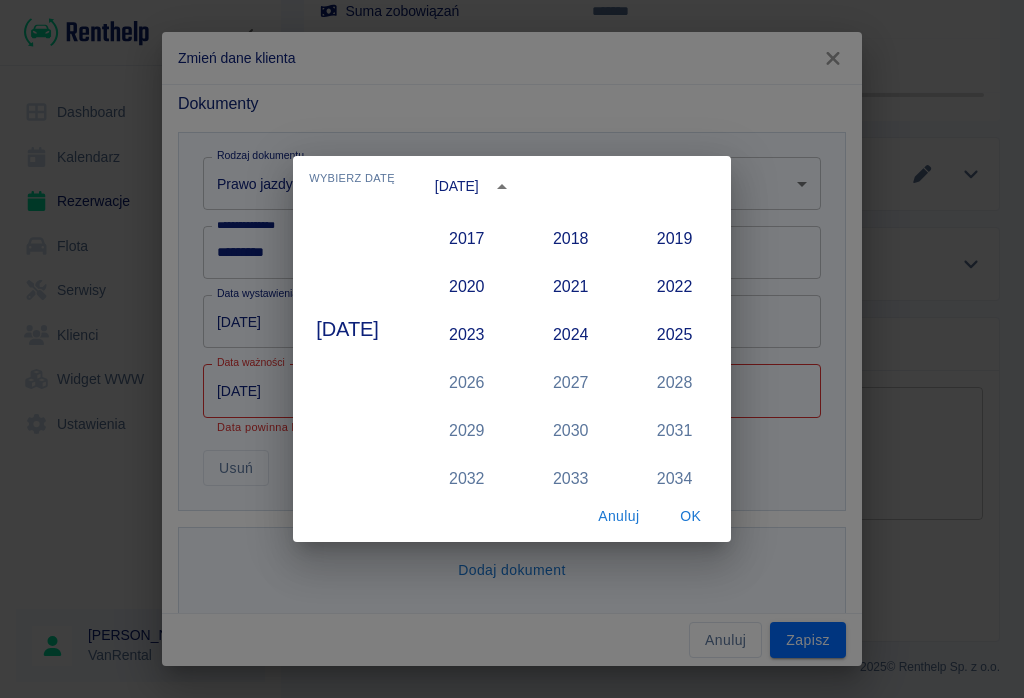 scroll, scrollTop: 1870, scrollLeft: 0, axis: vertical 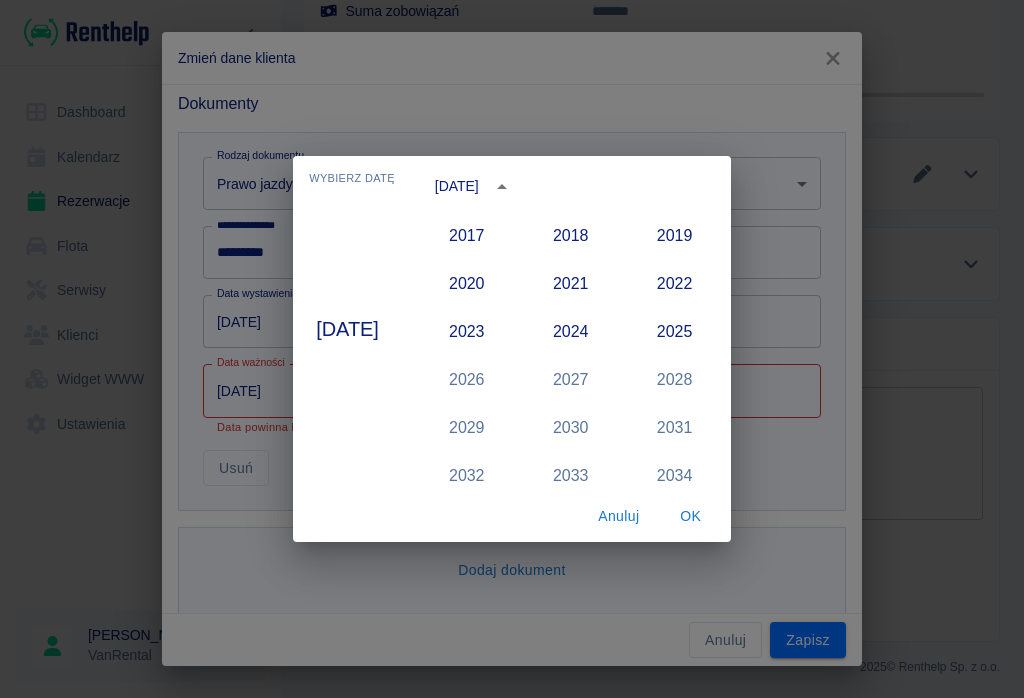 click on "2027" at bounding box center (571, 380) 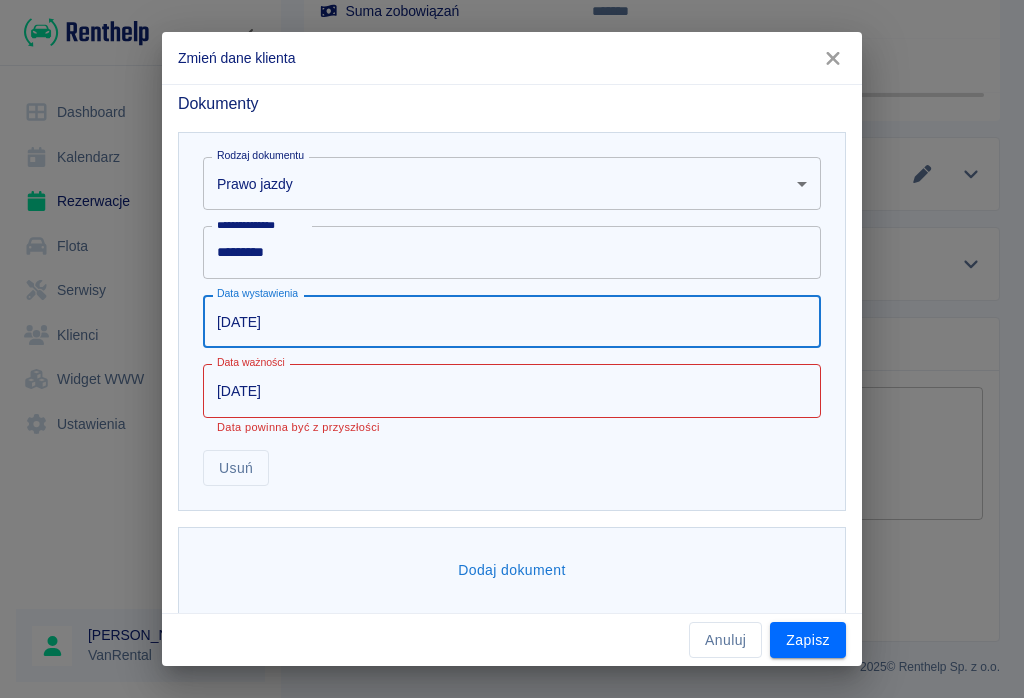 click on "13-09-2007" at bounding box center [505, 321] 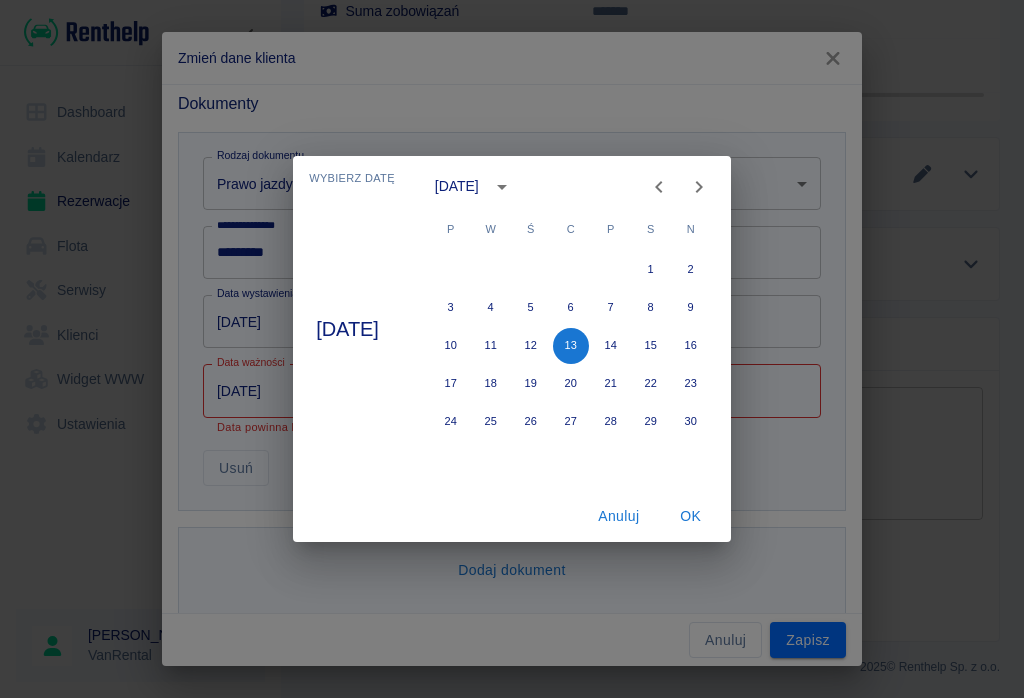 click at bounding box center [502, 187] 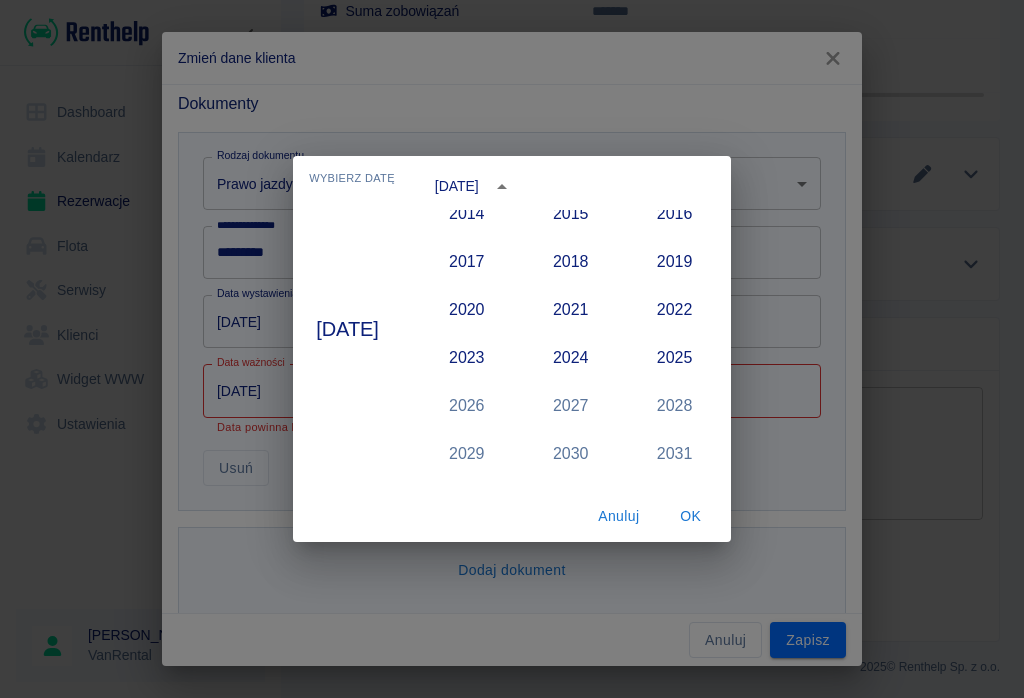 scroll, scrollTop: 1859, scrollLeft: 0, axis: vertical 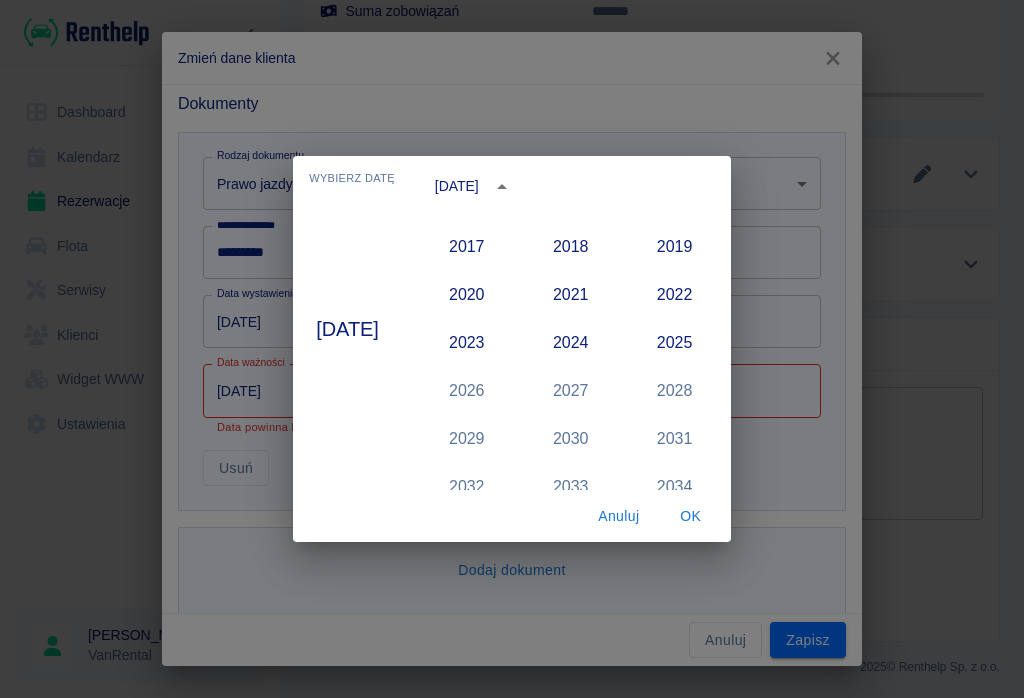 click on "2027" at bounding box center [571, 391] 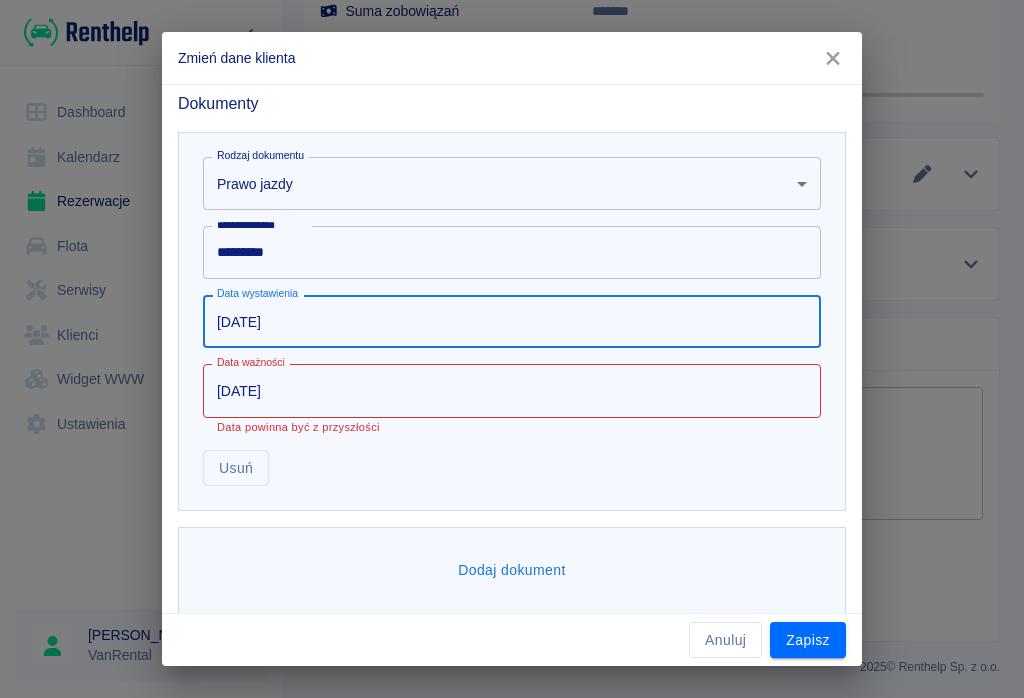 click on "13-09-2017" at bounding box center (505, 390) 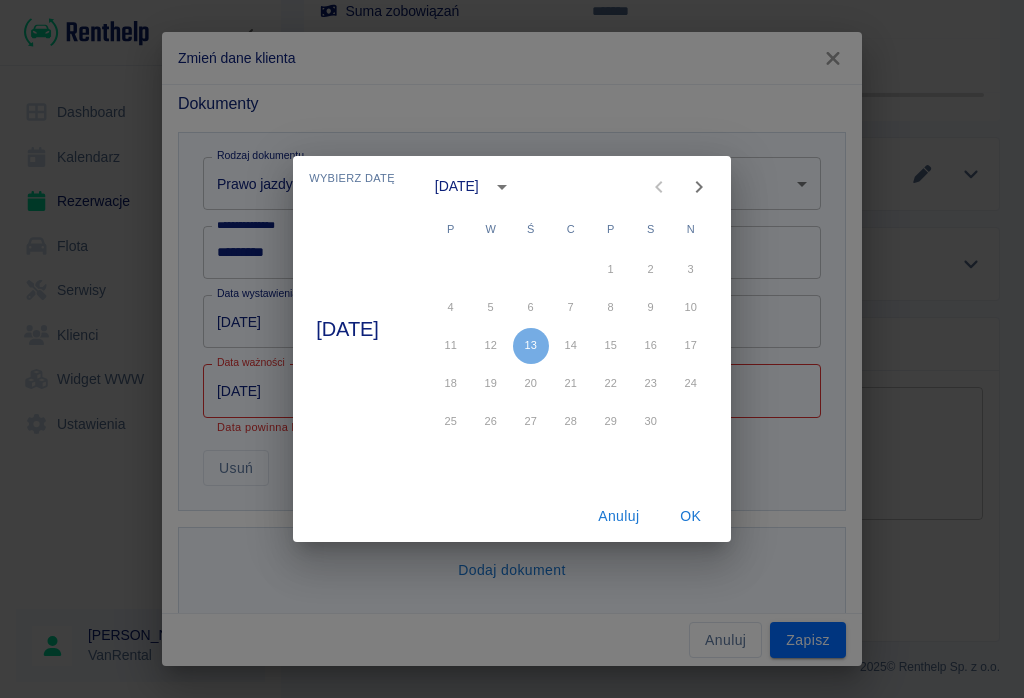 click on "Wybierz datę 13 września" at bounding box center (352, 323) 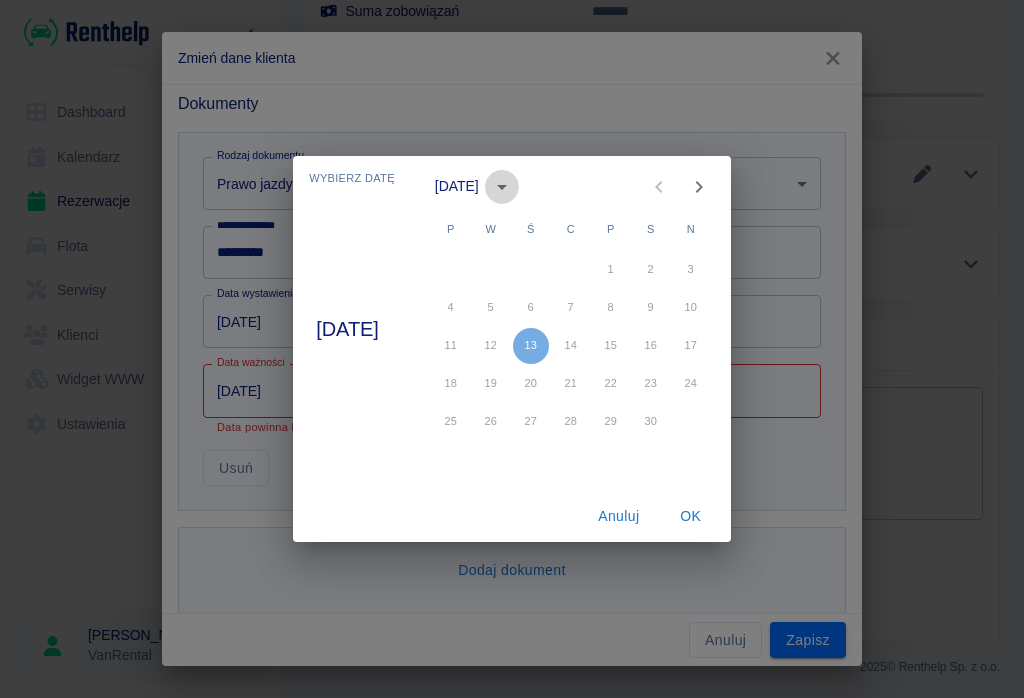 click 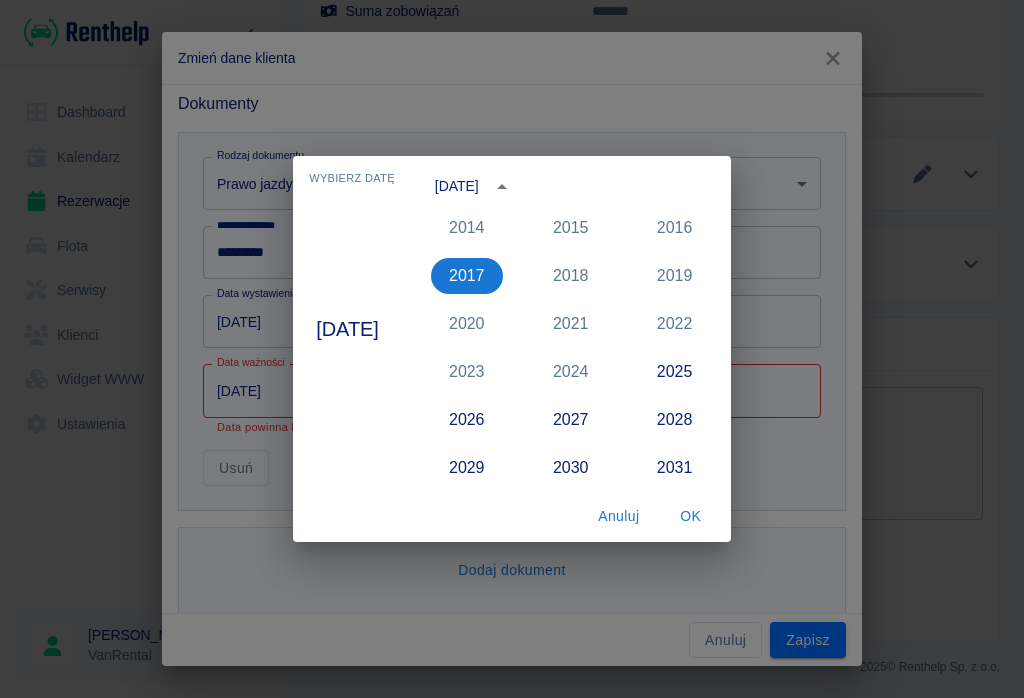 scroll, scrollTop: 1833, scrollLeft: 0, axis: vertical 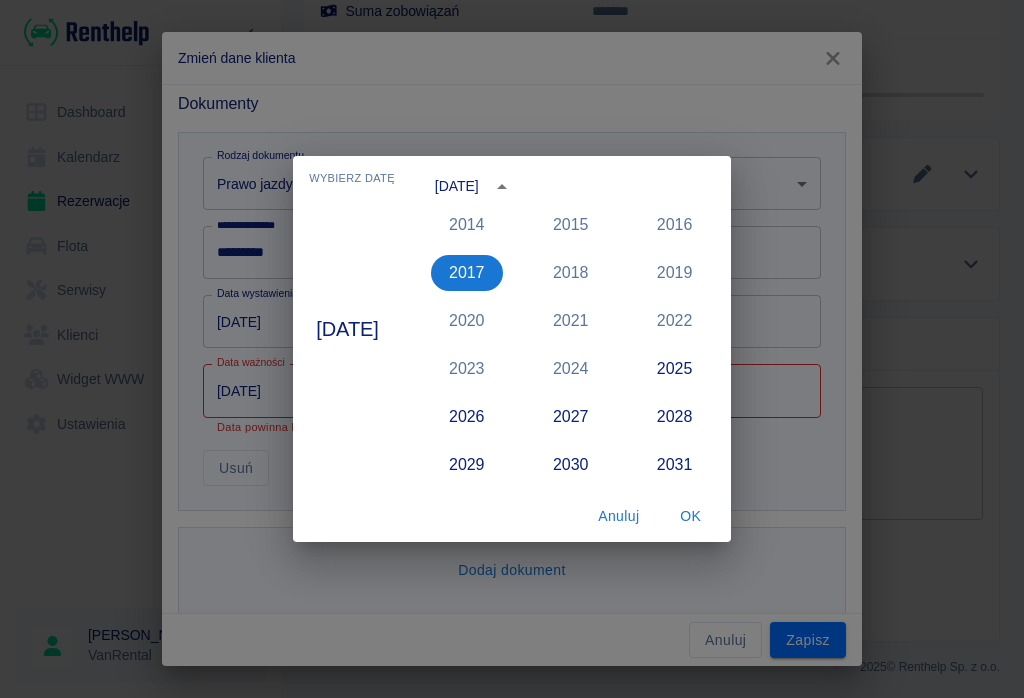 click on "2027" at bounding box center (571, 417) 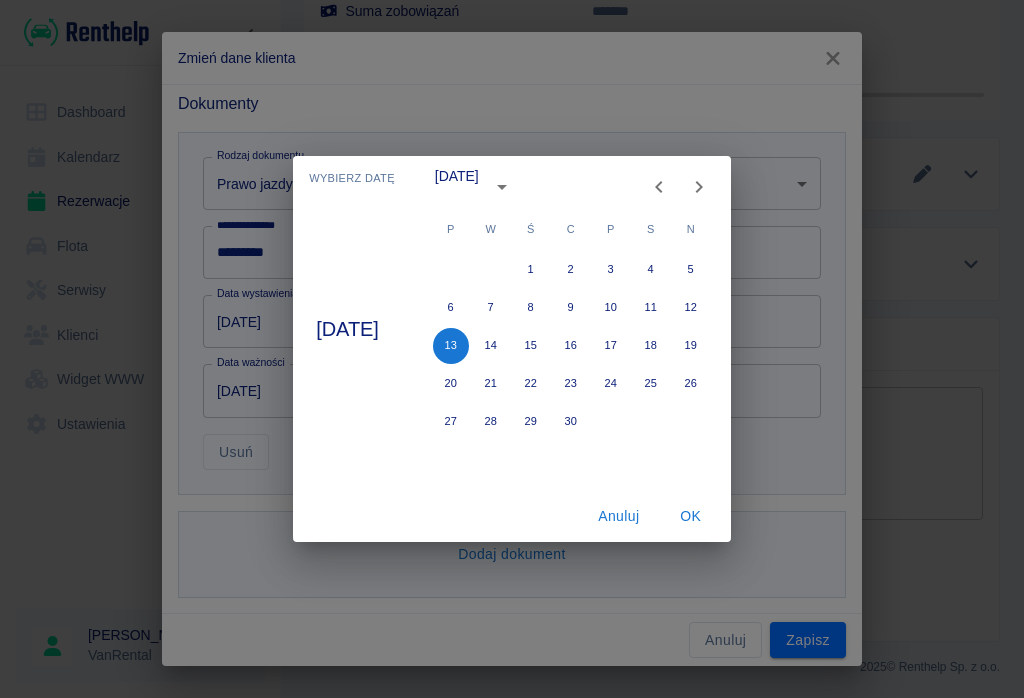 type on "13-09-2027" 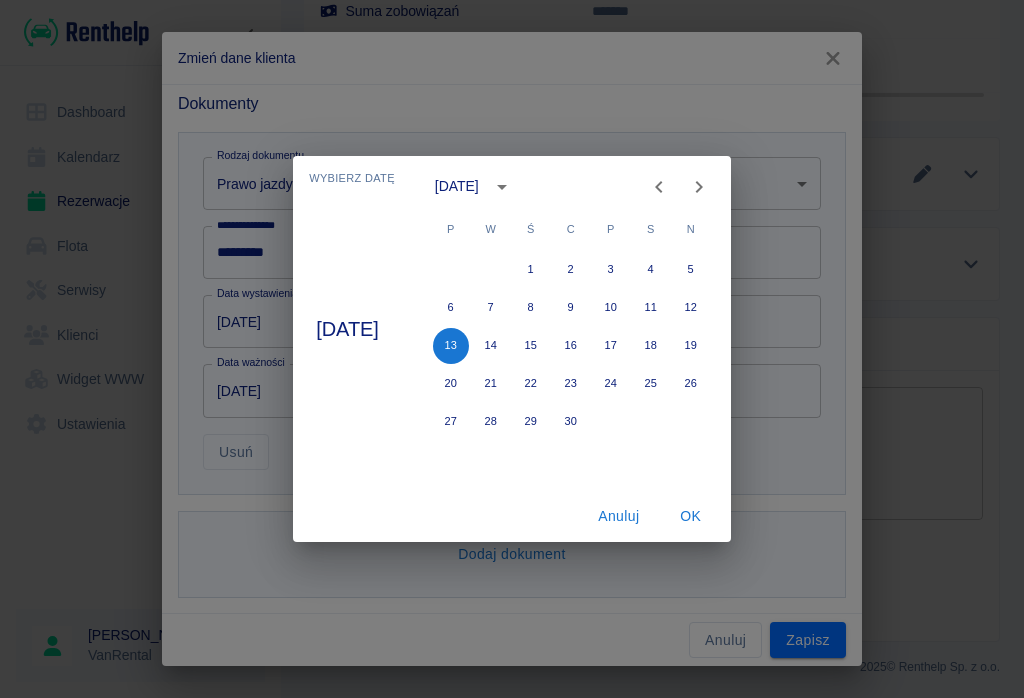 click on "OK" at bounding box center [691, 516] 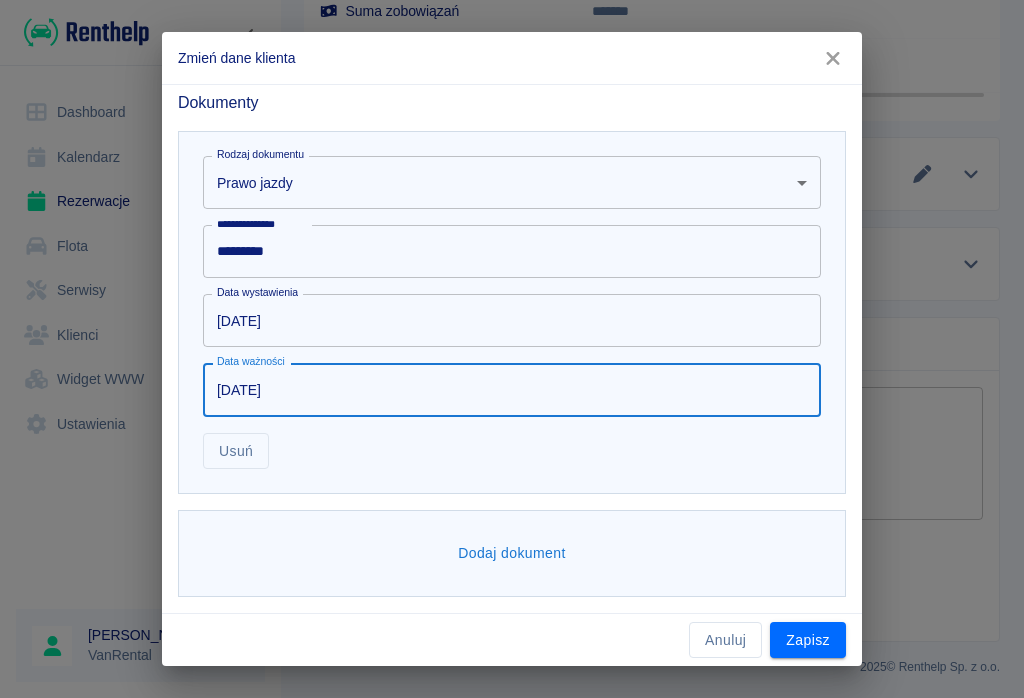 scroll, scrollTop: 701, scrollLeft: 0, axis: vertical 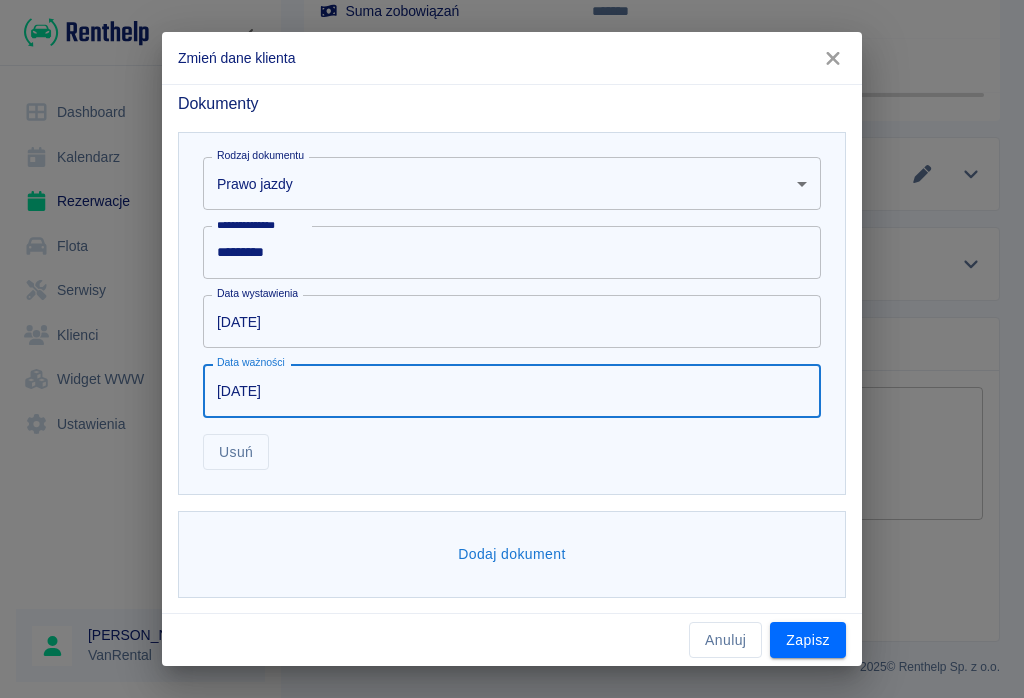 click on "Dodaj dokument" at bounding box center (512, 554) 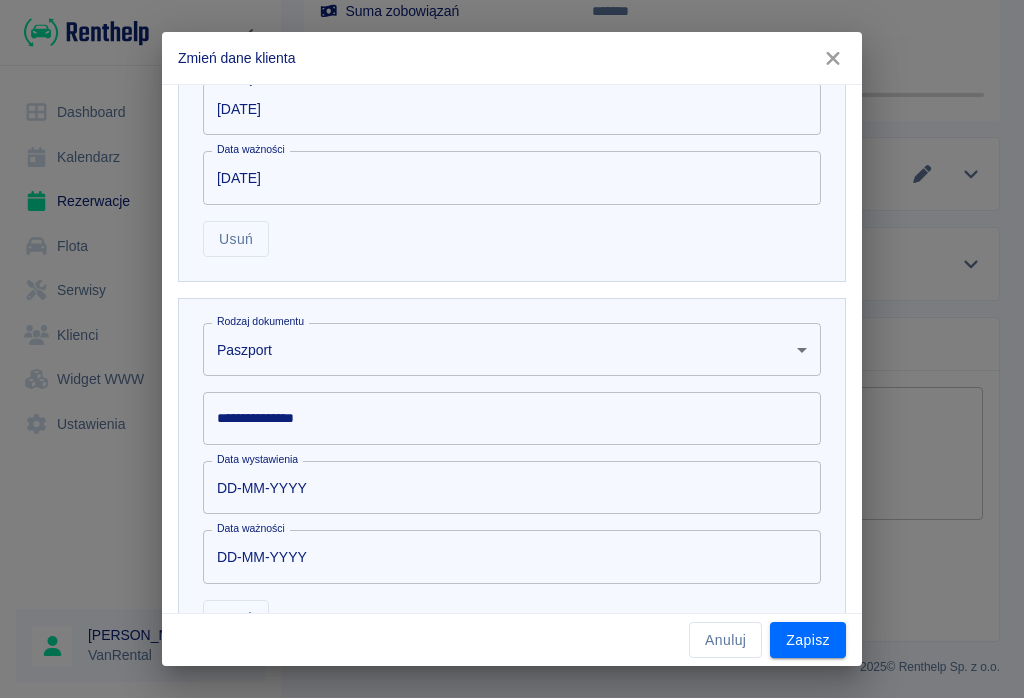 scroll, scrollTop: 928, scrollLeft: 0, axis: vertical 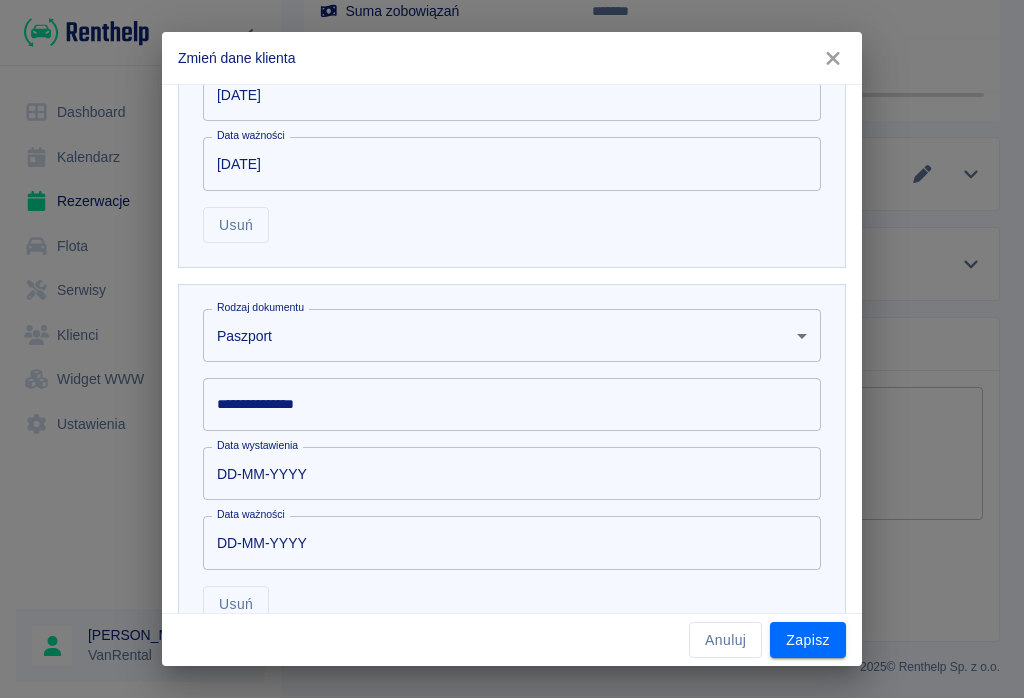 click on "Używamy plików Cookies, by zapewnić Ci najlepsze możliwe doświadczenie. Aby dowiedzieć się więcej, zapoznaj się z naszą Polityką Prywatności.  Polityka Prywatności Rozumiem Dashboard Kalendarz Rezerwacje Flota Serwisy Klienci Widget WWW Ustawienia Patryk Bąk VanRental Rezerwacje Rezerwacja #1908 - Fiat Ducato Maxi MJ L4H2 (WZ380FS) Wygeneruj umowę Podsumowanie Dokumenty Płatności Dokumentacja zdjęciowa Podstawowe informacje Rezerwacja od 17 lip 2025, 13:00 Miejsce wydania Polska 03-516 ,  Warszawa Piotra Skargi 63 Rezerwacja do 20 lip 2025, 13:00 Miejsce odbioru Polska 03-516 ,  Warszawa Piotra Skargi 63 Szczegóły oferty Kaucja 1000,00 zł Udział własny 0,00 zł Okres wynajmu 3 dni Status i umowa Status Niepodpisana Numer umowy - Typ umowy - Żrodło Panel Tworzący rezerwację Patryk   Bąk Obsługujący rezerwację Patryk   Bąk Zmień osobę Podsumowanie Kwota wynajmu 1066,41 zł Dodatki razem 3 543,00 zł Wyjazd za granicę RP Jednorazowo Dodatek pojedynczy 1  ×  246,00 zł =" at bounding box center [512, 349] 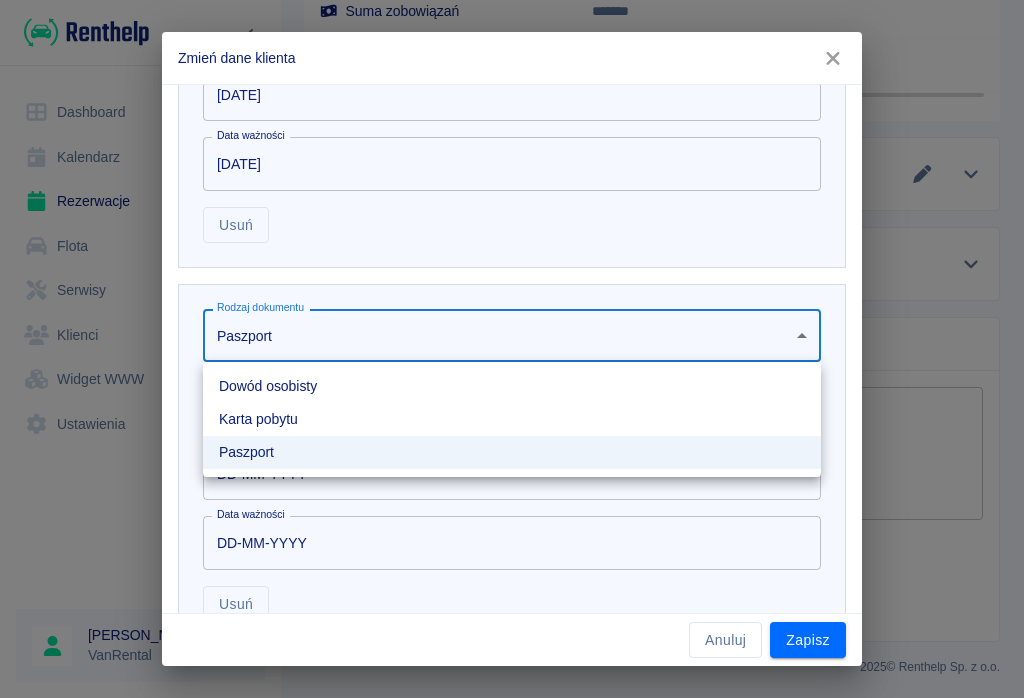 click at bounding box center (512, 349) 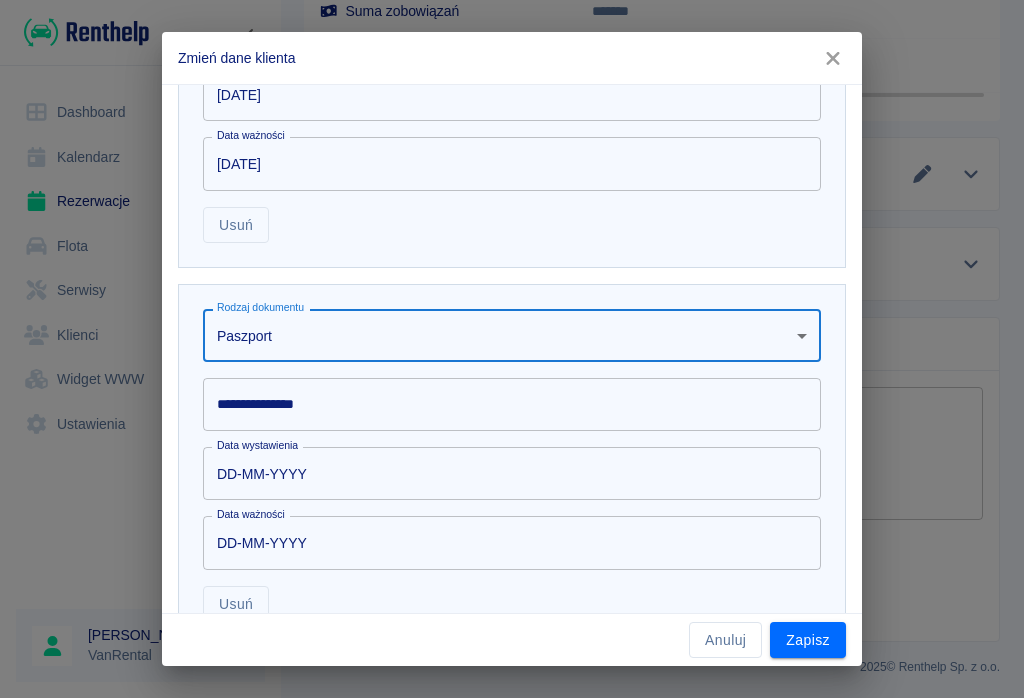 click on "**********" at bounding box center [512, 404] 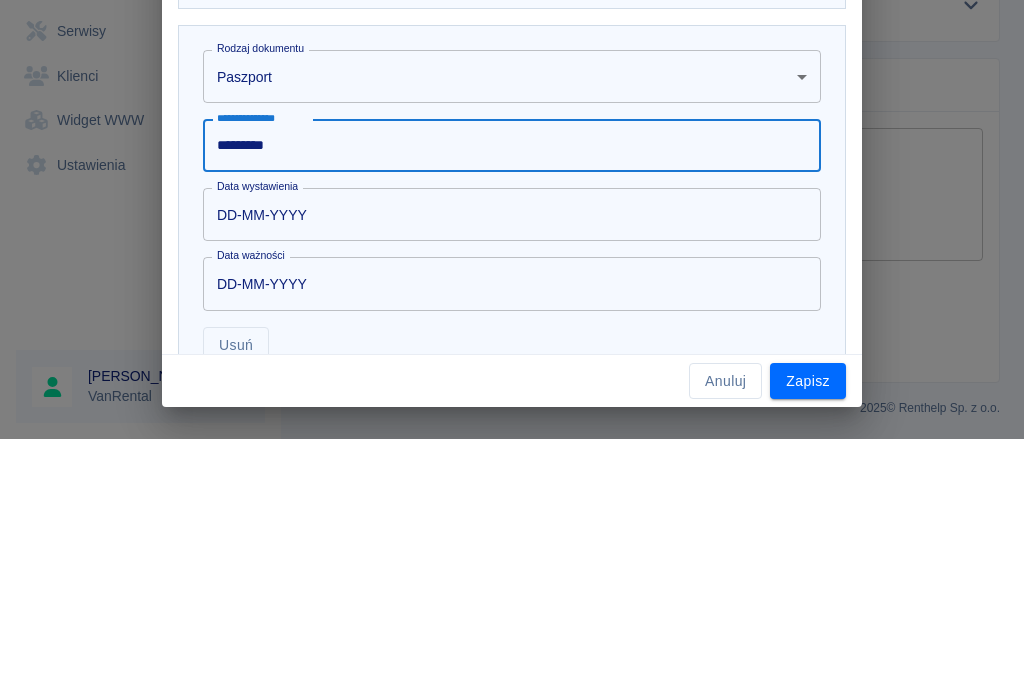 type on "*********" 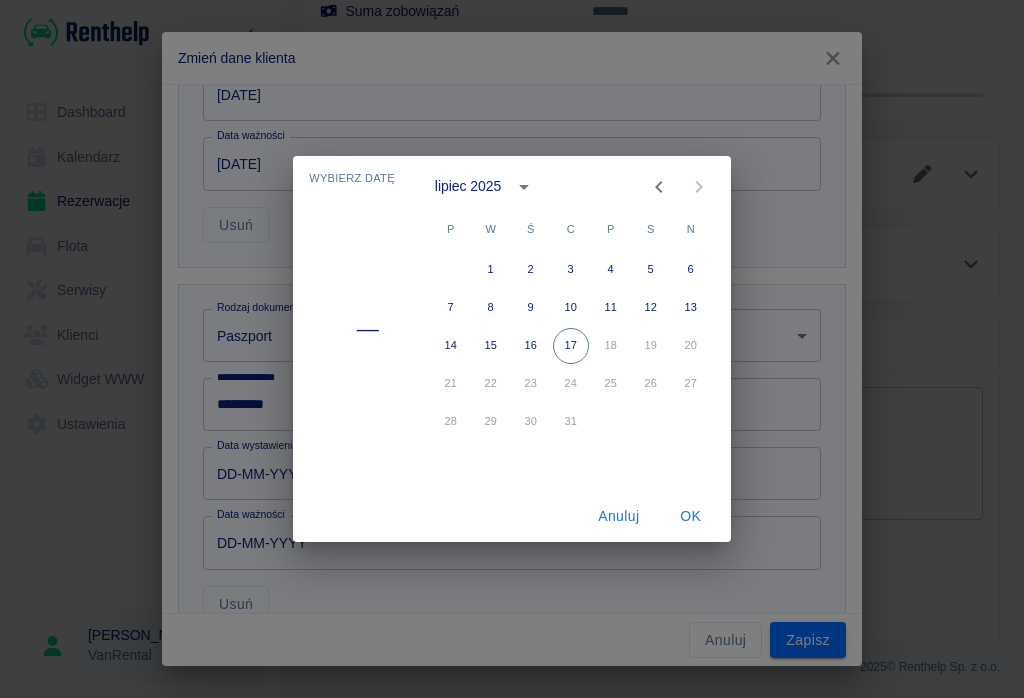 click on "OK" at bounding box center (691, 516) 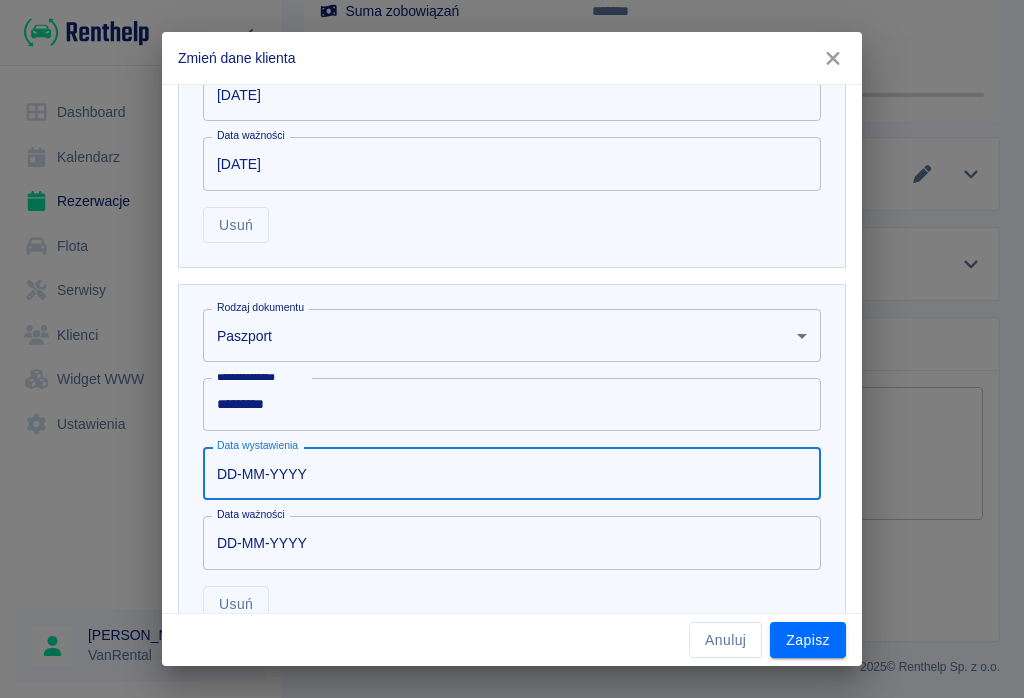 click on "DD-MM-YYYY" at bounding box center (505, 473) 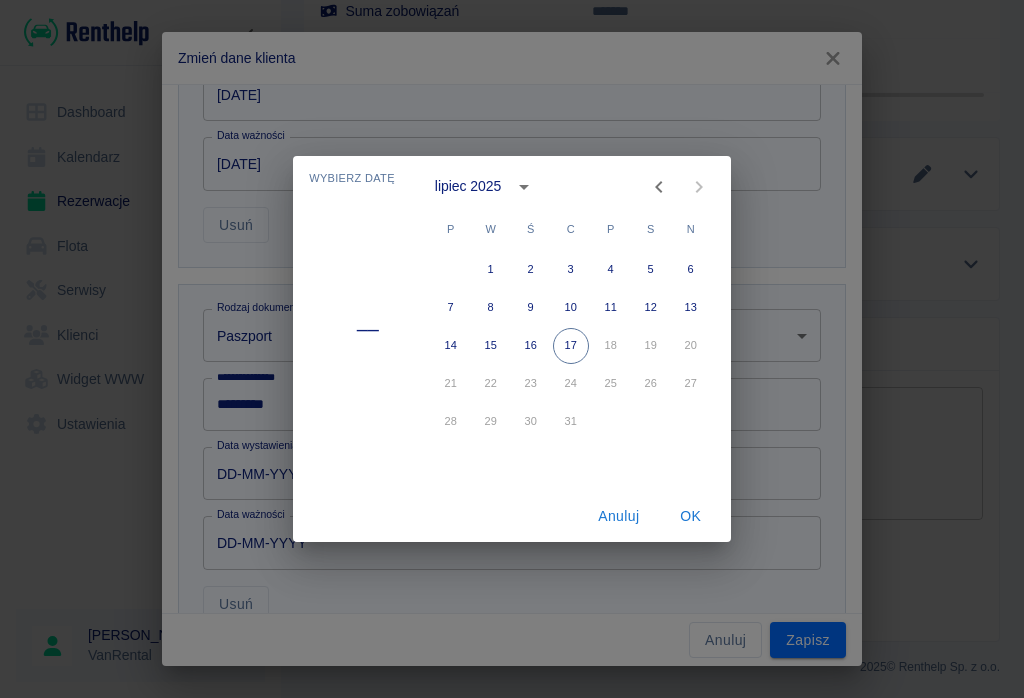 click 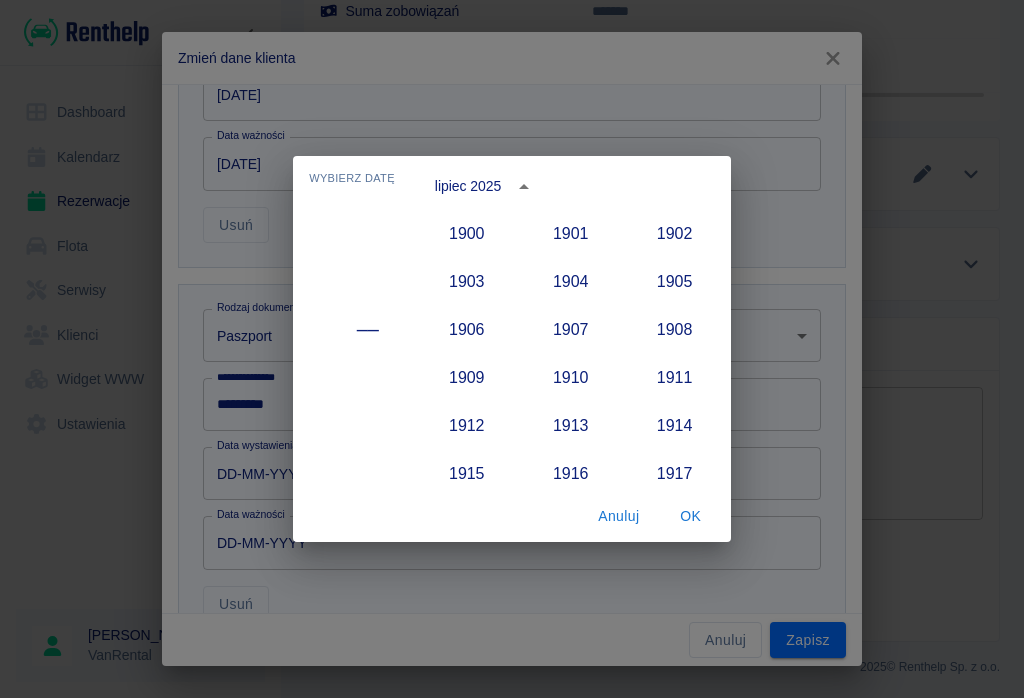 scroll, scrollTop: 1852, scrollLeft: 0, axis: vertical 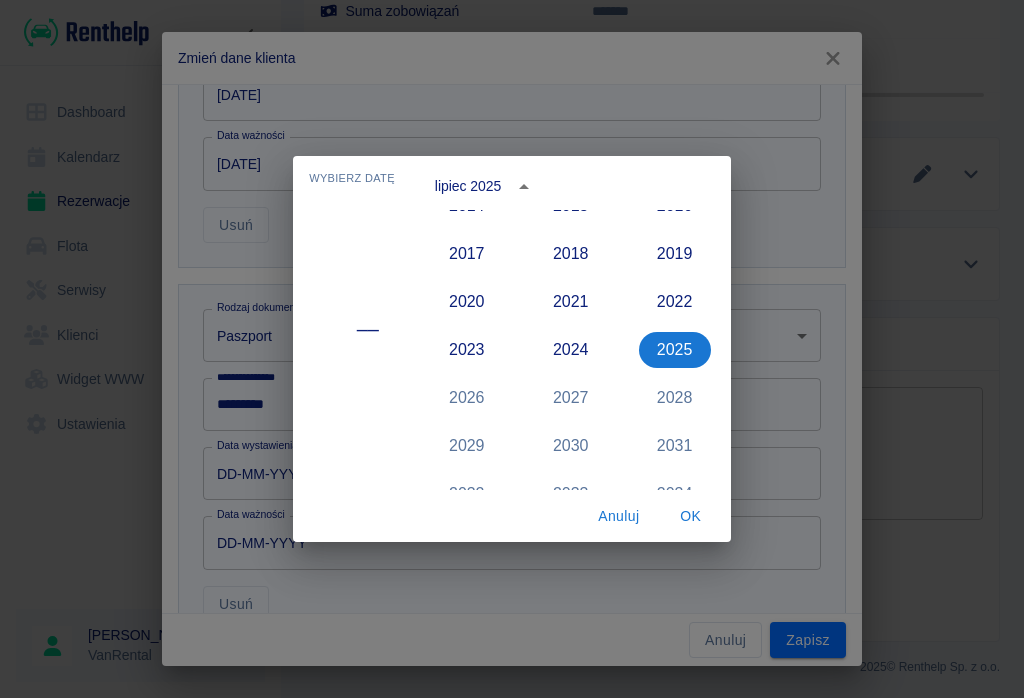 click on "2017" at bounding box center (467, 254) 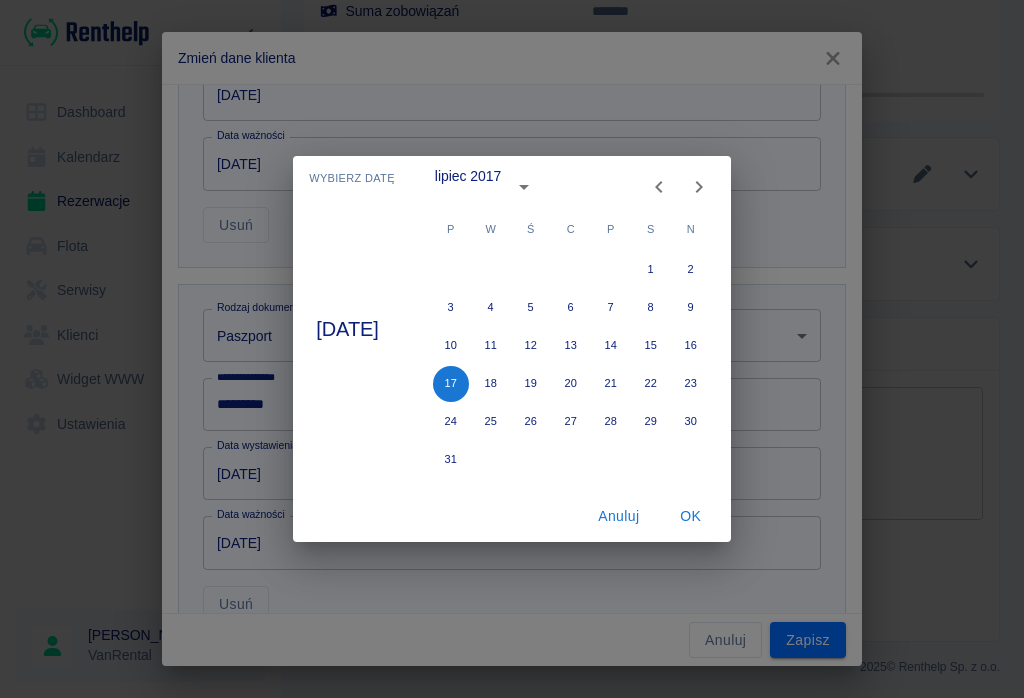 type on "17-07-2017" 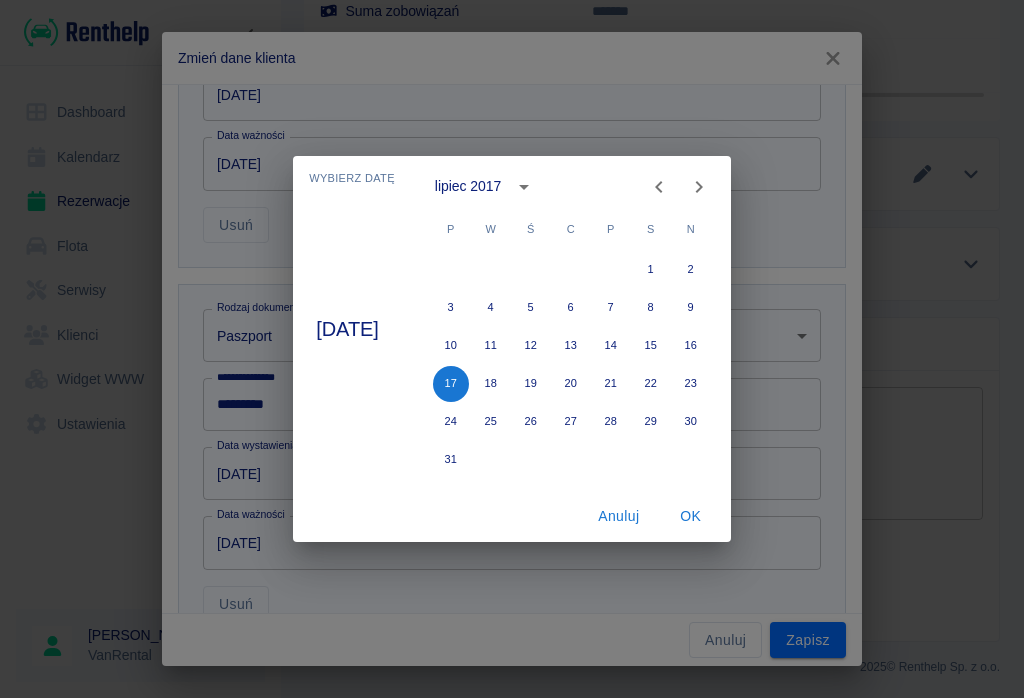 click 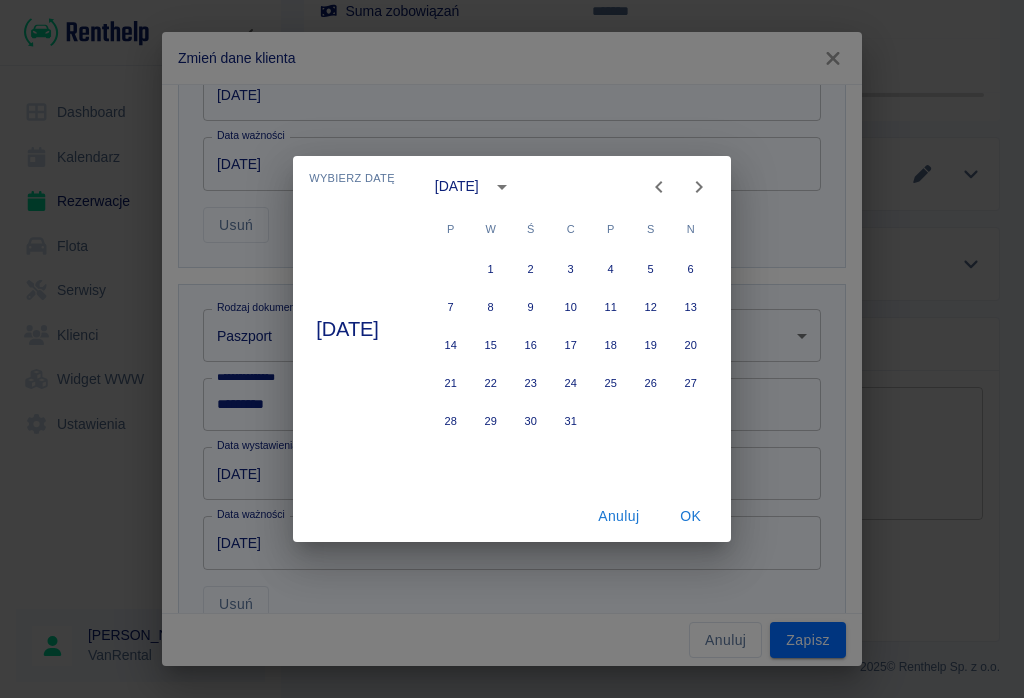 click 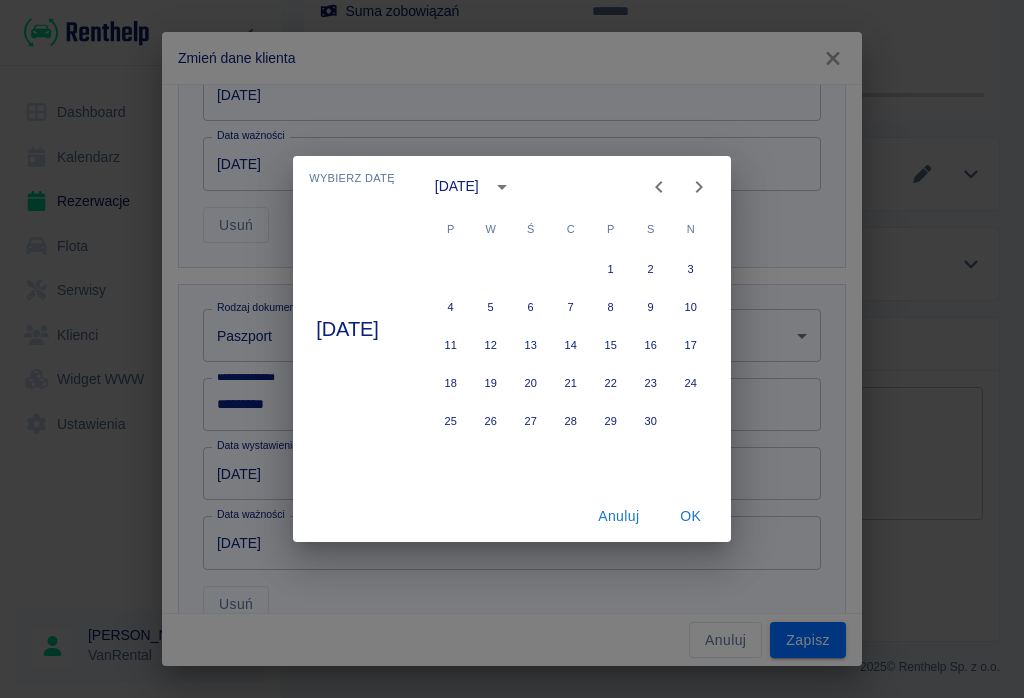 click on "14" at bounding box center [571, 346] 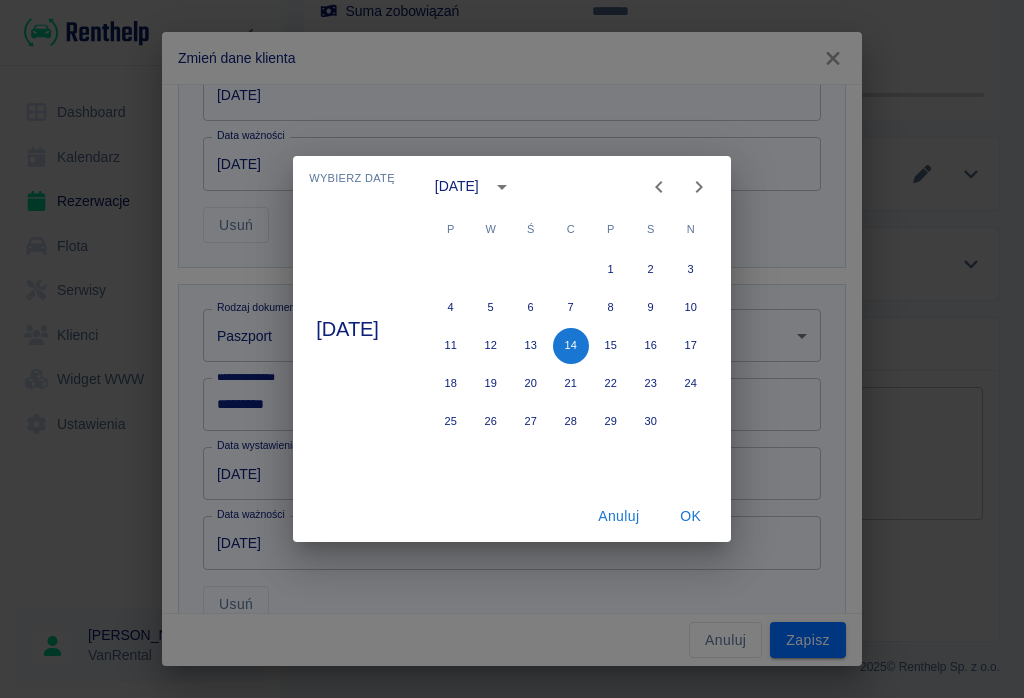 type on "14-09-2017" 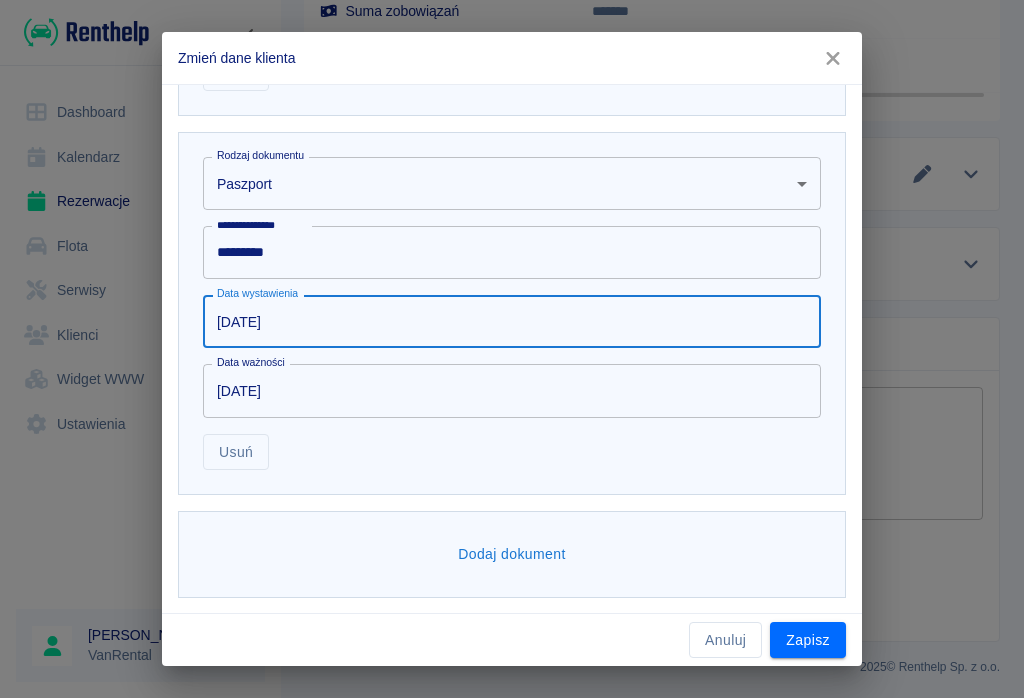 scroll, scrollTop: 1079, scrollLeft: 0, axis: vertical 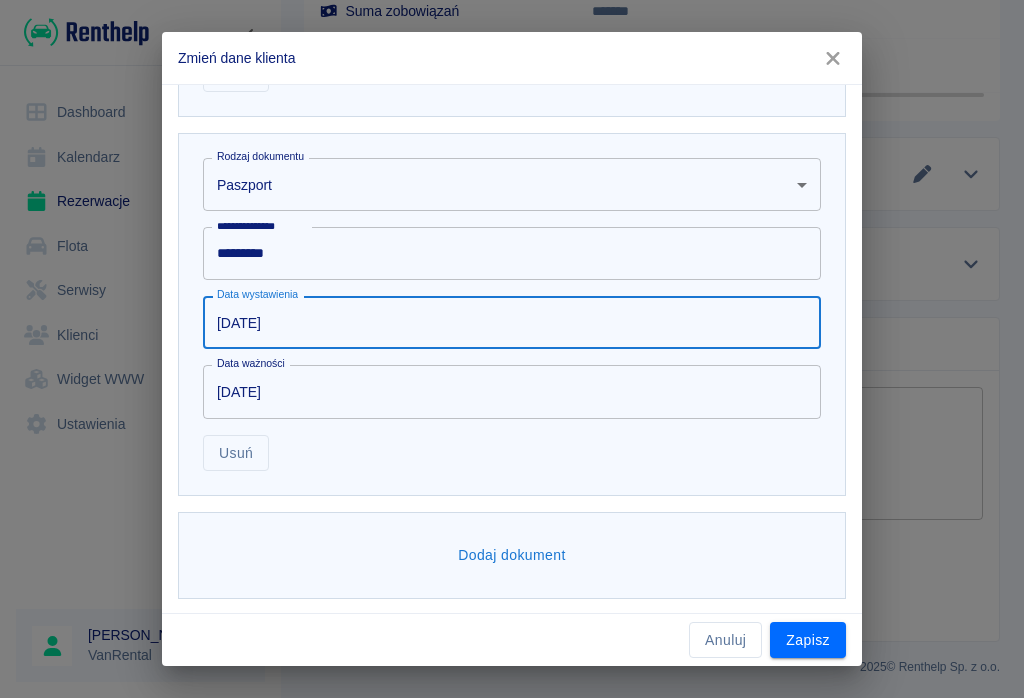 click on "Zapisz" at bounding box center (808, 640) 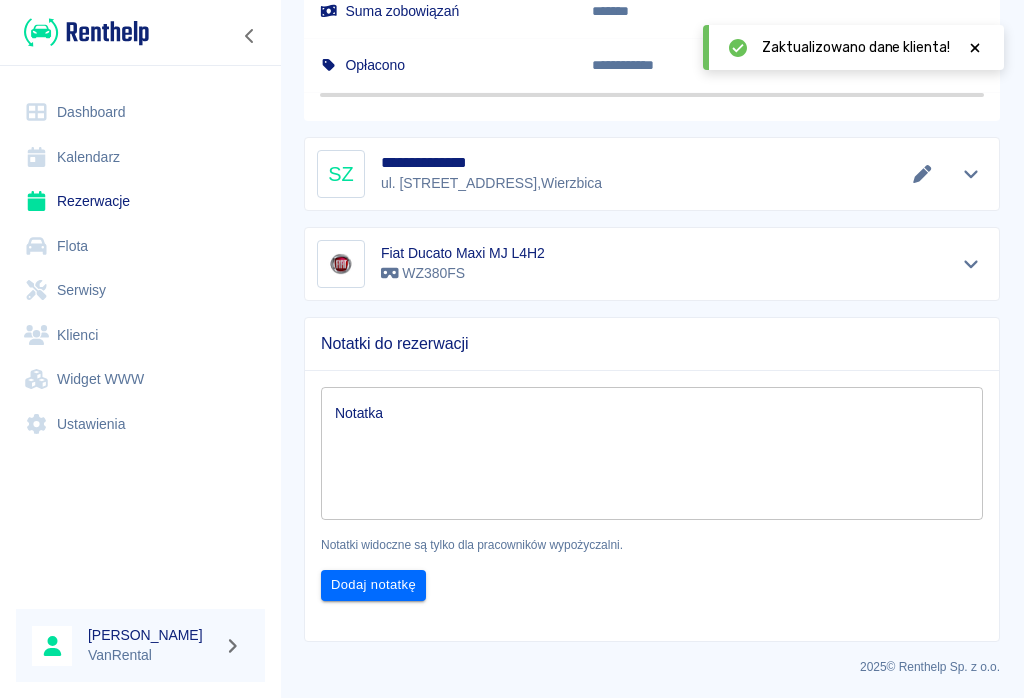 click 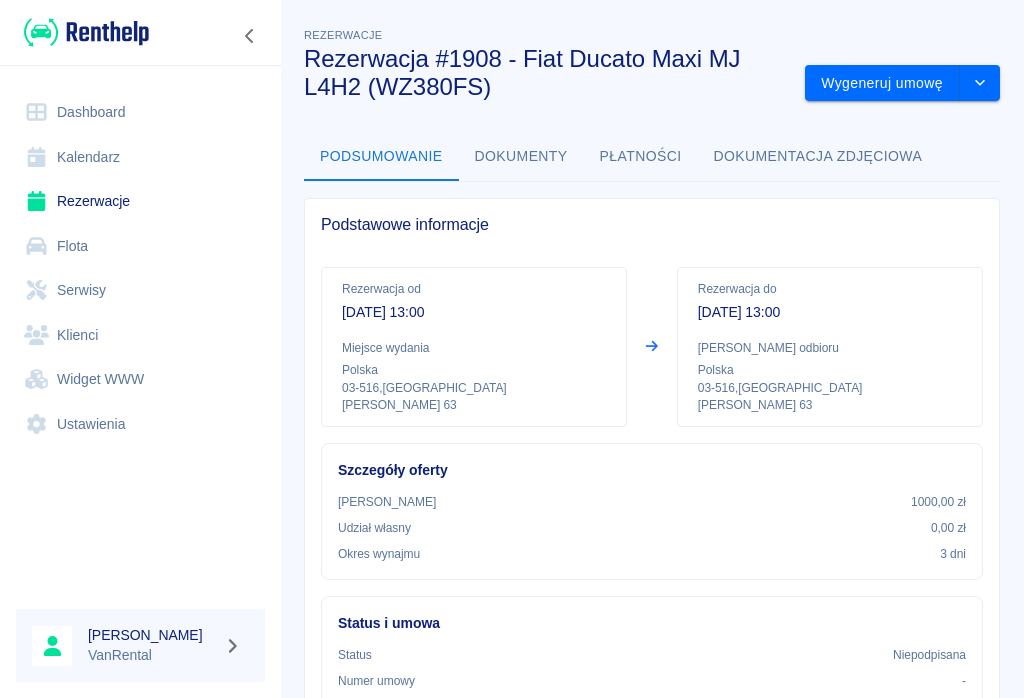 scroll, scrollTop: 0, scrollLeft: 0, axis: both 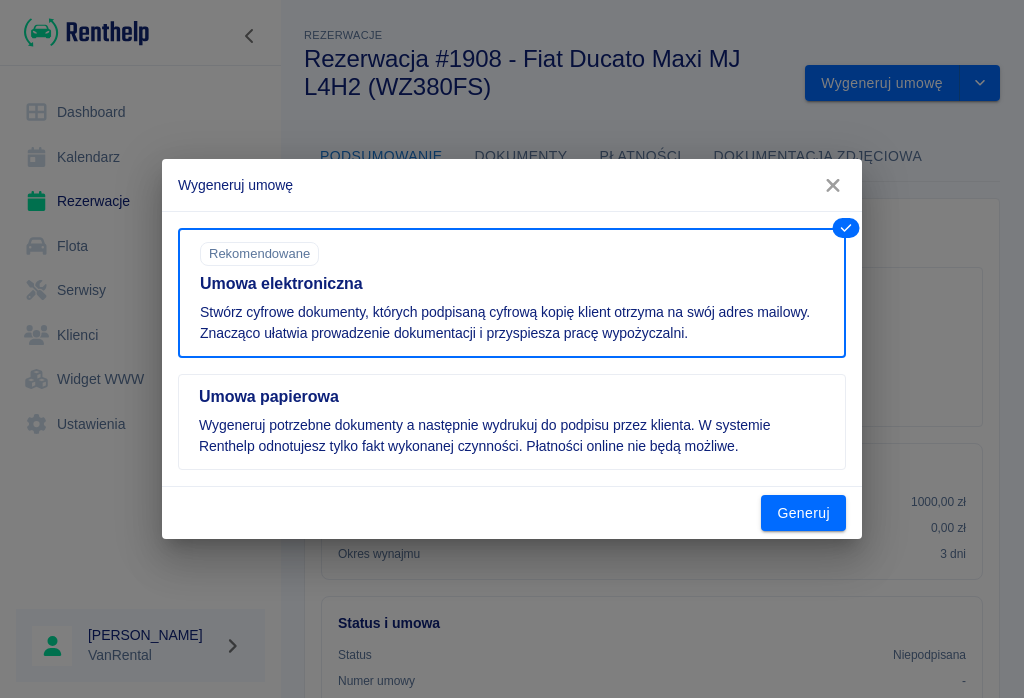 click on "Generuj" at bounding box center [803, 513] 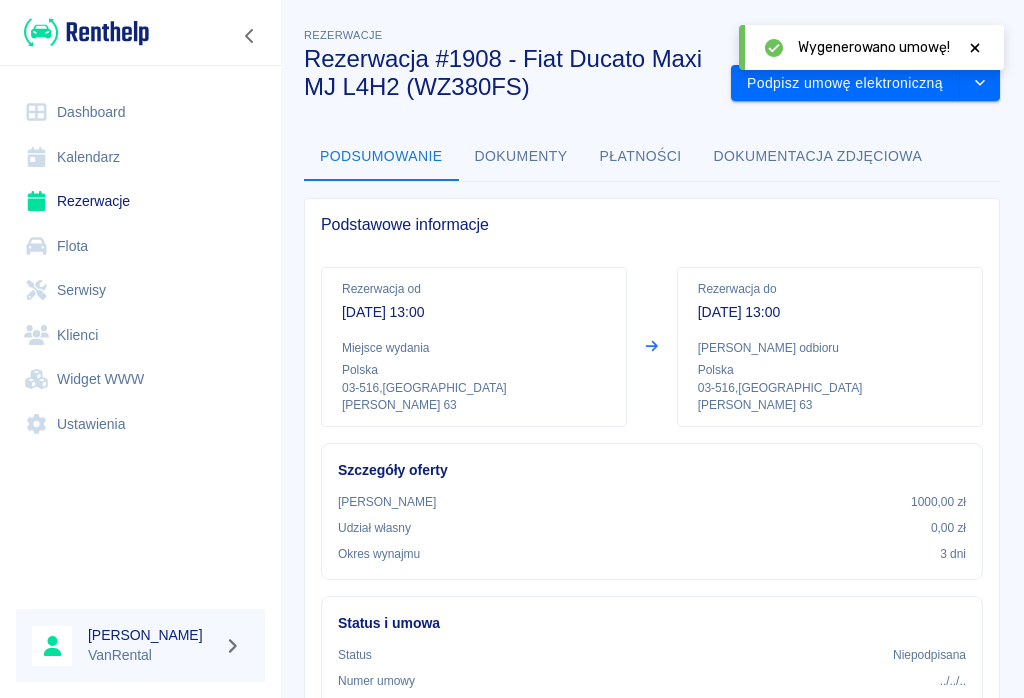 click on "Wygenerowano umowę!" at bounding box center [871, 47] 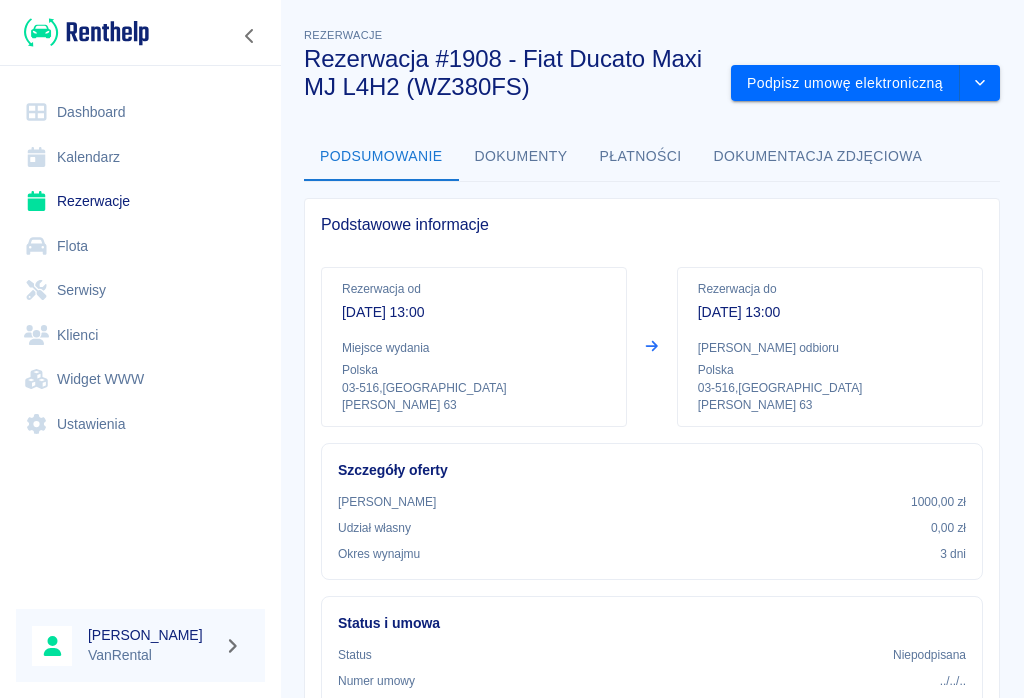 click on "Podpisz umowę elektroniczną" at bounding box center [845, 83] 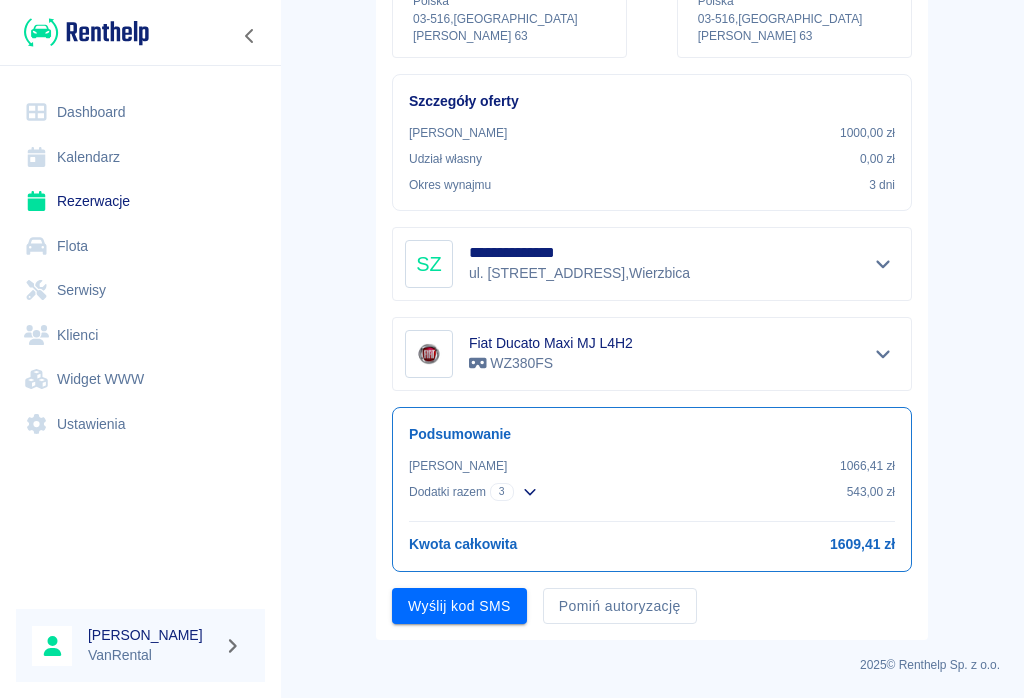 scroll, scrollTop: 310, scrollLeft: 0, axis: vertical 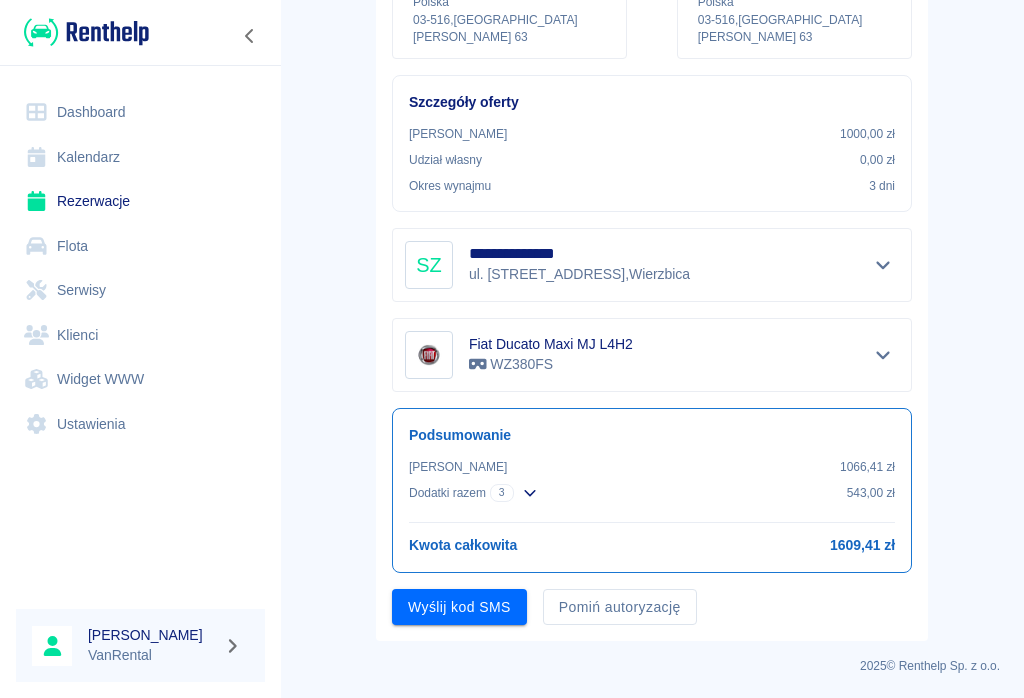 click on "Wyślij kod SMS" at bounding box center (459, 607) 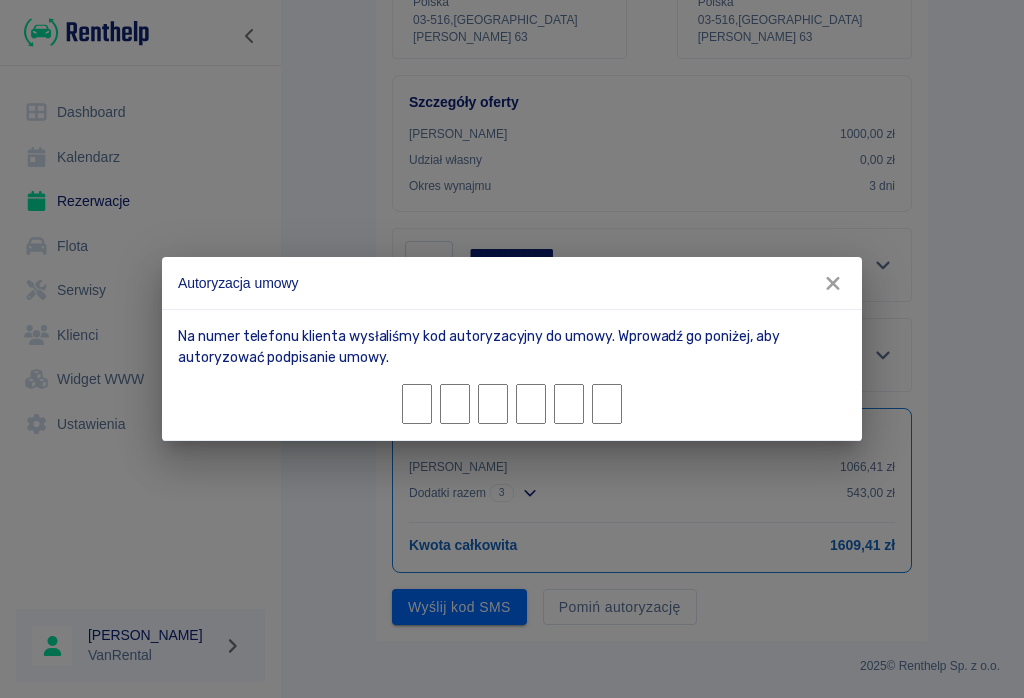 click at bounding box center (512, 404) 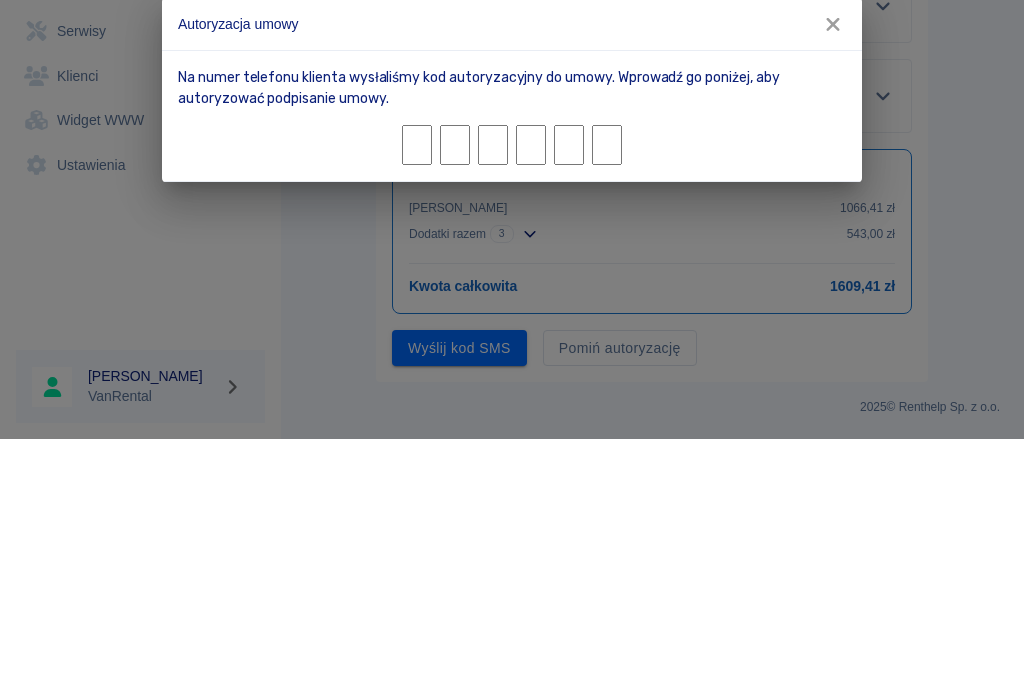 type on "9" 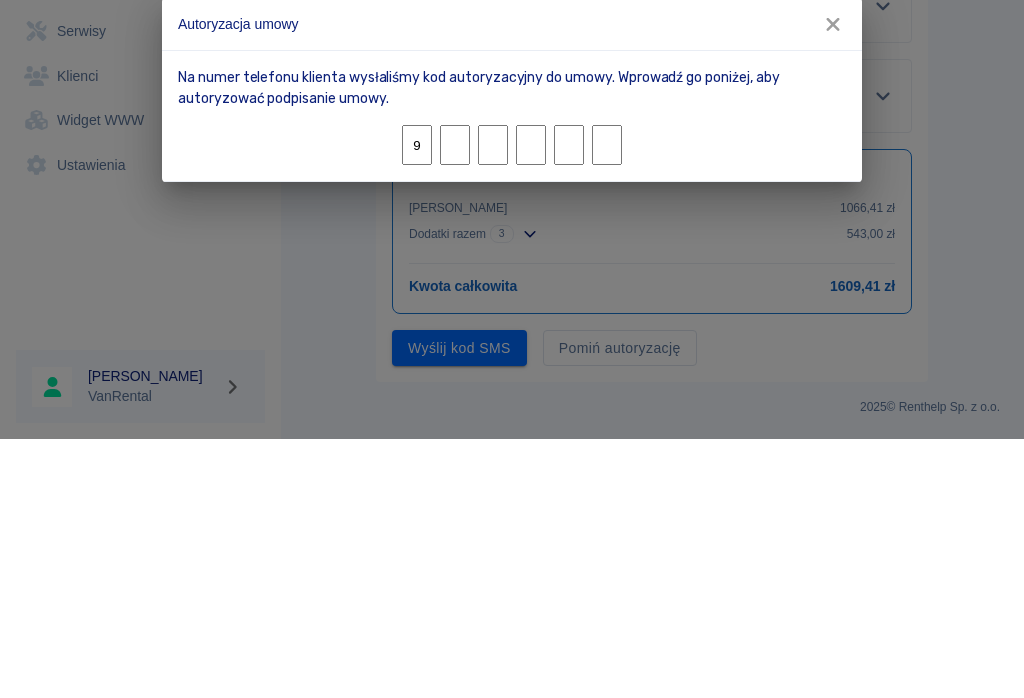 type on "3" 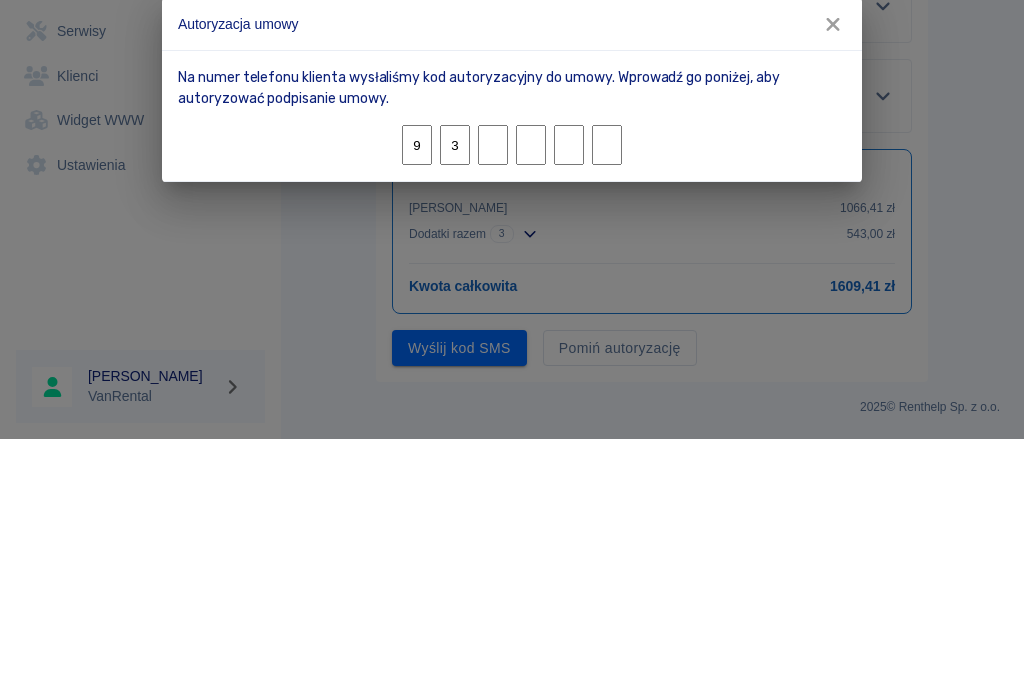 type on "5" 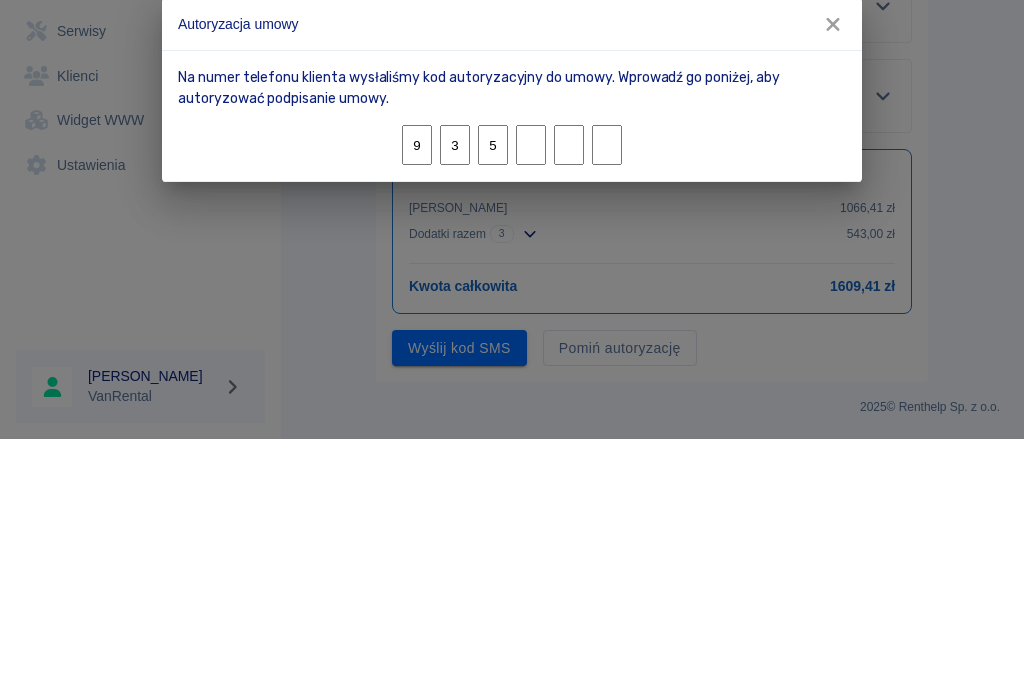 type on "4" 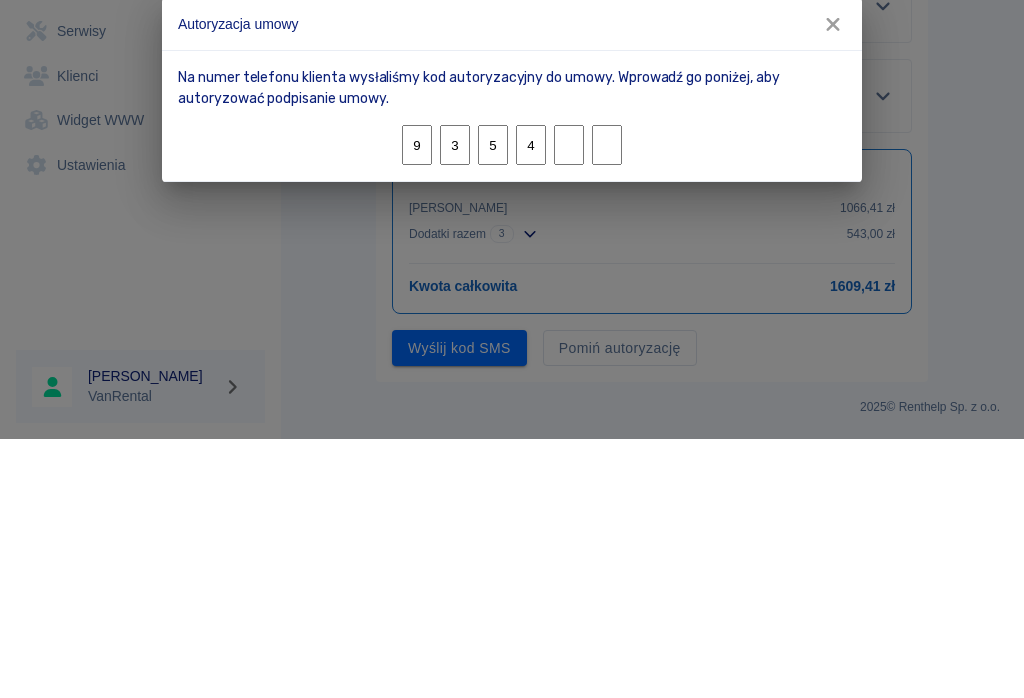 type on "5" 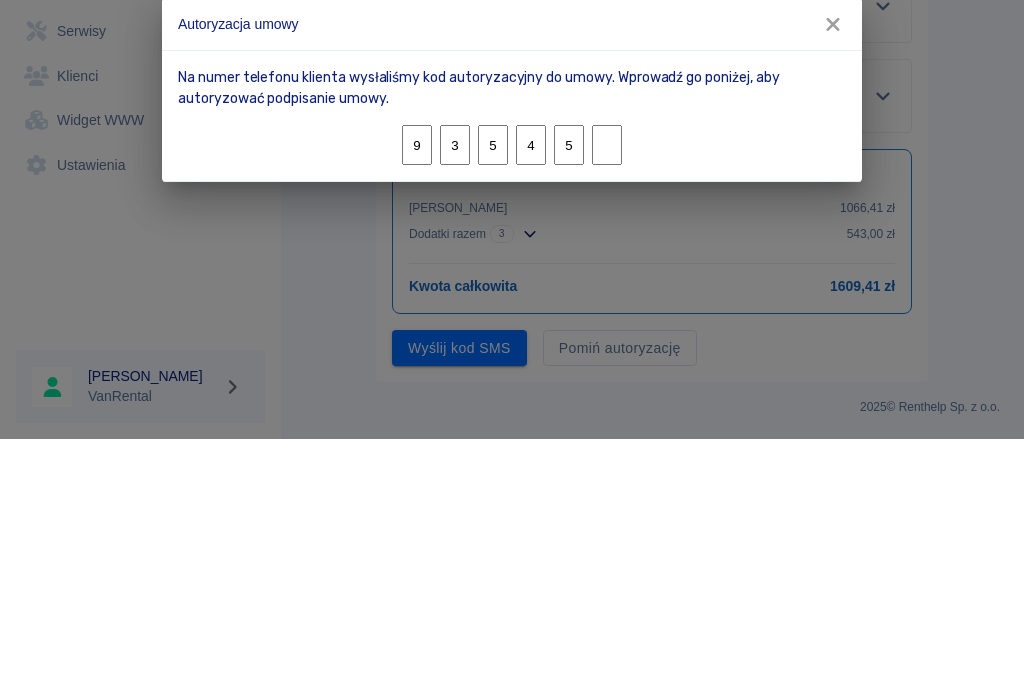 type on "1" 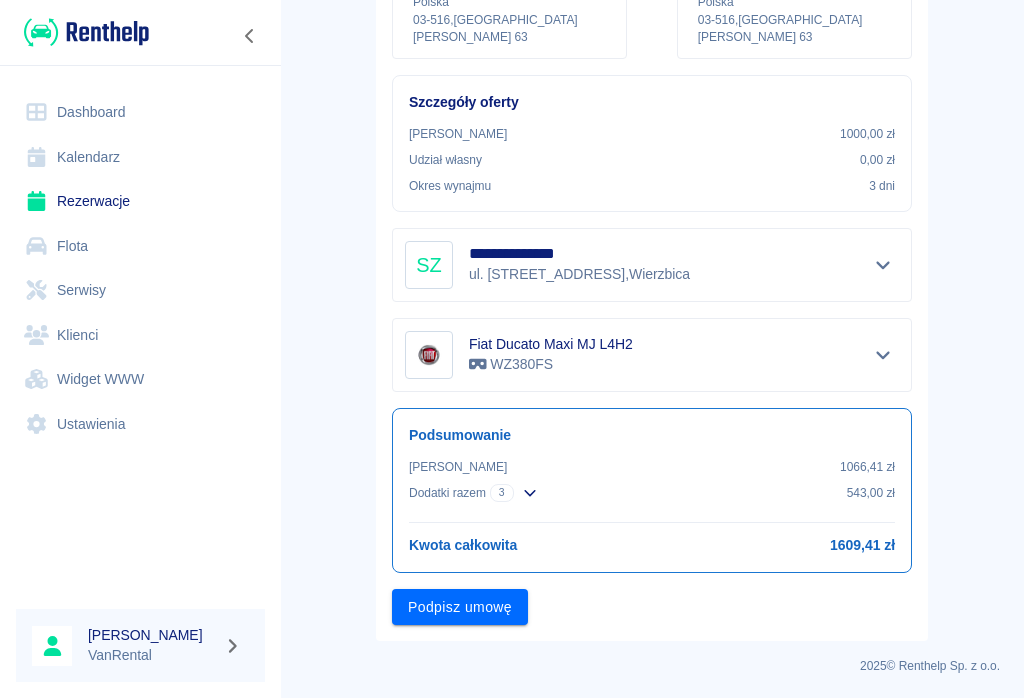 click on "Podpisz umowę" at bounding box center [460, 607] 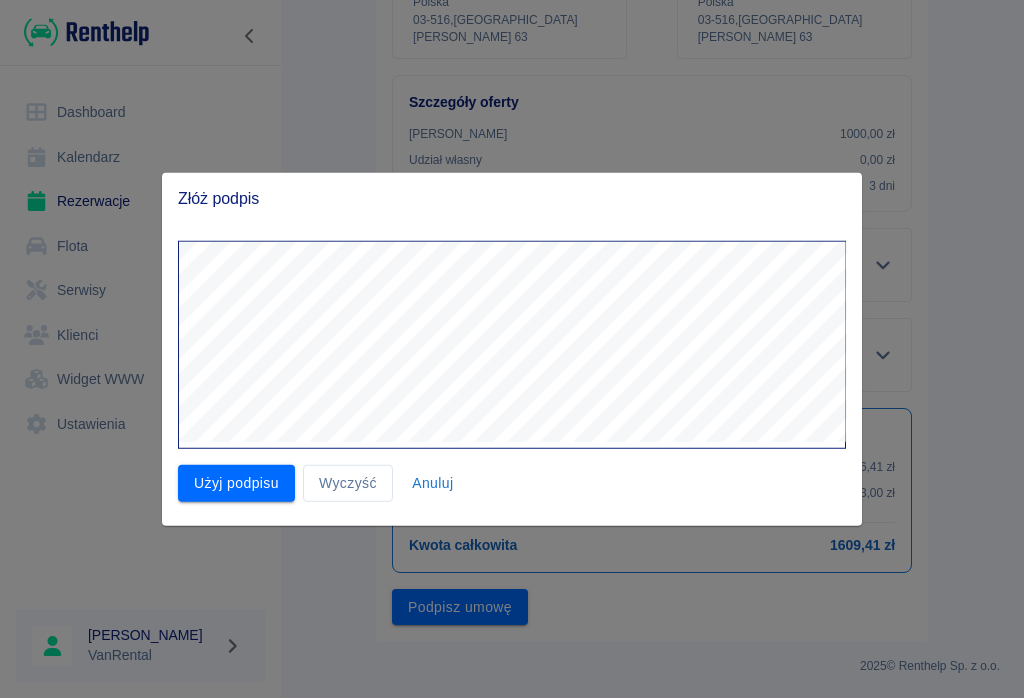 click on "Użyj podpisu" at bounding box center (236, 483) 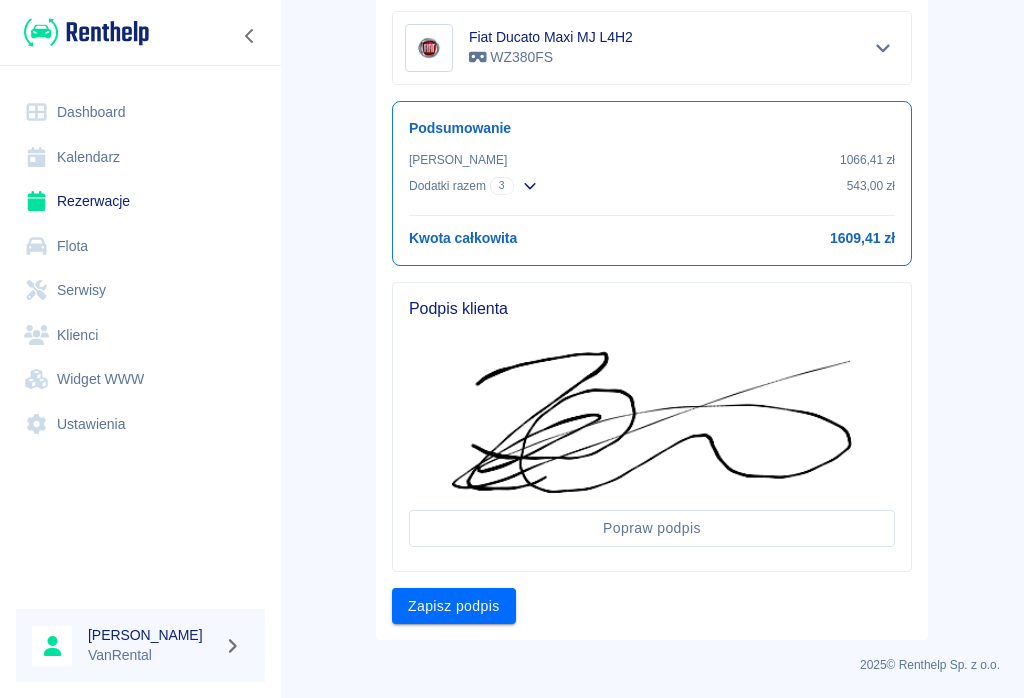 scroll, scrollTop: 616, scrollLeft: 0, axis: vertical 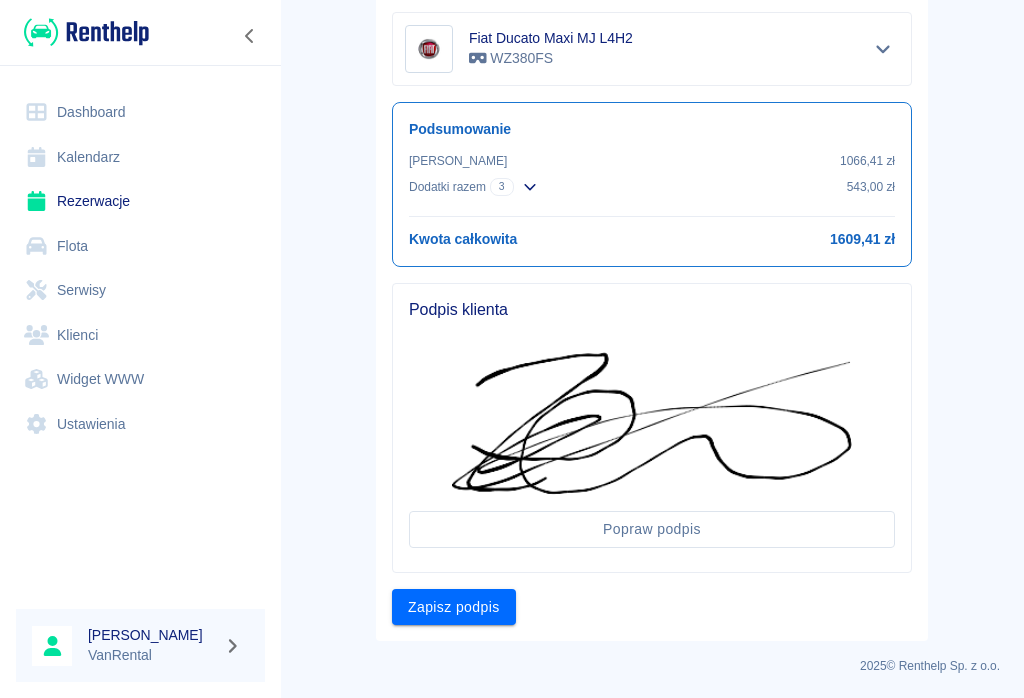 click on "Zapisz podpis" at bounding box center (454, 607) 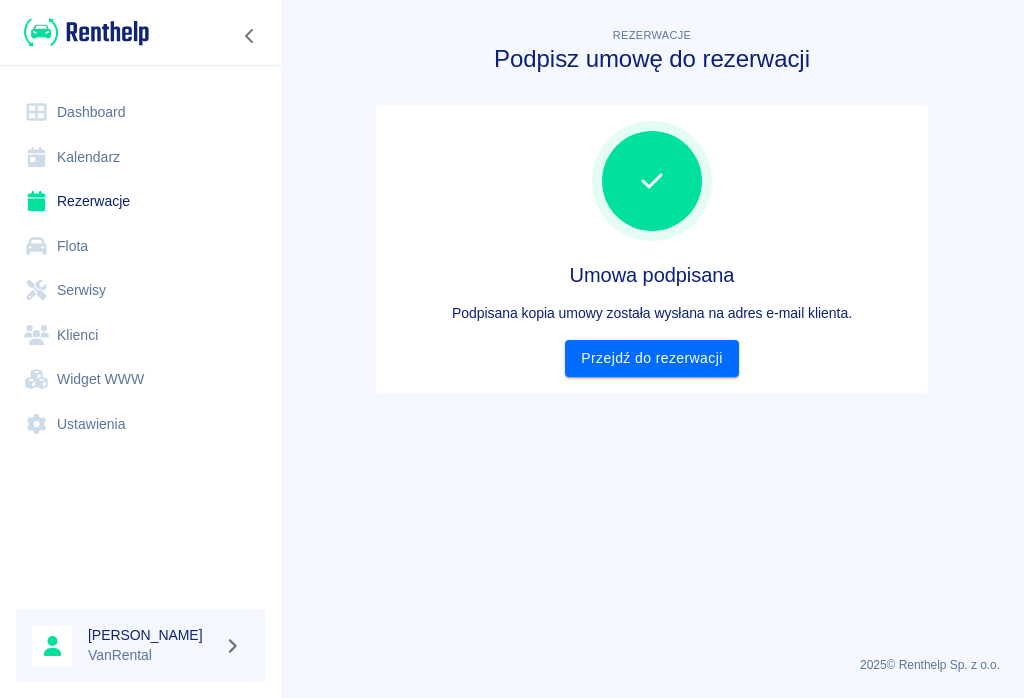 scroll, scrollTop: 0, scrollLeft: 0, axis: both 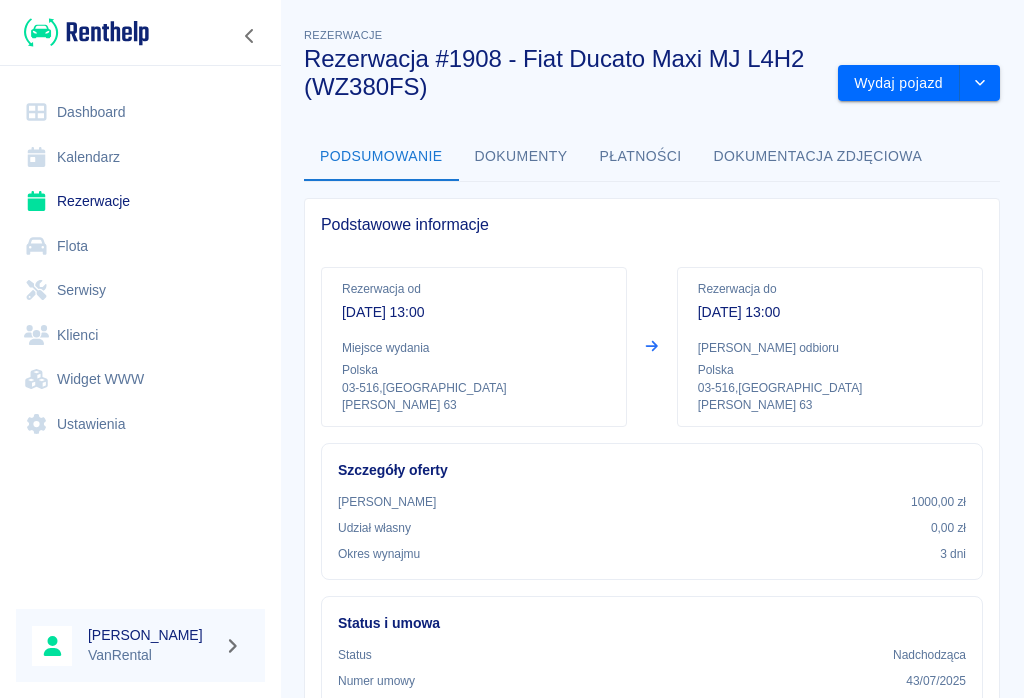 click on "Wydaj pojazd" at bounding box center [899, 83] 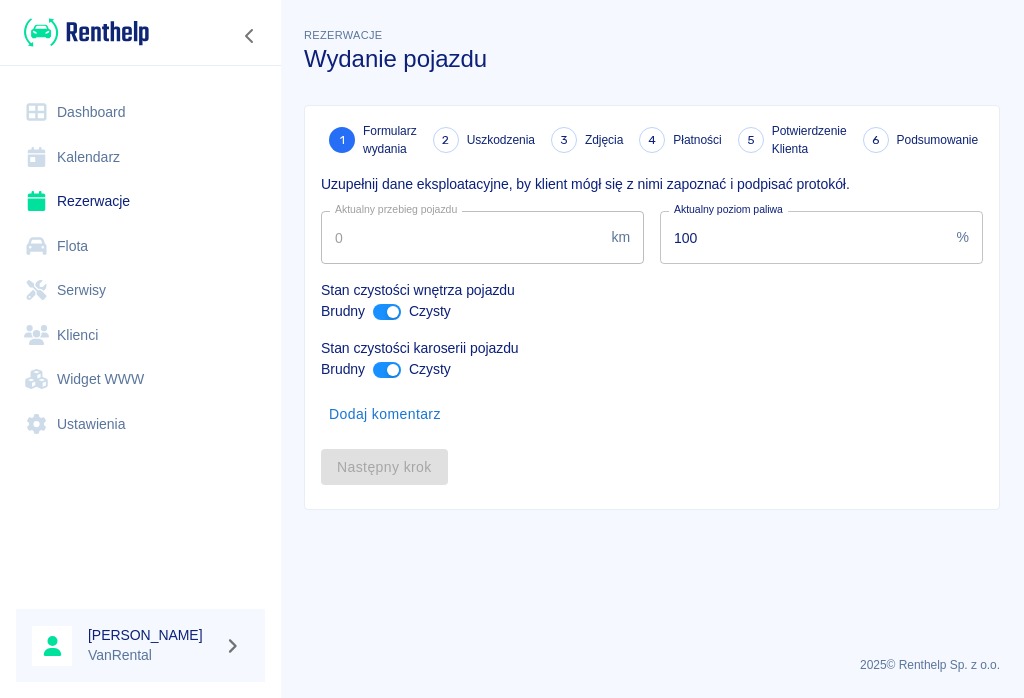 type on "152242" 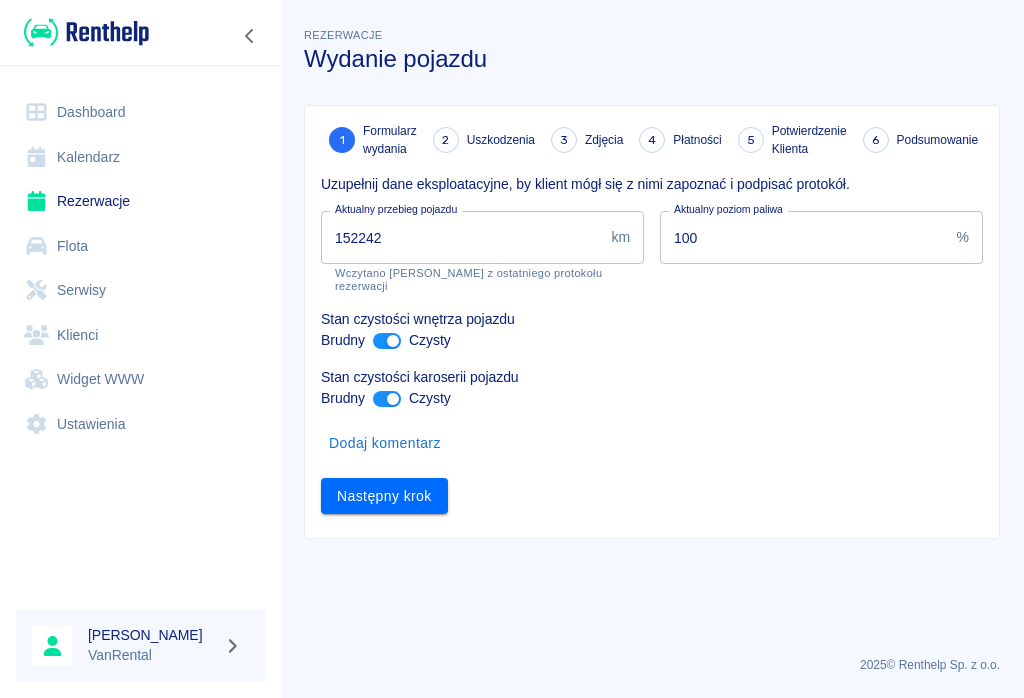 click on "Następny krok" at bounding box center (384, 496) 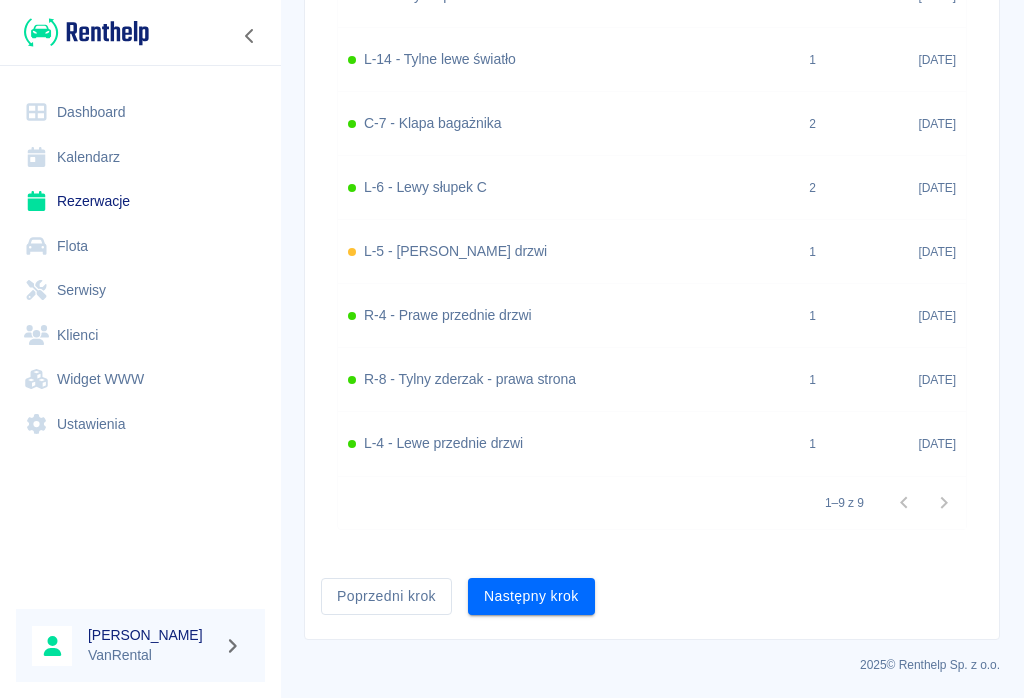 scroll, scrollTop: 946, scrollLeft: 0, axis: vertical 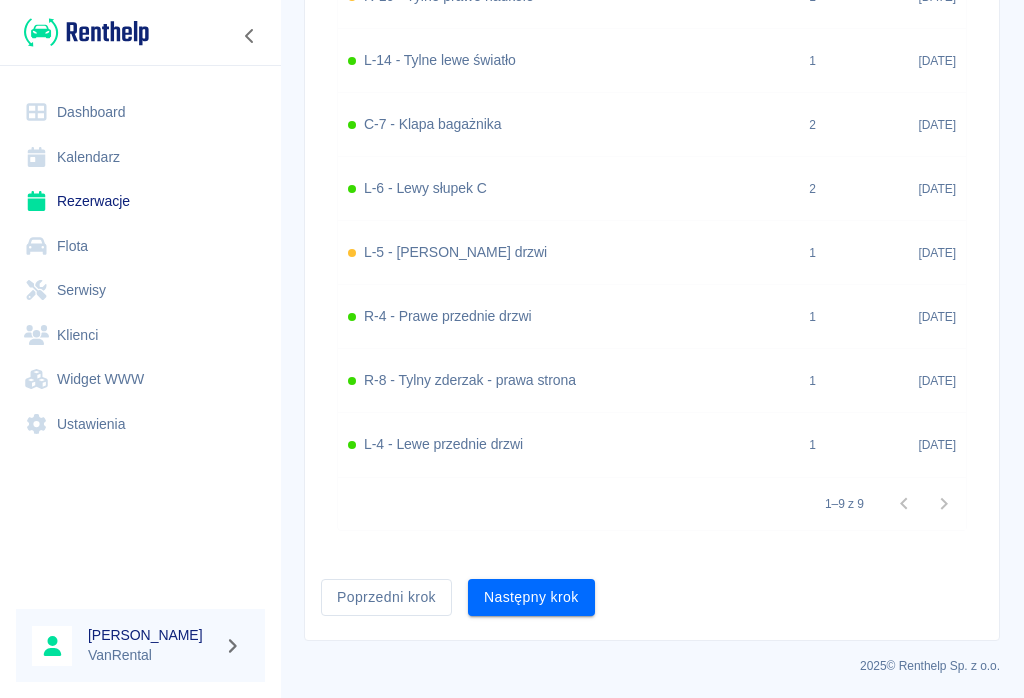 click on "Następny krok" at bounding box center (531, 597) 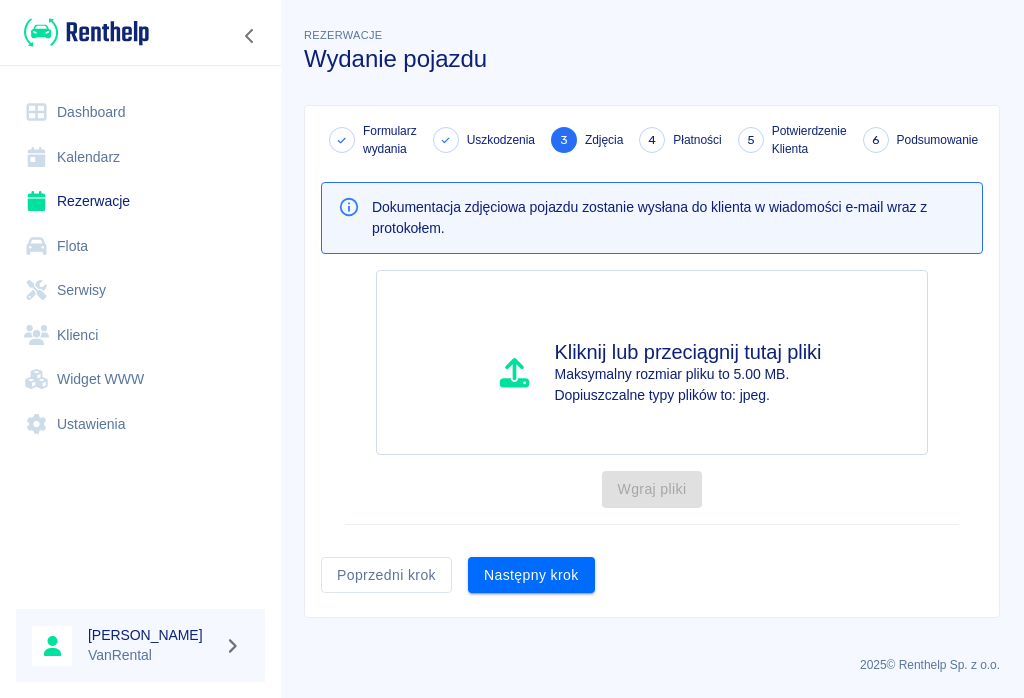 scroll, scrollTop: 0, scrollLeft: 0, axis: both 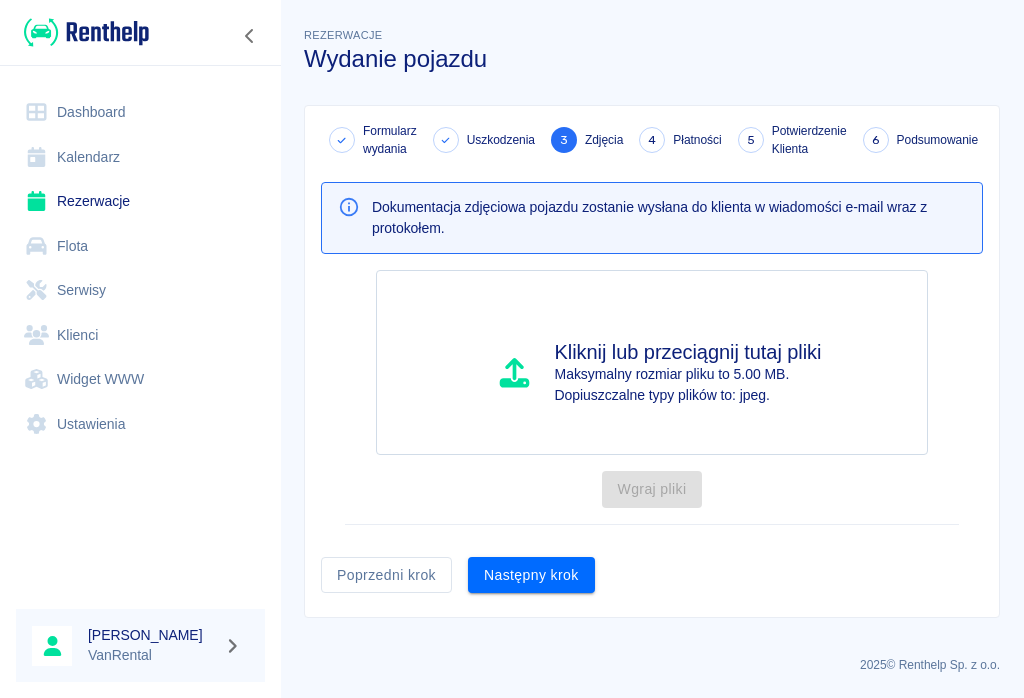 click on "Następny krok" at bounding box center (531, 575) 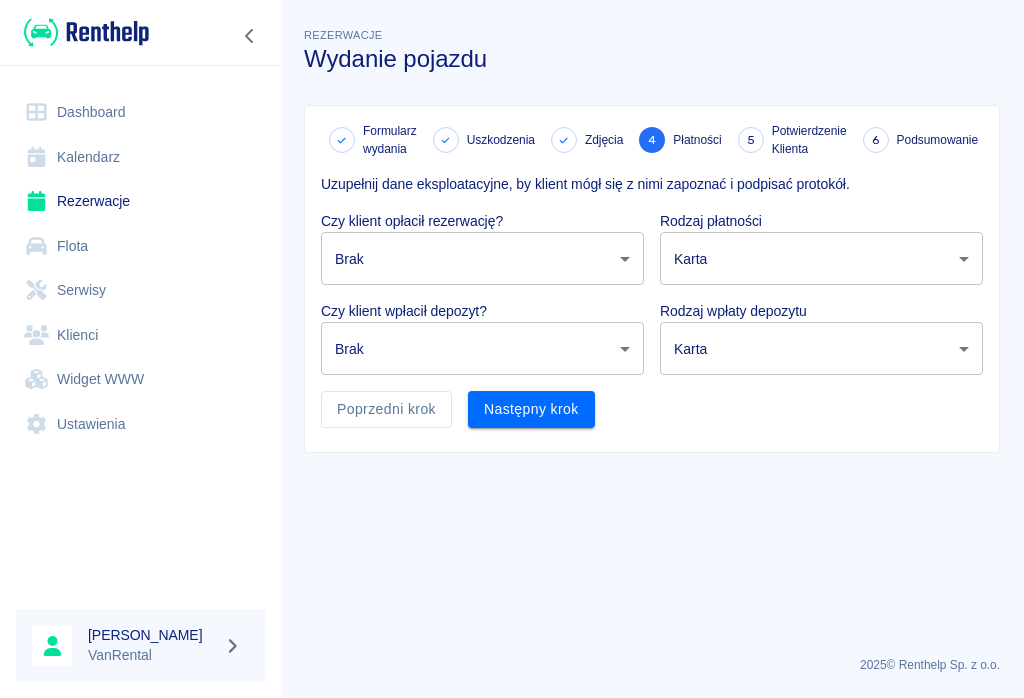 click on "Używamy plików Cookies, by zapewnić Ci najlepsze możliwe doświadczenie. Aby dowiedzieć się więcej, zapoznaj się z naszą Polityką Prywatności.  Polityka Prywatności Rozumiem Dashboard Kalendarz Rezerwacje Flota Serwisy Klienci Widget WWW Ustawienia Patryk Bąk VanRental Rezerwacje Wydanie pojazdu Formularz wydania Uszkodzenia Zdjęcia 4 Płatności 5 Potwierdzenie Klienta 6 Podsumowanie Uzupełnij dane eksploatacyjne, by klient mógł się z nimi zapoznać i podpisać protokół. Czy klient opłacił rezerwację? Brak none ​ Rodzaj płatności Karta card ​ Czy klient wpłacił depozyt? Brak none ​ Rodzaj wpłaty depozytu Karta terminal_card_authorization ​ Poprzedni krok Następny krok 2025  © Renthelp Sp. z o.o. Wydanie pojazdu | Renthelp" at bounding box center [512, 349] 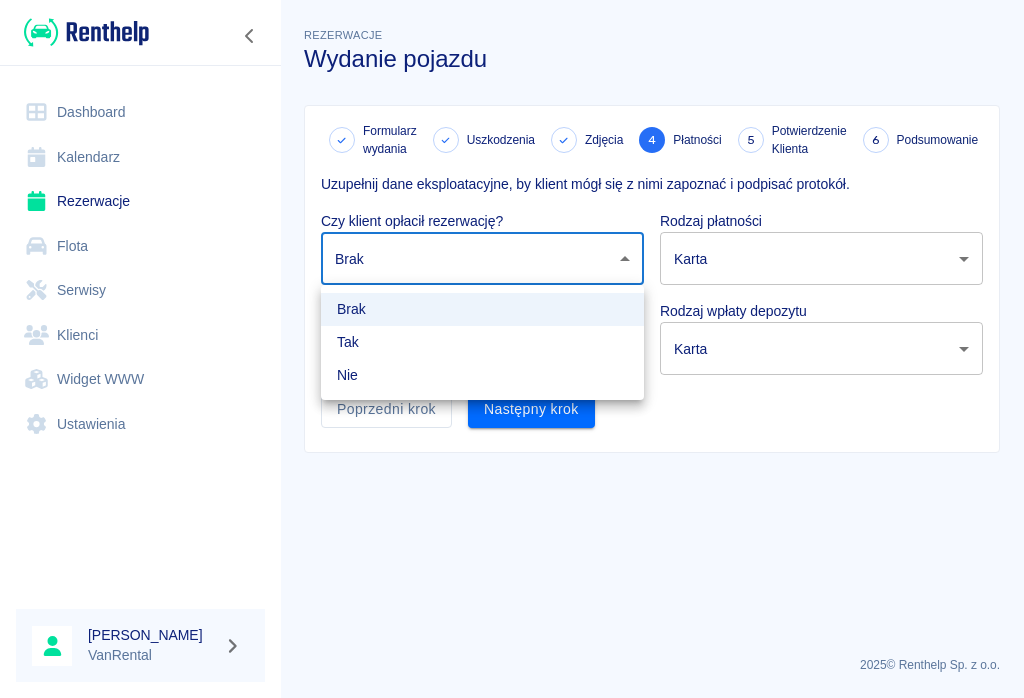 click on "Tak" at bounding box center (482, 342) 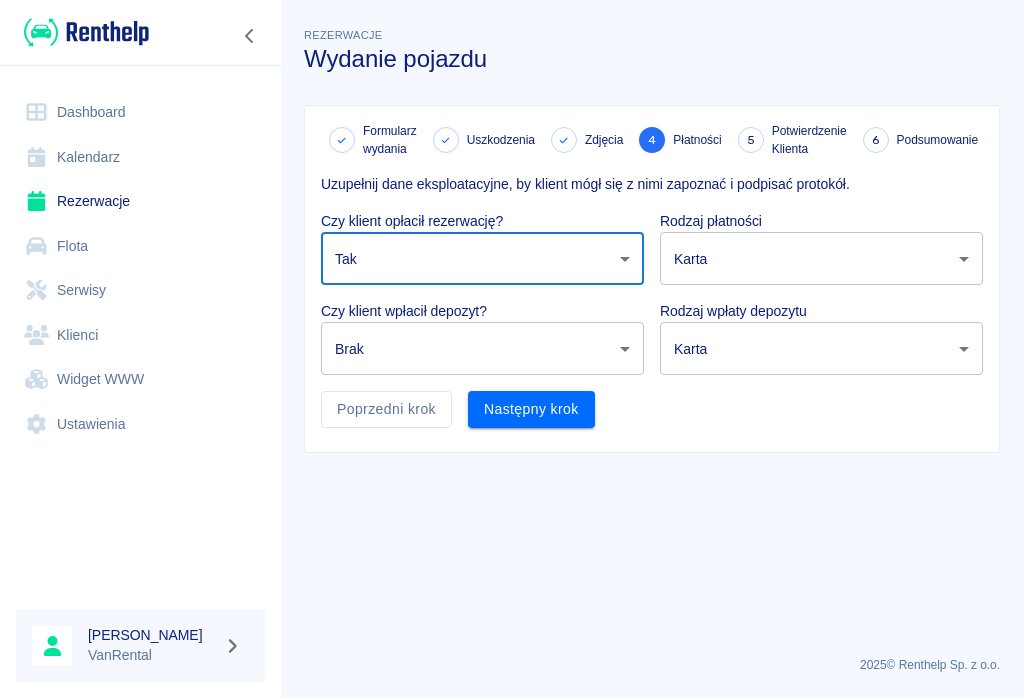 click on "Następny krok" at bounding box center (531, 409) 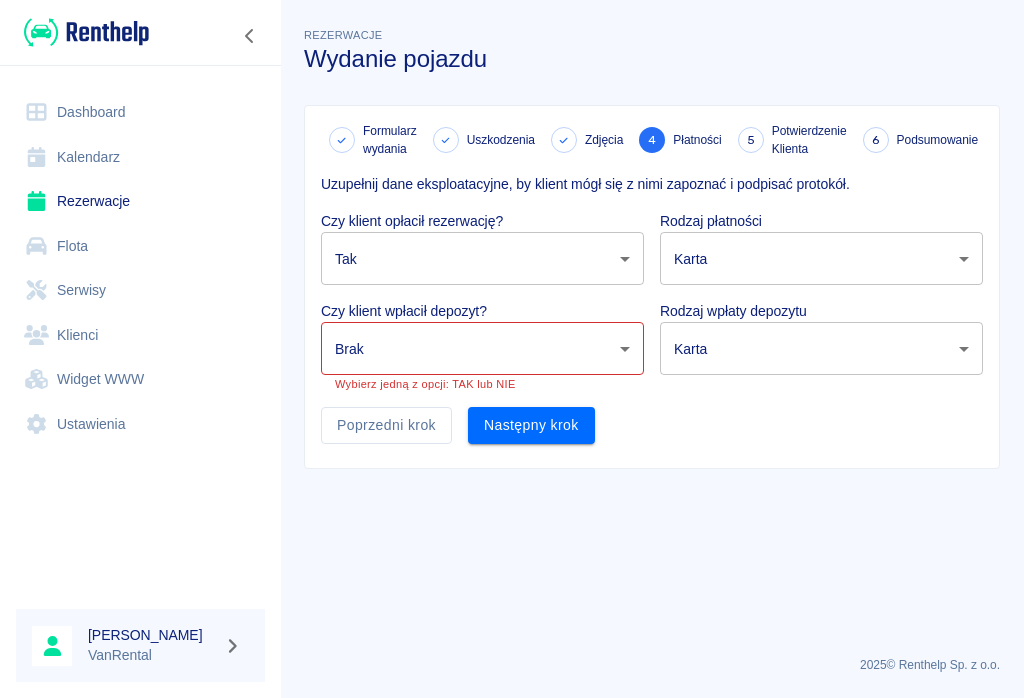 click on "Używamy plików Cookies, by zapewnić Ci najlepsze możliwe doświadczenie. Aby dowiedzieć się więcej, zapoznaj się z naszą Polityką Prywatności.  Polityka Prywatności Rozumiem Dashboard Kalendarz Rezerwacje Flota Serwisy Klienci Widget WWW Ustawienia Patryk Bąk VanRental Rezerwacje Wydanie pojazdu Formularz wydania Uszkodzenia Zdjęcia 4 Płatności 5 Potwierdzenie Klienta 6 Podsumowanie Uzupełnij dane eksploatacyjne, by klient mógł się z nimi zapoznać i podpisać protokół. Czy klient opłacił rezerwację? Tak true ​ Rodzaj płatności Karta card ​ Czy klient wpłacił depozyt? Brak none ​ Wybierz jedną z opcji: TAK lub NIE Rodzaj wpłaty depozytu Karta terminal_card_authorization ​ Poprzedni krok Następny krok 2025  © Renthelp Sp. z o.o. Wydanie pojazdu | Renthelp" at bounding box center (512, 349) 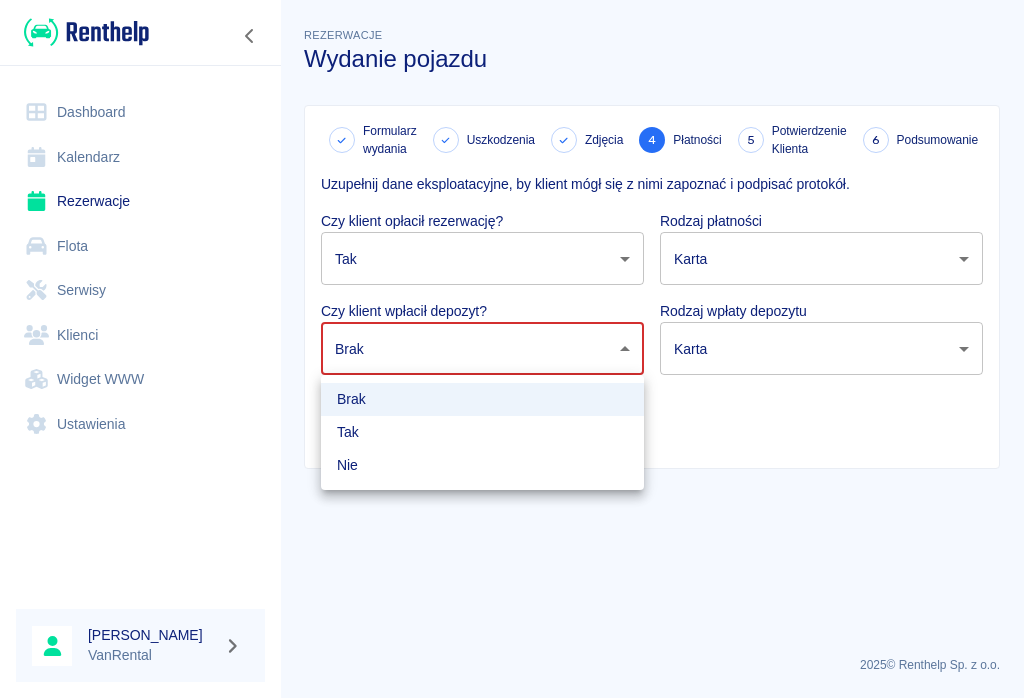 click on "Nie" at bounding box center [482, 465] 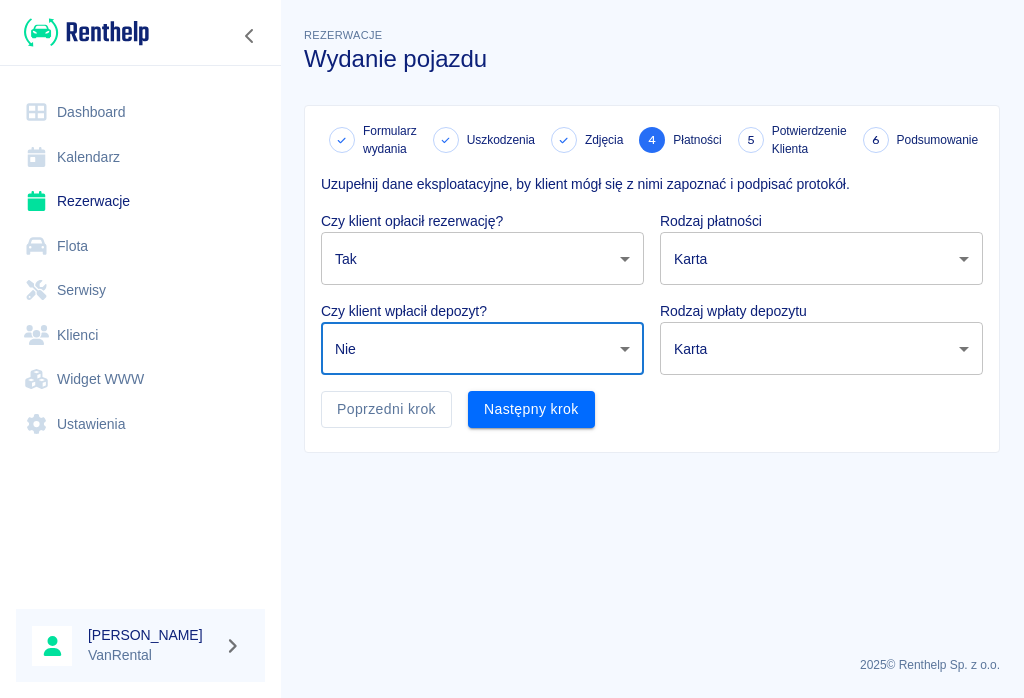click on "Następny krok" at bounding box center (531, 409) 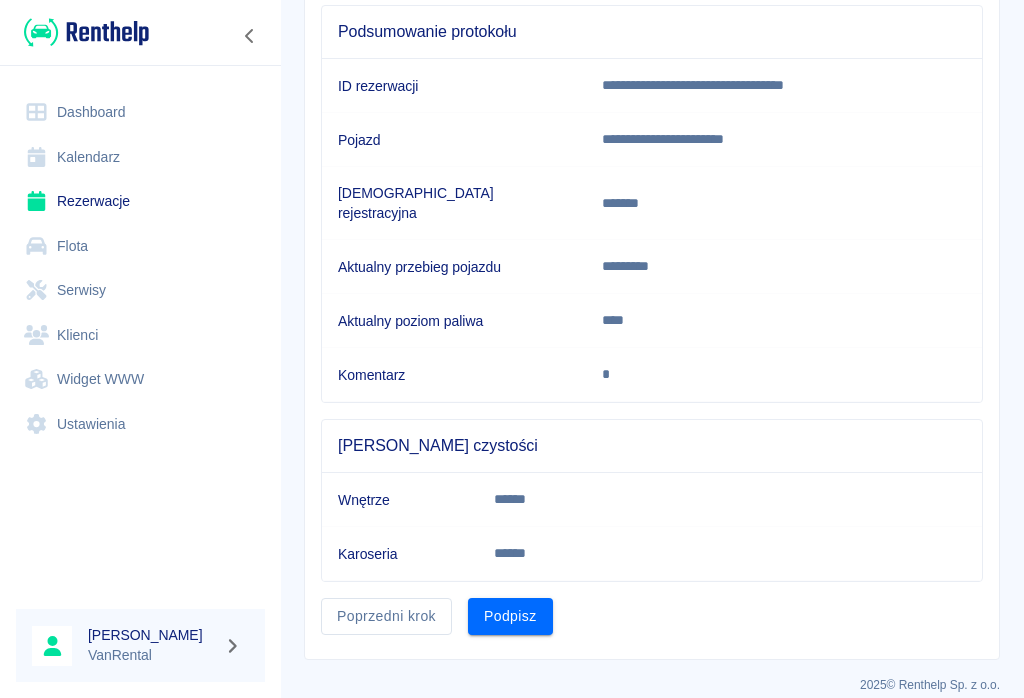scroll, scrollTop: 180, scrollLeft: 0, axis: vertical 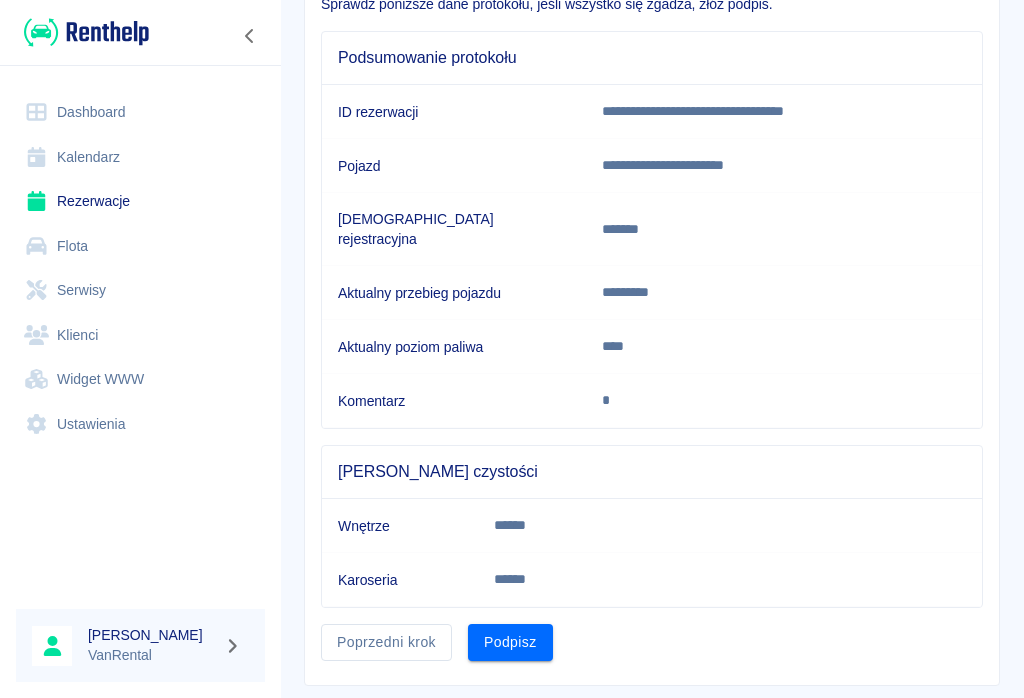 click at bounding box center [140, 32] 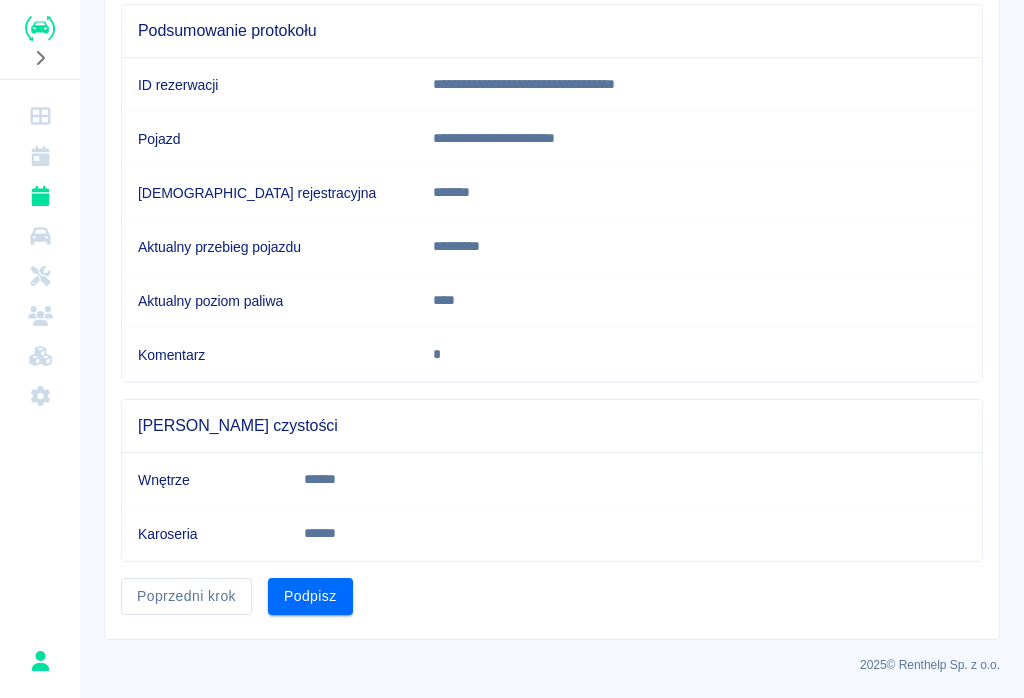 scroll, scrollTop: 220, scrollLeft: 0, axis: vertical 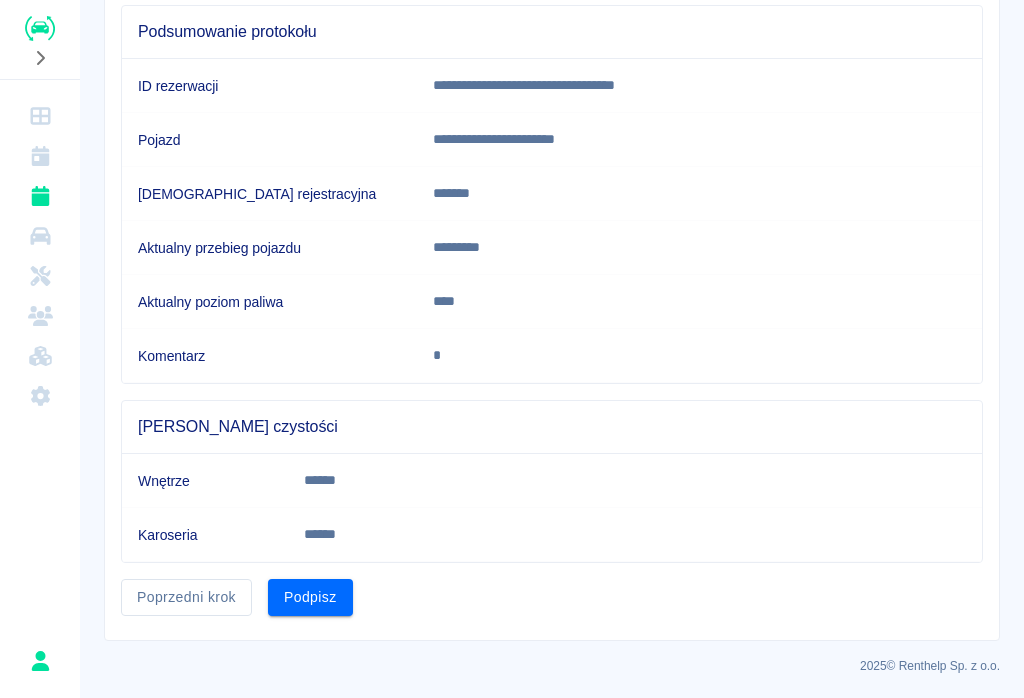 click on "Podpisz" at bounding box center [310, 597] 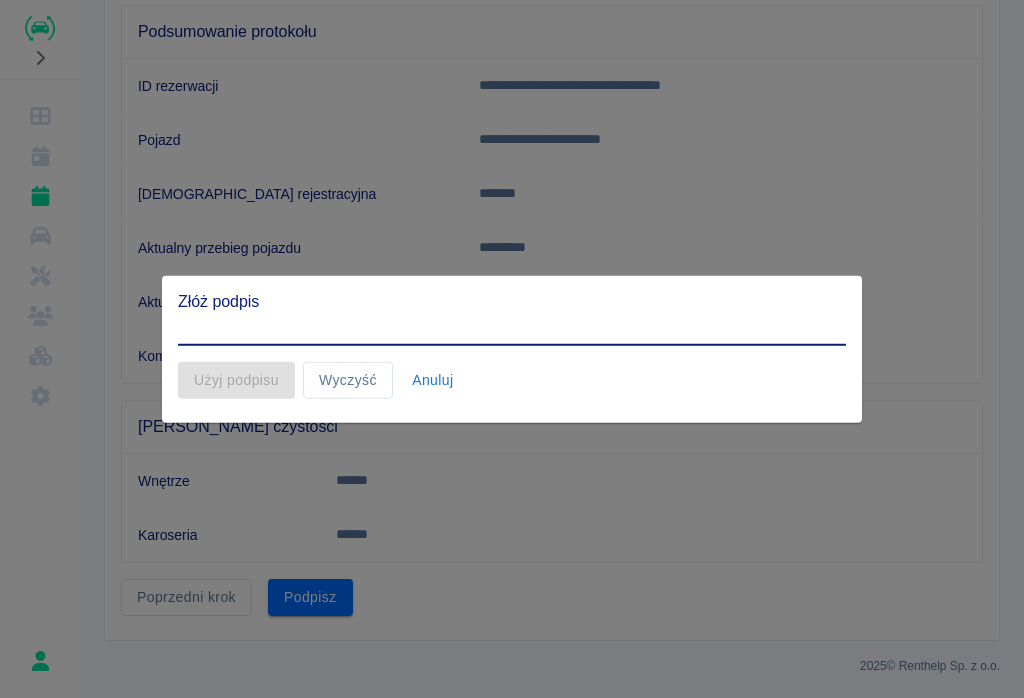 scroll, scrollTop: 38, scrollLeft: 0, axis: vertical 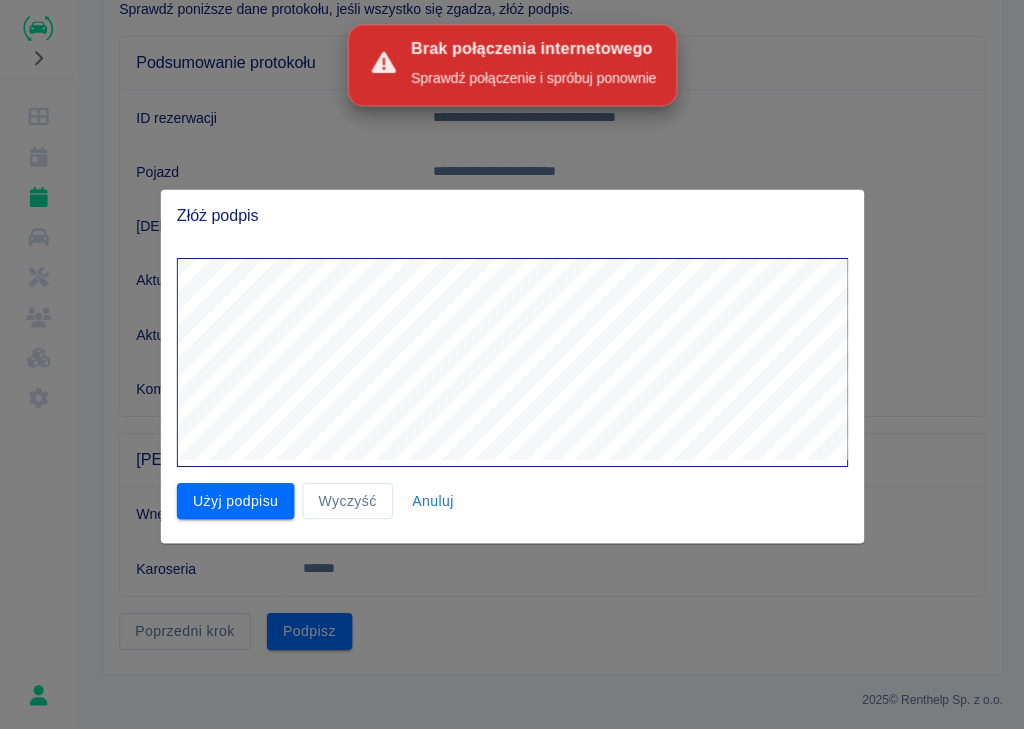click at bounding box center [512, 364] 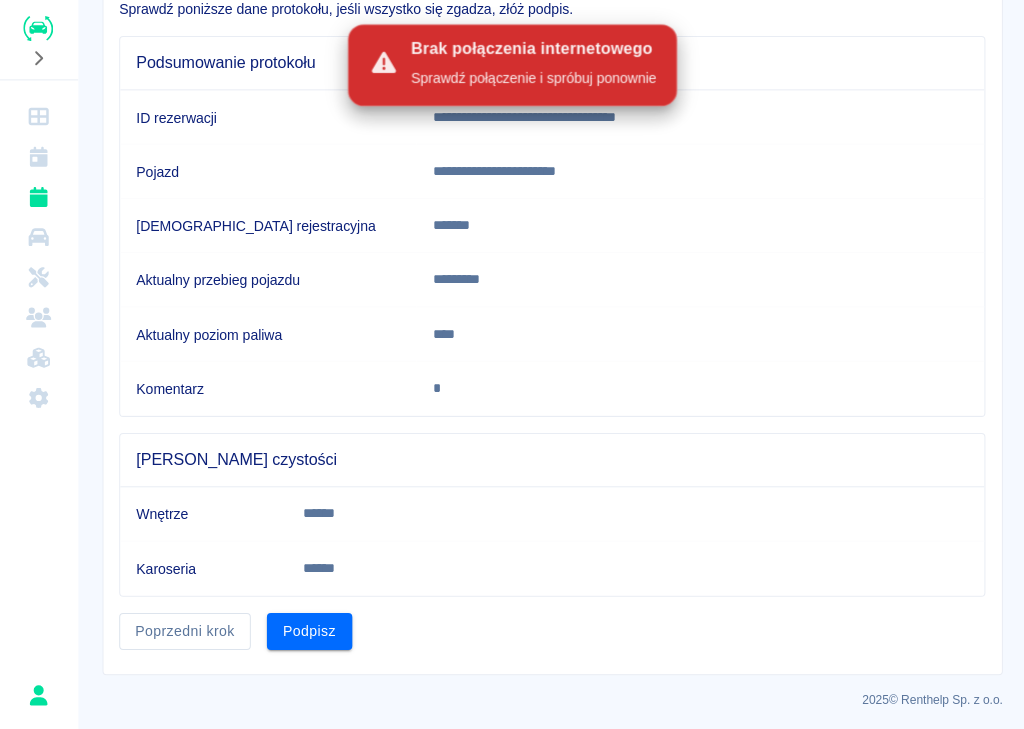 click on "Podpisz" at bounding box center (310, 628) 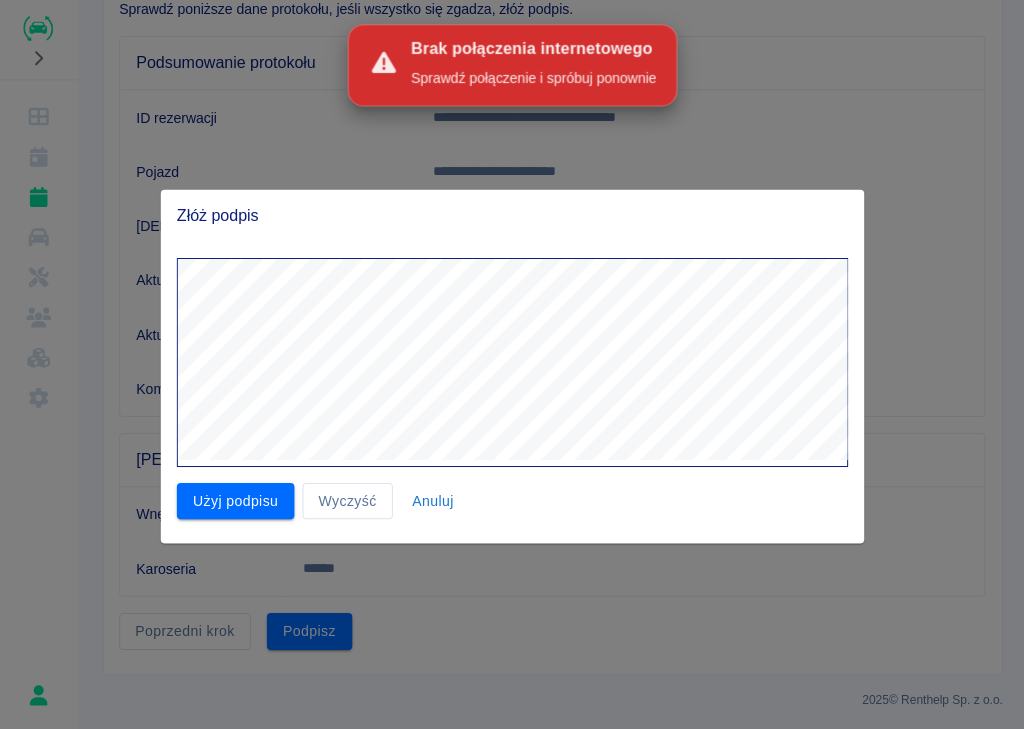 click at bounding box center [512, 364] 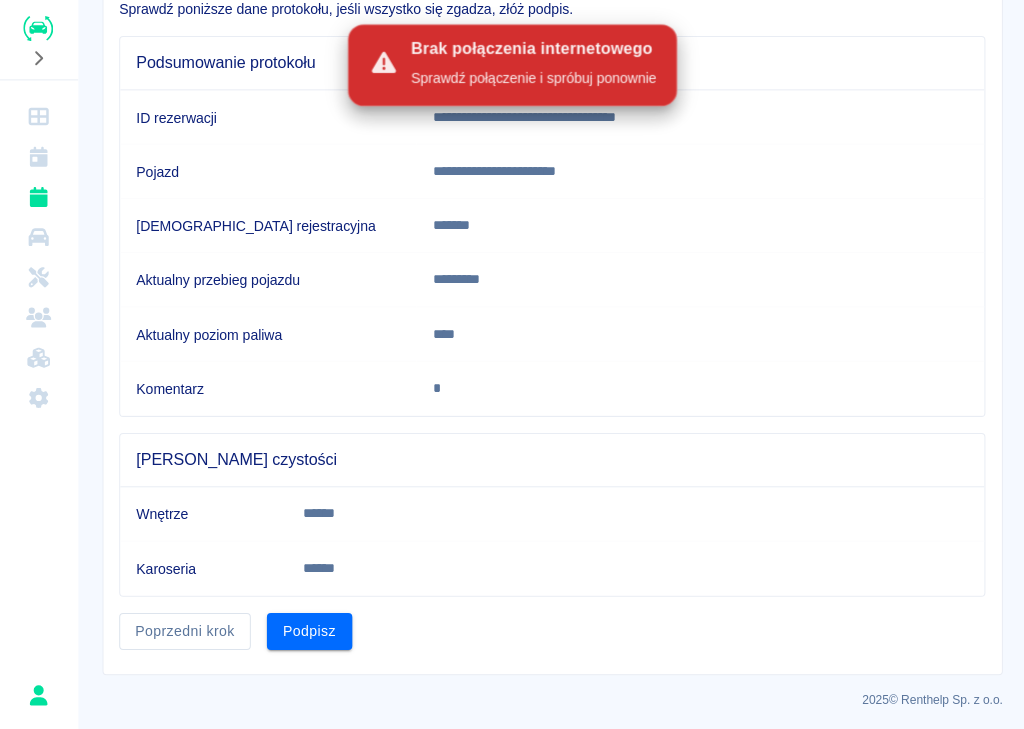 click on "**********" at bounding box center [552, 294] 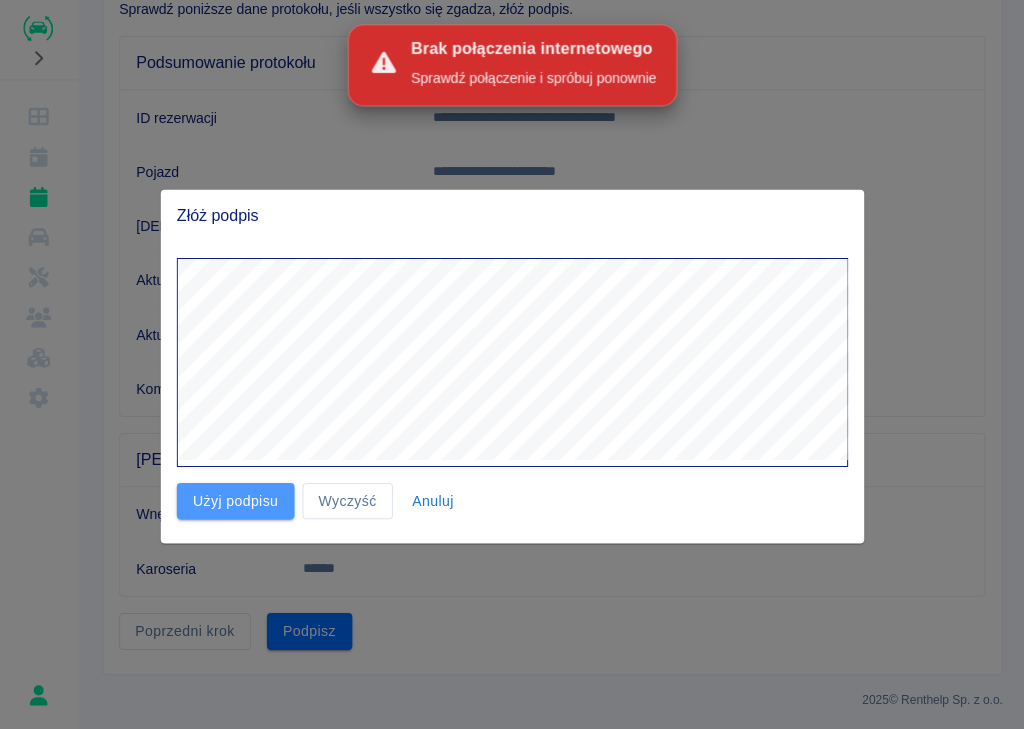 click on "Użyj podpisu" at bounding box center [236, 498] 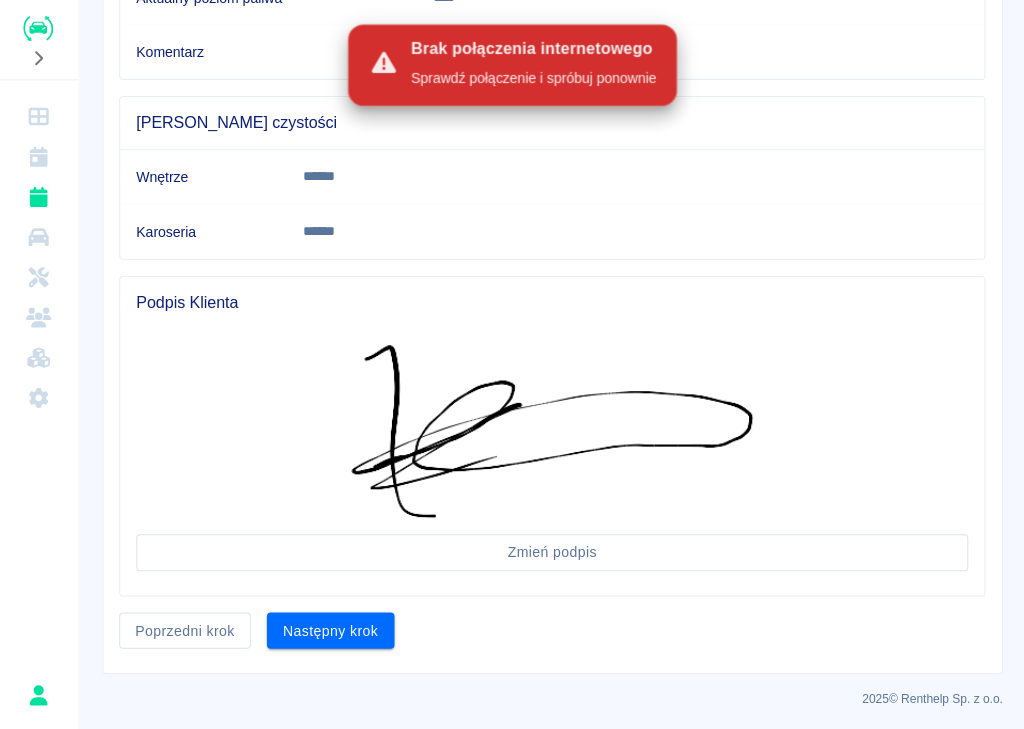 scroll, scrollTop: 523, scrollLeft: 0, axis: vertical 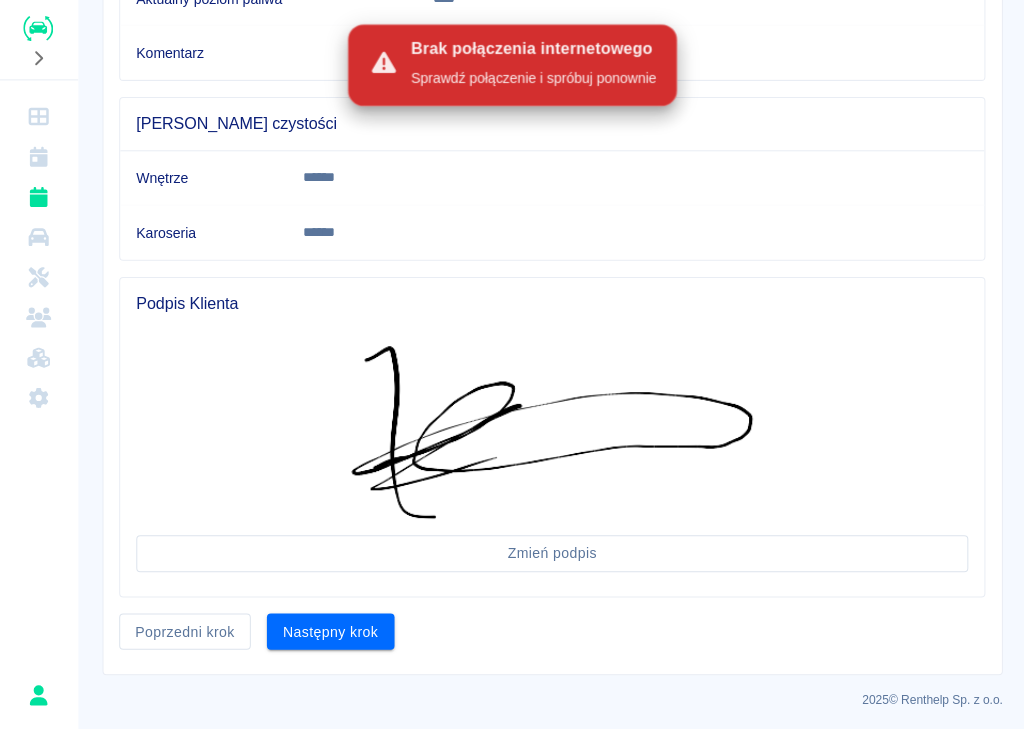 click on "Następny krok" at bounding box center [331, 629] 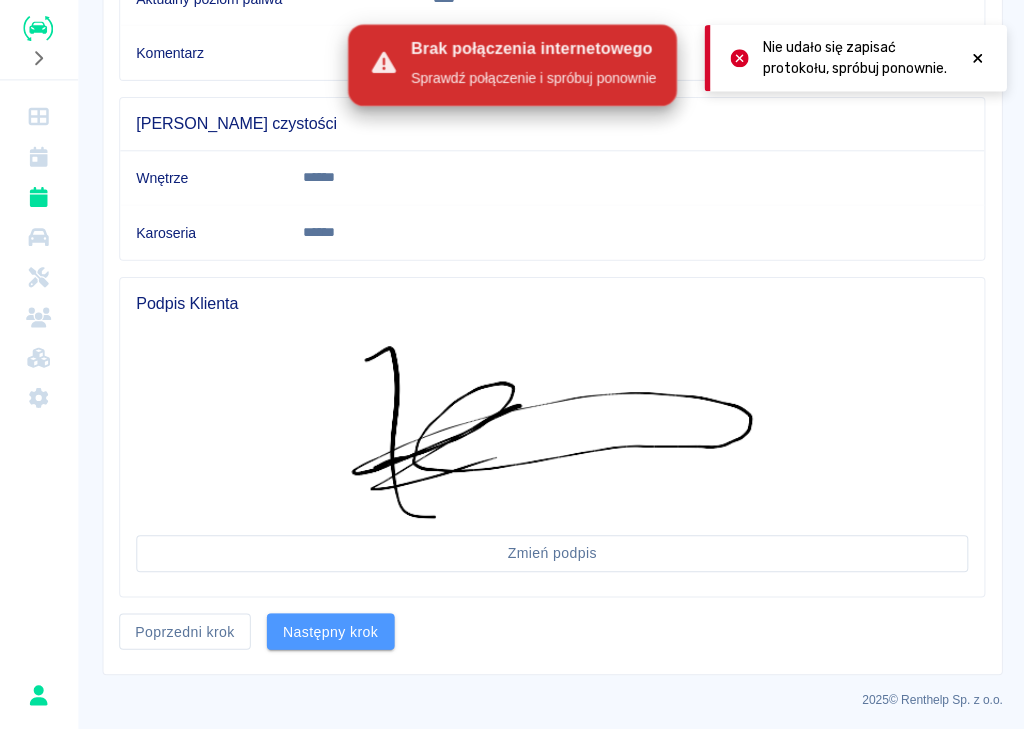 click on "Następny krok" at bounding box center [331, 629] 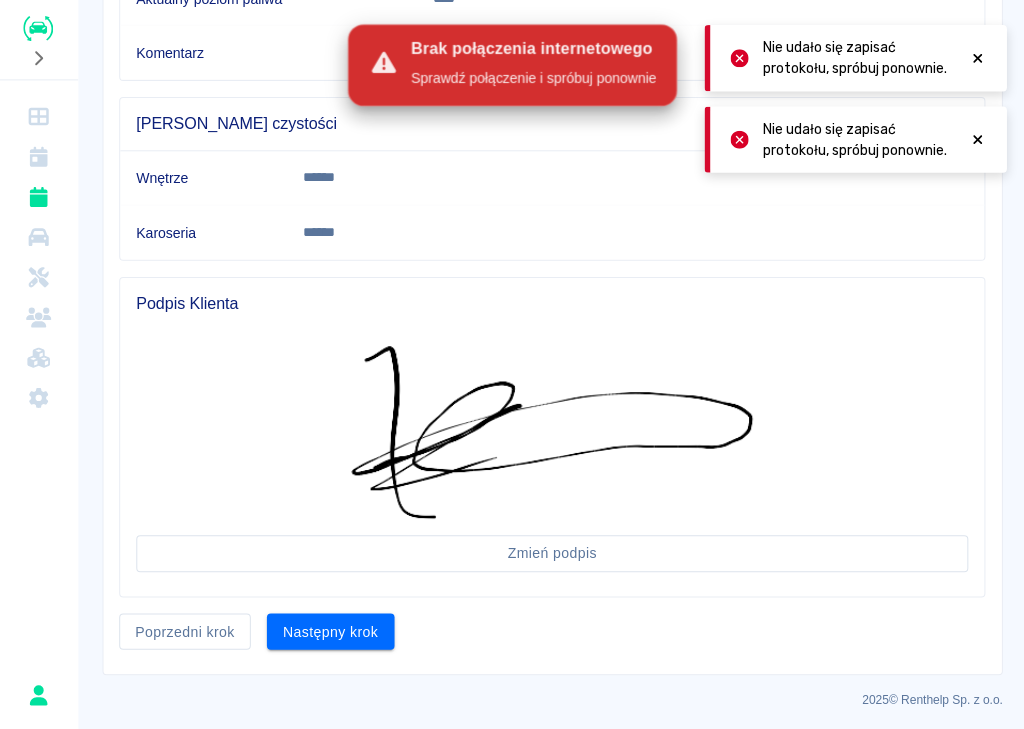 click 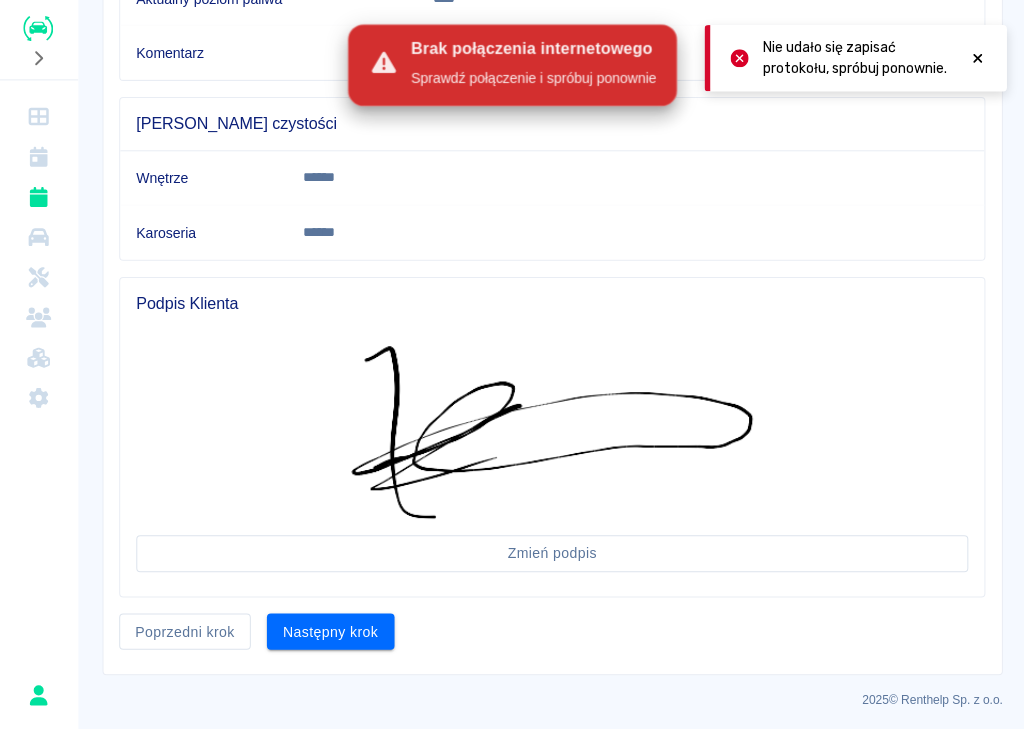 click at bounding box center [975, 58] 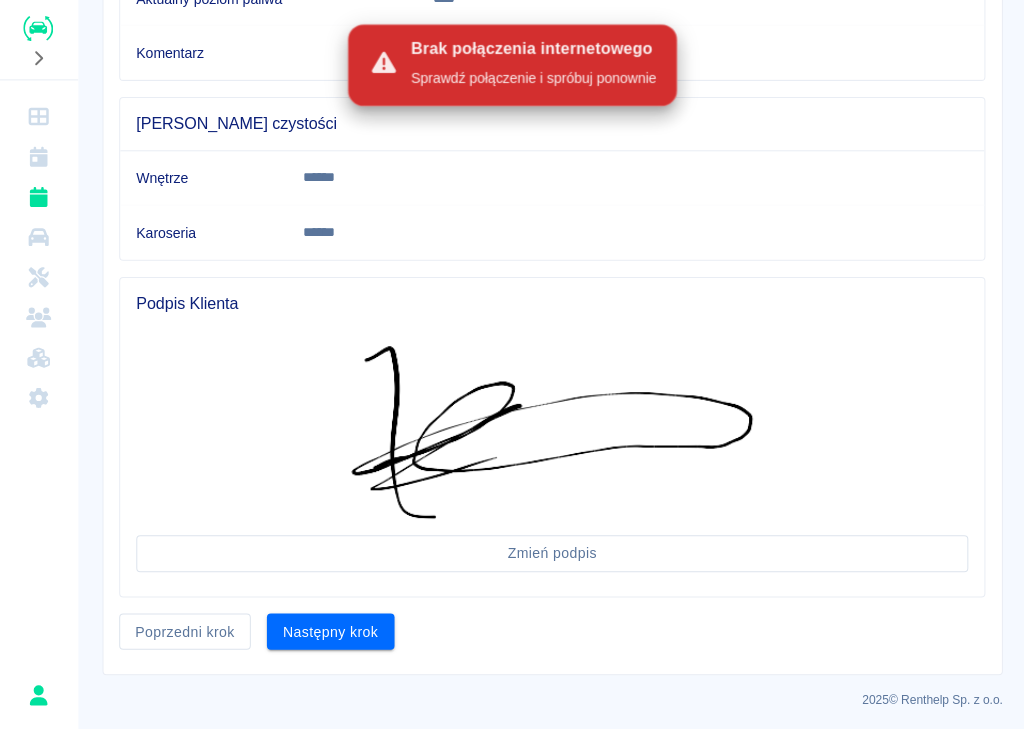 click on "Następny krok" at bounding box center (323, 621) 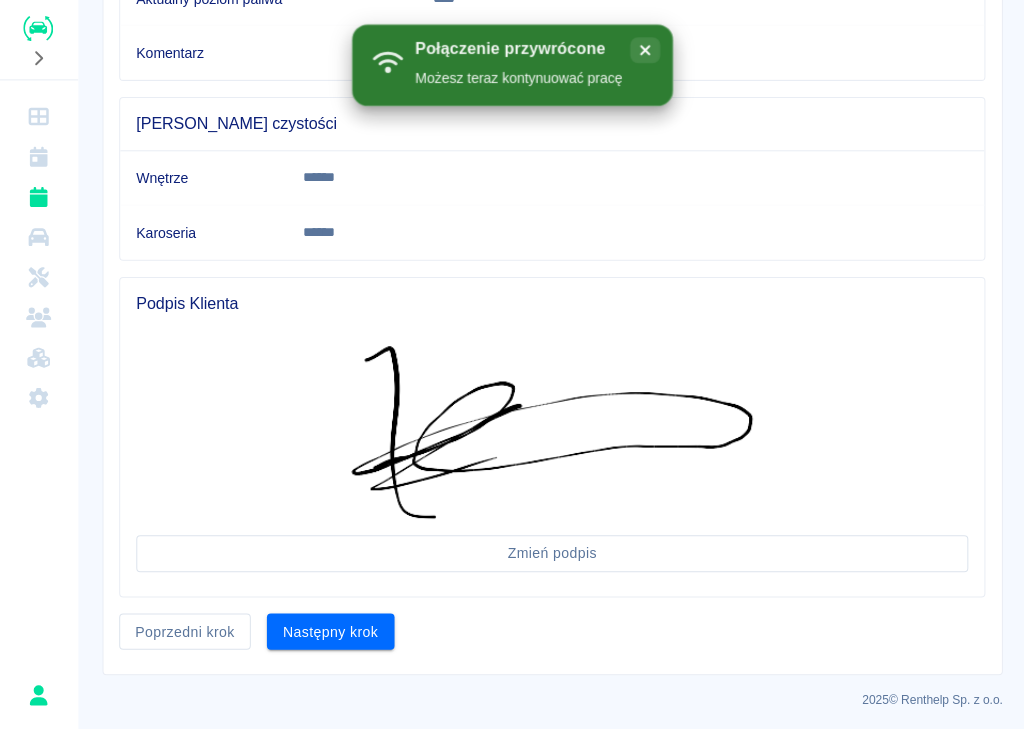 click on "Następny krok" at bounding box center (331, 629) 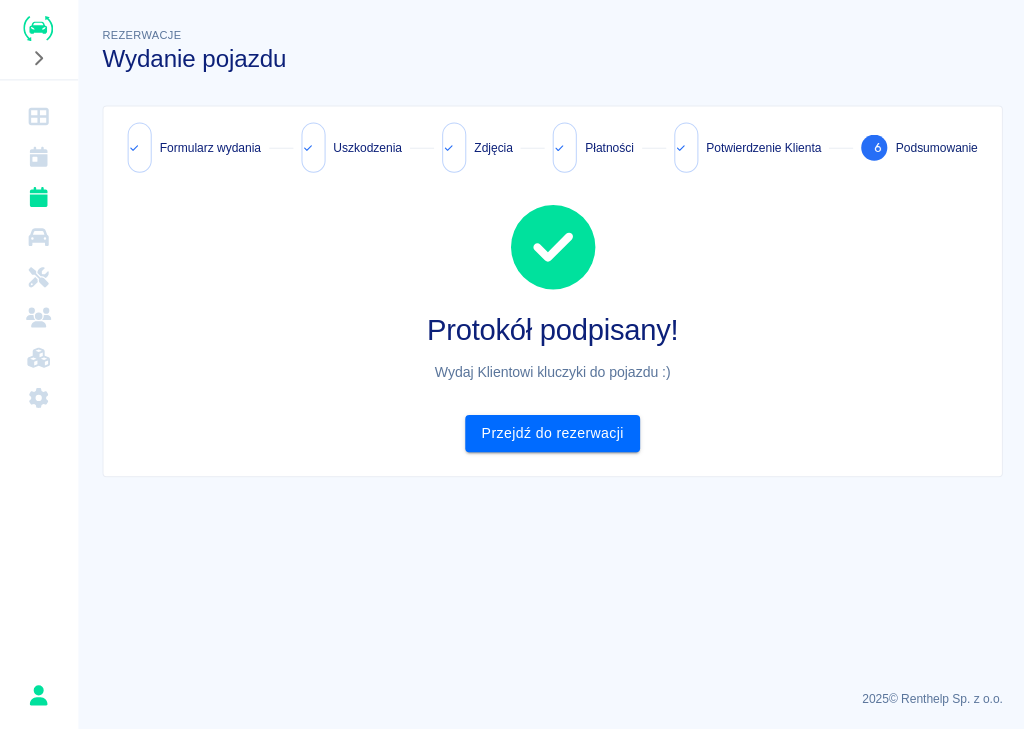 scroll, scrollTop: 0, scrollLeft: 0, axis: both 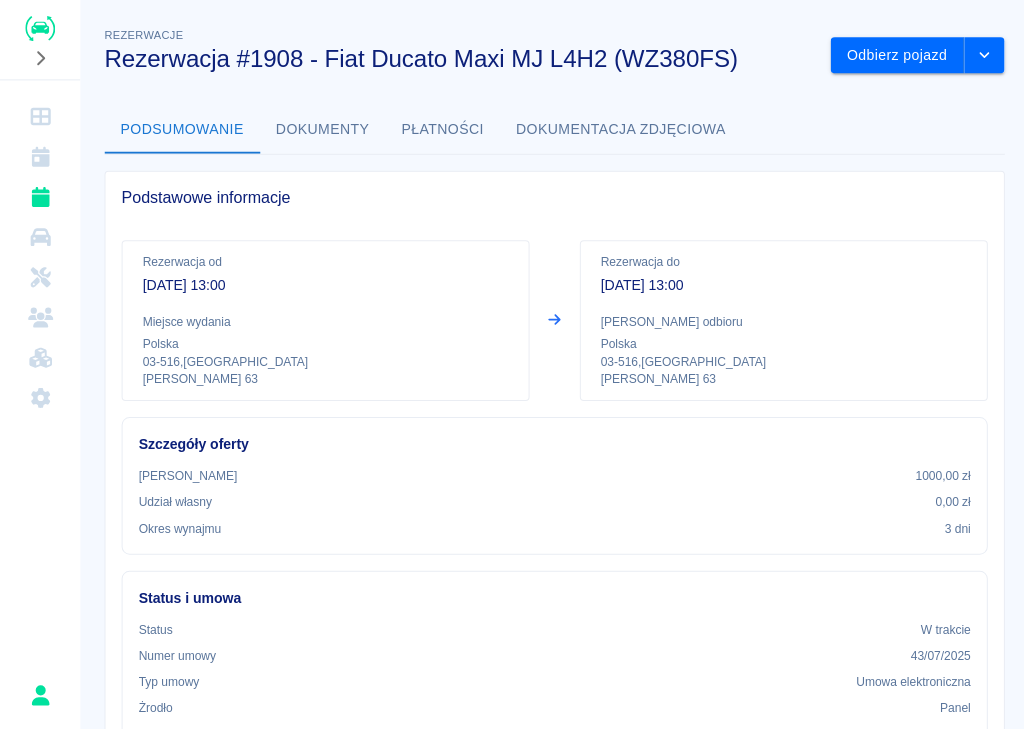 click on "Odbierz pojazd" at bounding box center [893, 55] 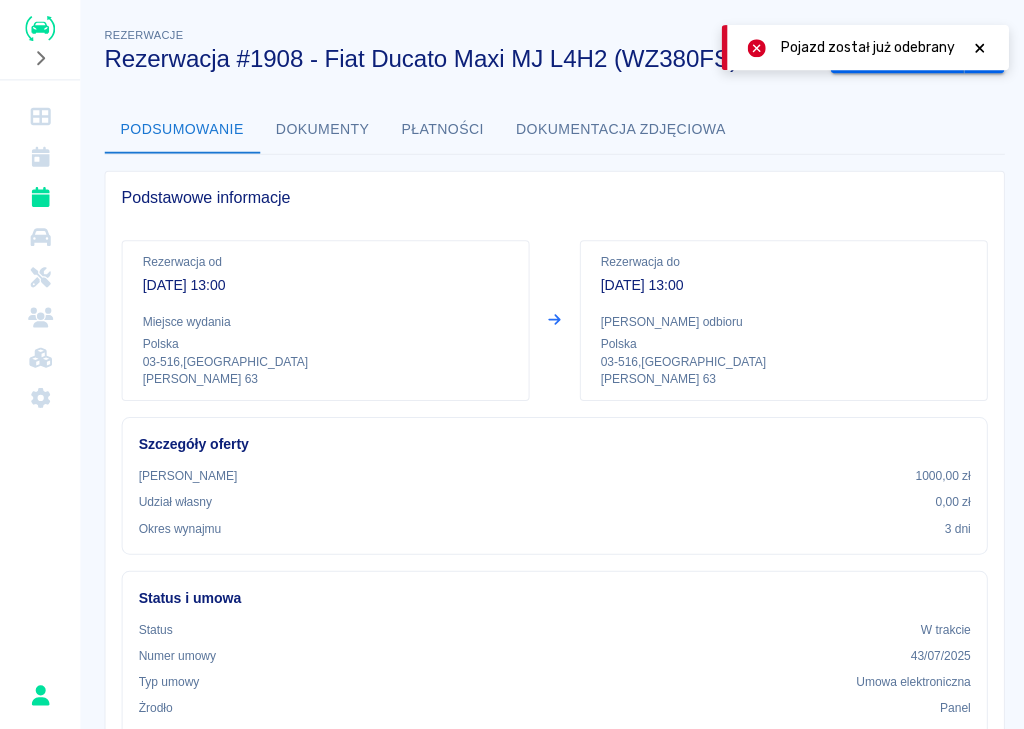 click 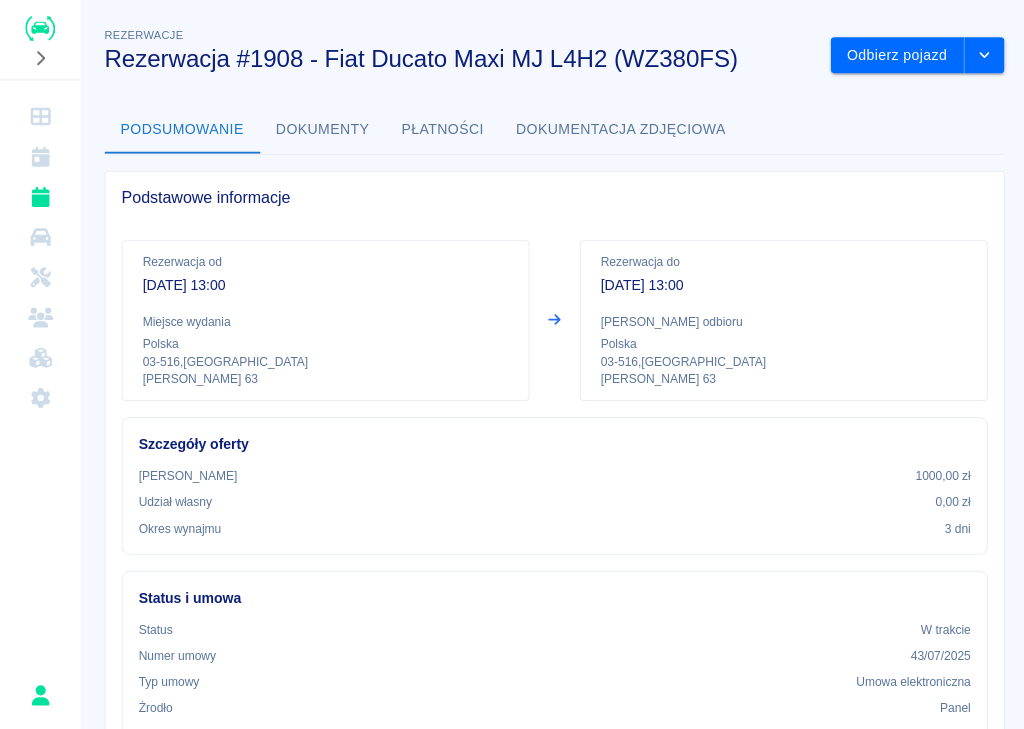 click on "Odbierz pojazd" at bounding box center [893, 55] 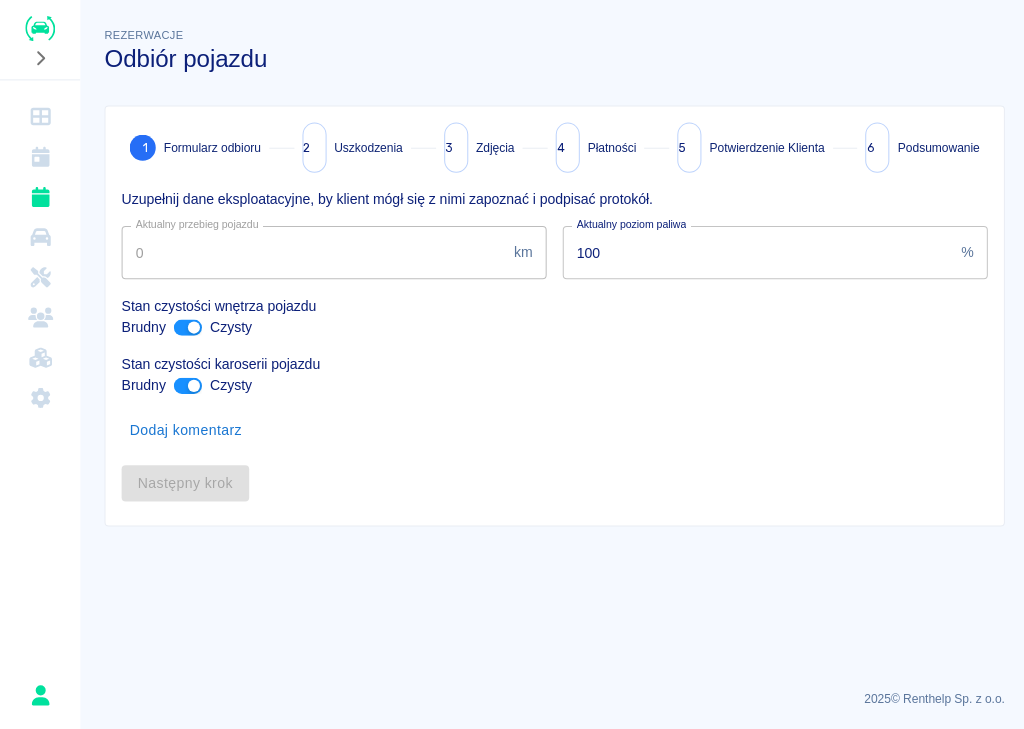 type on "152242" 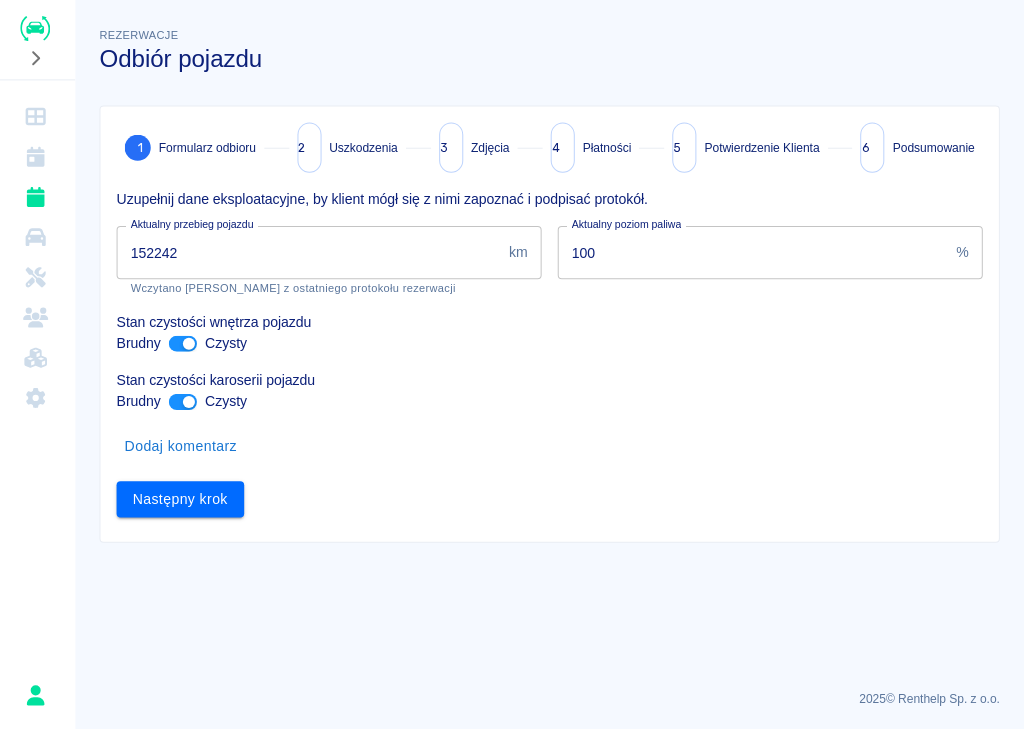 click on "Następny krok" at bounding box center (184, 497) 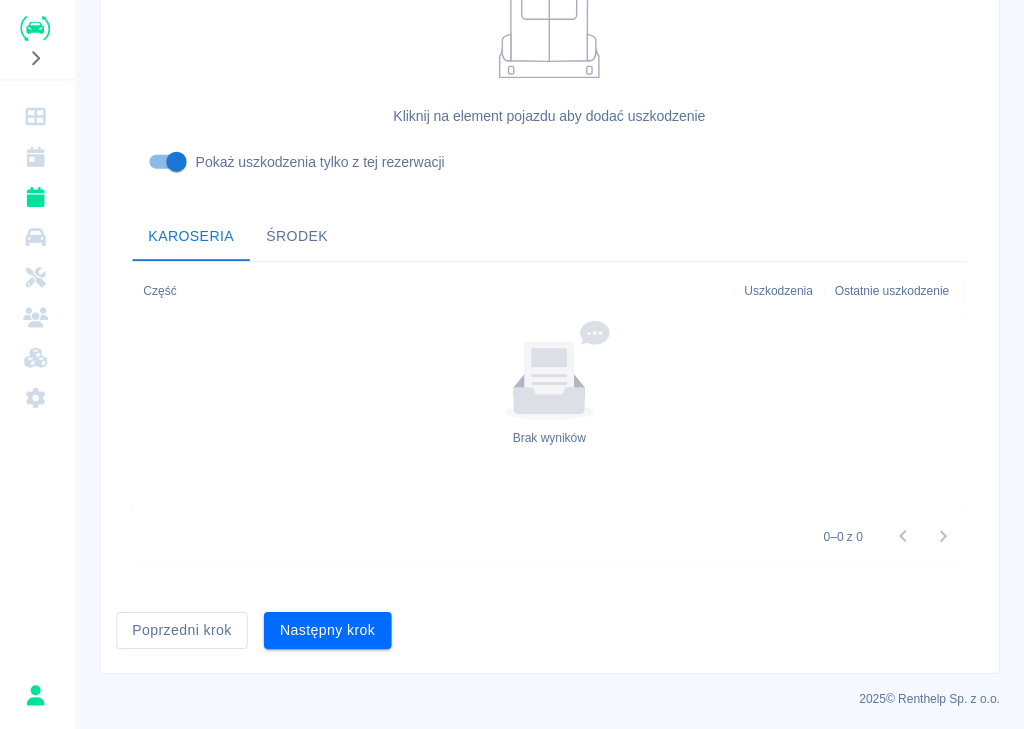 scroll, scrollTop: 596, scrollLeft: 0, axis: vertical 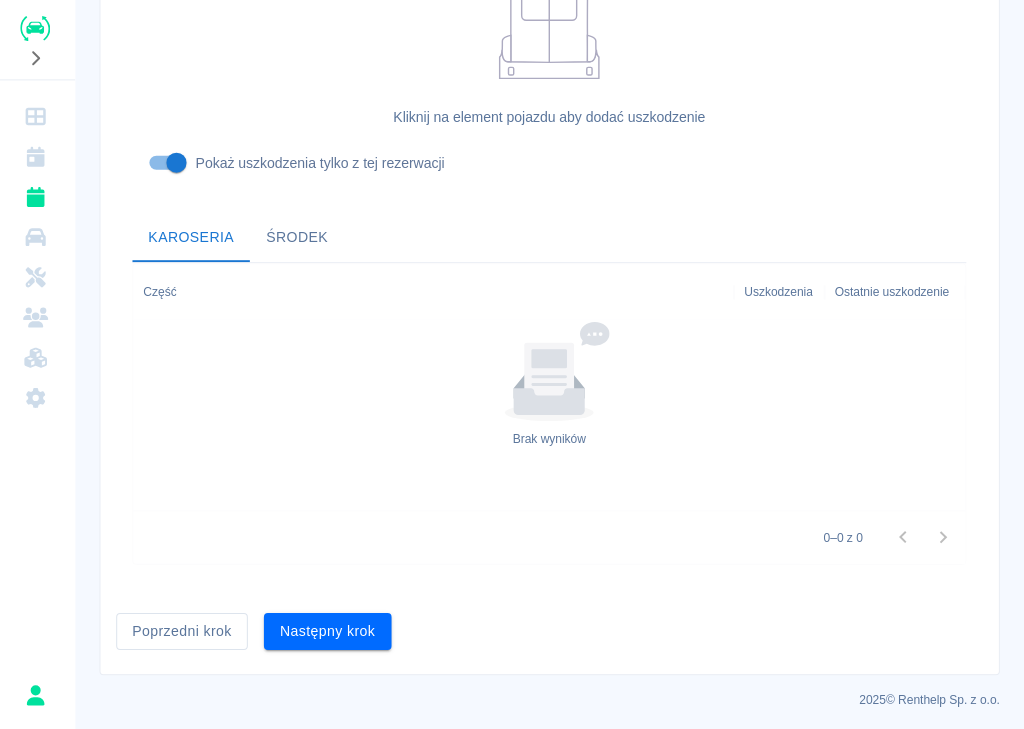 click on "Następny krok" at bounding box center (331, 628) 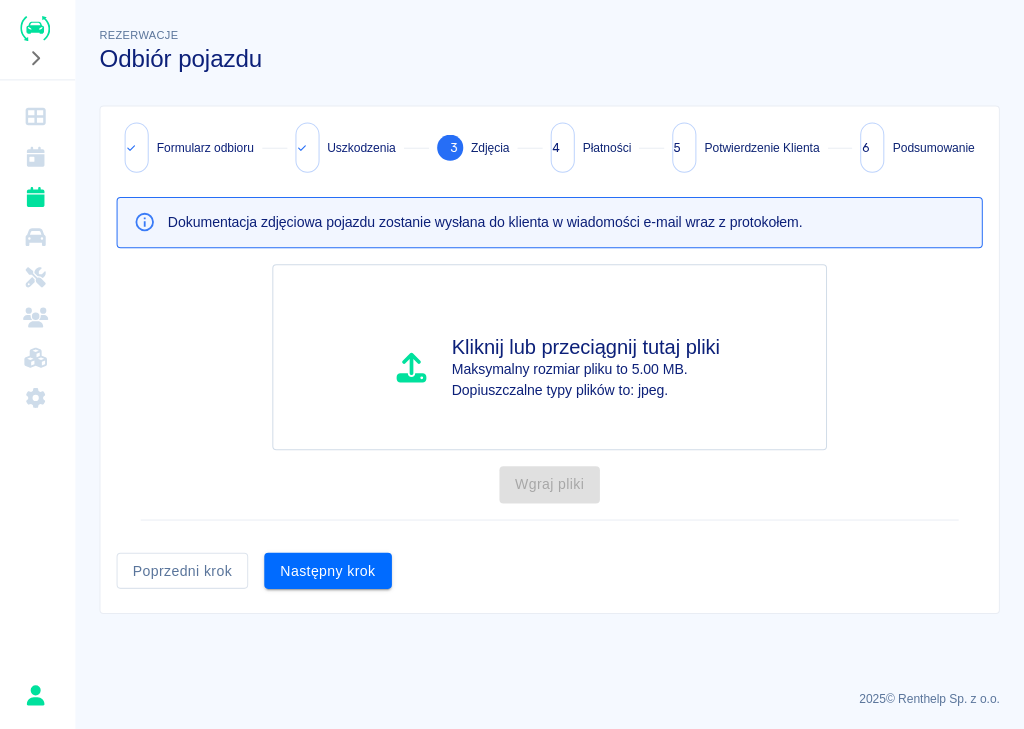 scroll, scrollTop: 0, scrollLeft: 0, axis: both 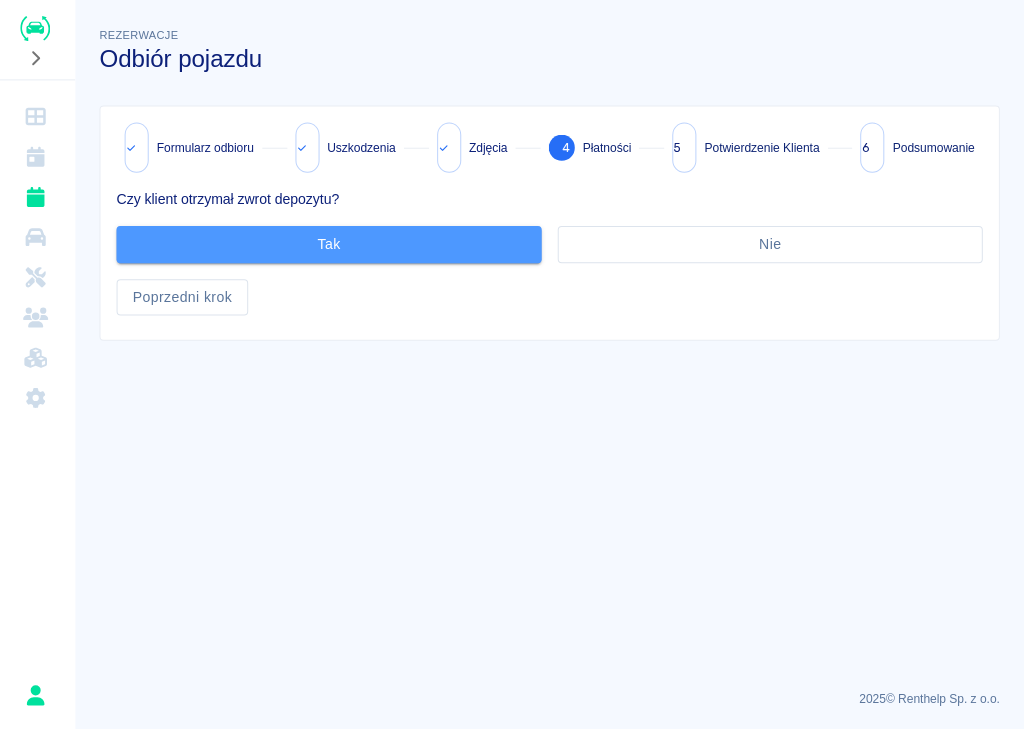 click on "Tak" at bounding box center (332, 243) 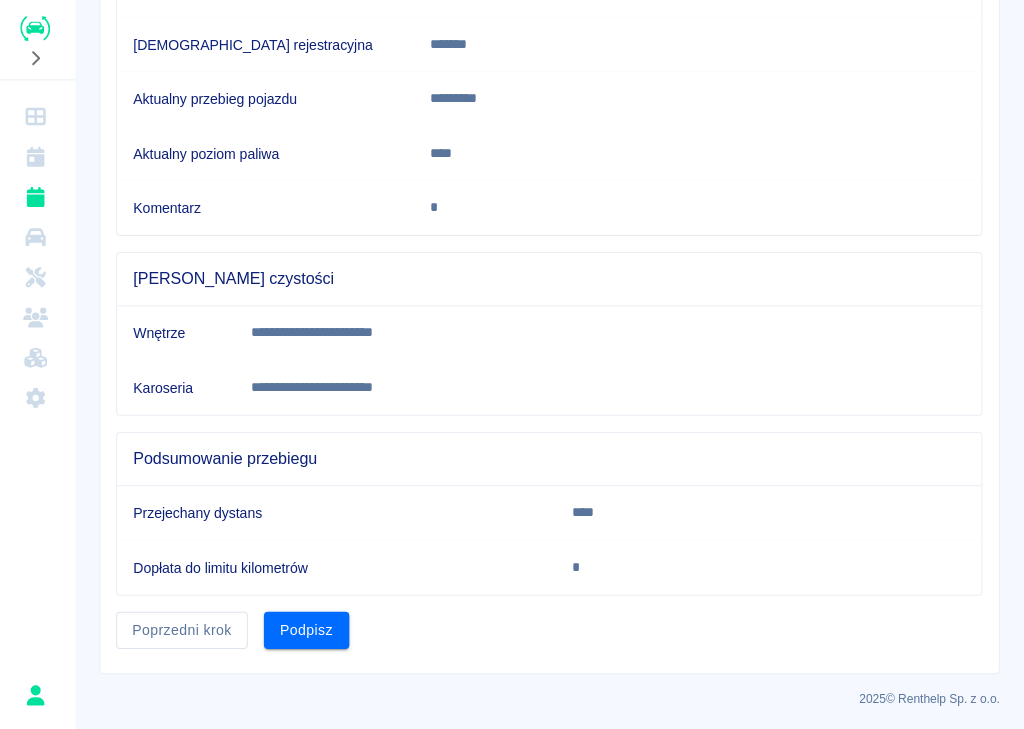 scroll, scrollTop: 368, scrollLeft: 0, axis: vertical 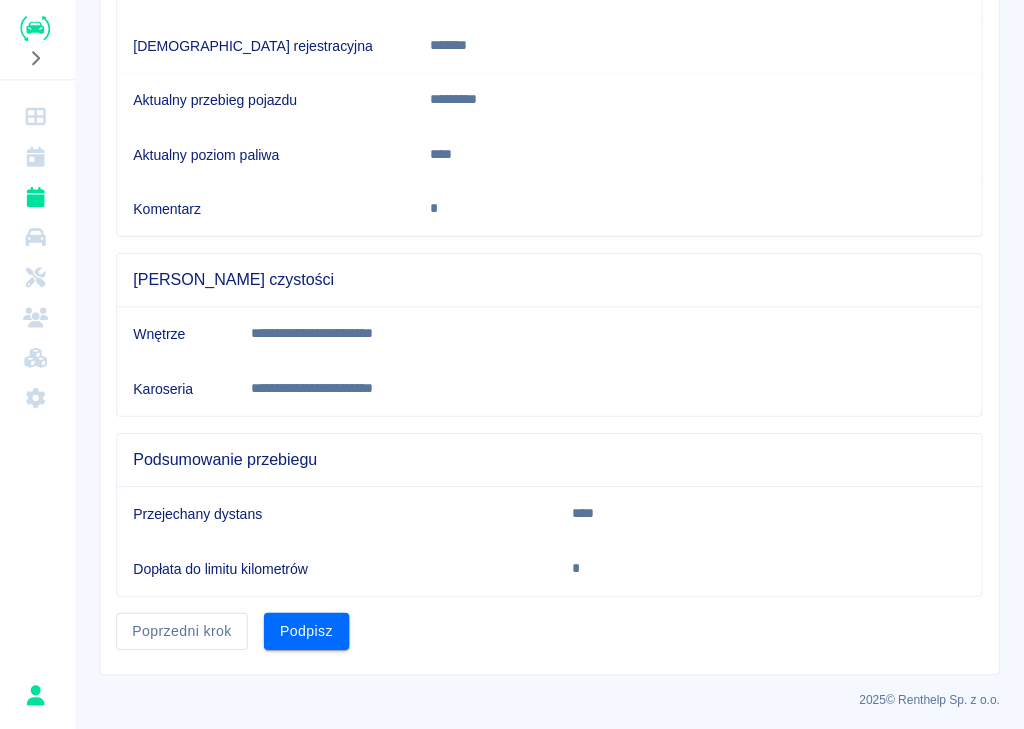 click on "Podpisz" at bounding box center [310, 628] 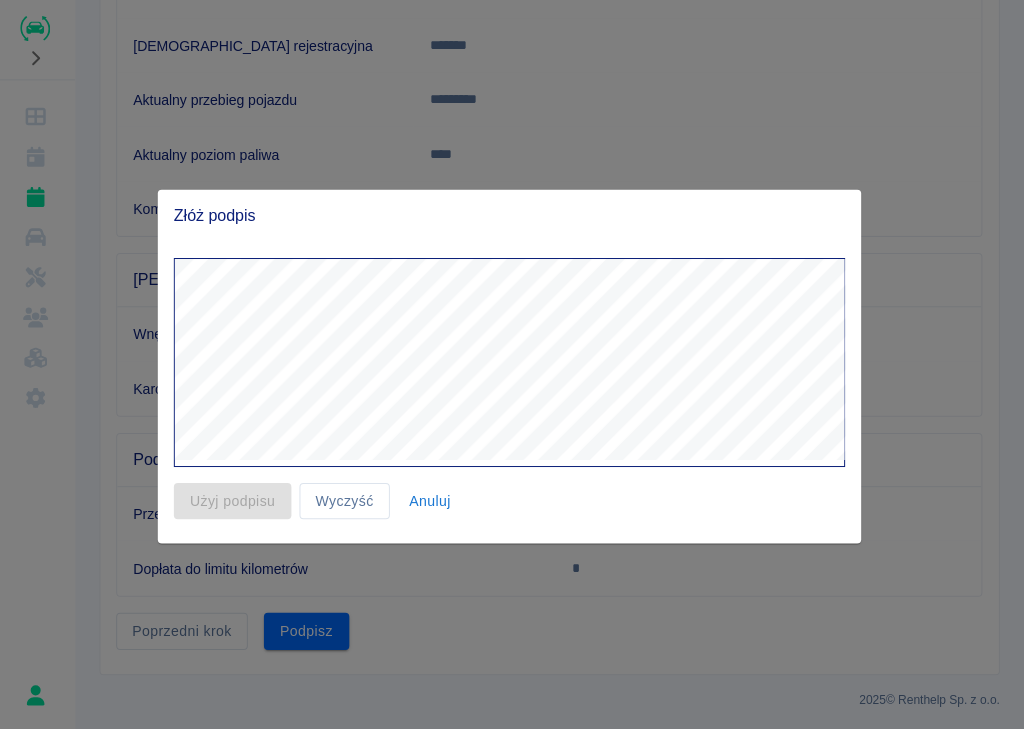 click on "Wyczyść" at bounding box center (348, 498) 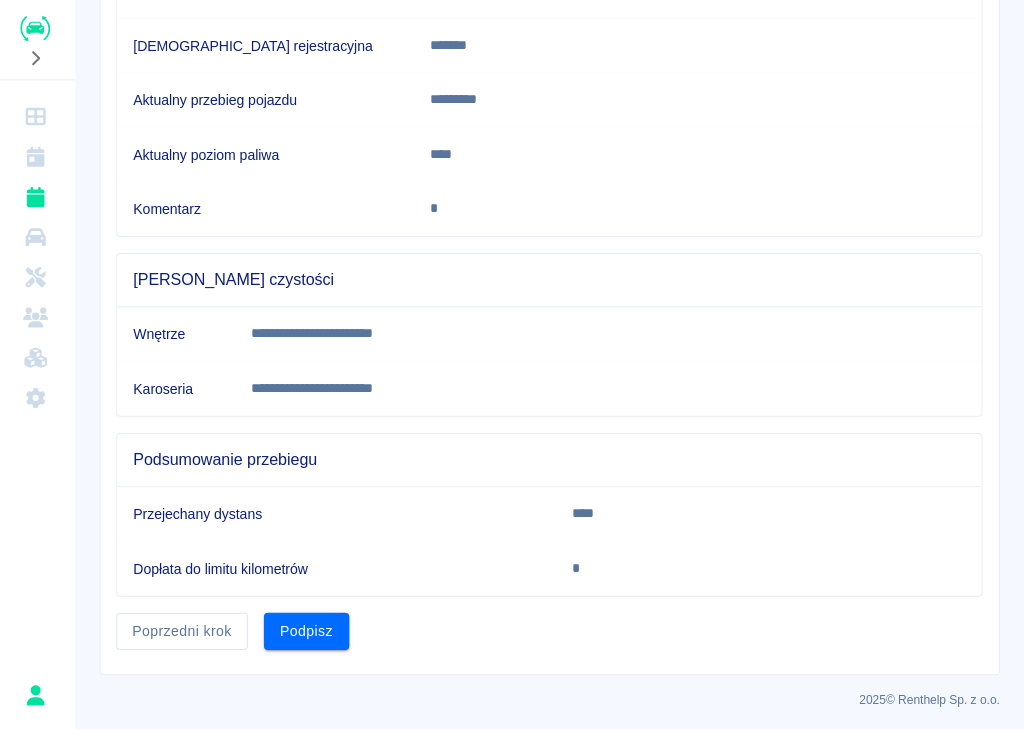 click on "Podpisz" at bounding box center (310, 628) 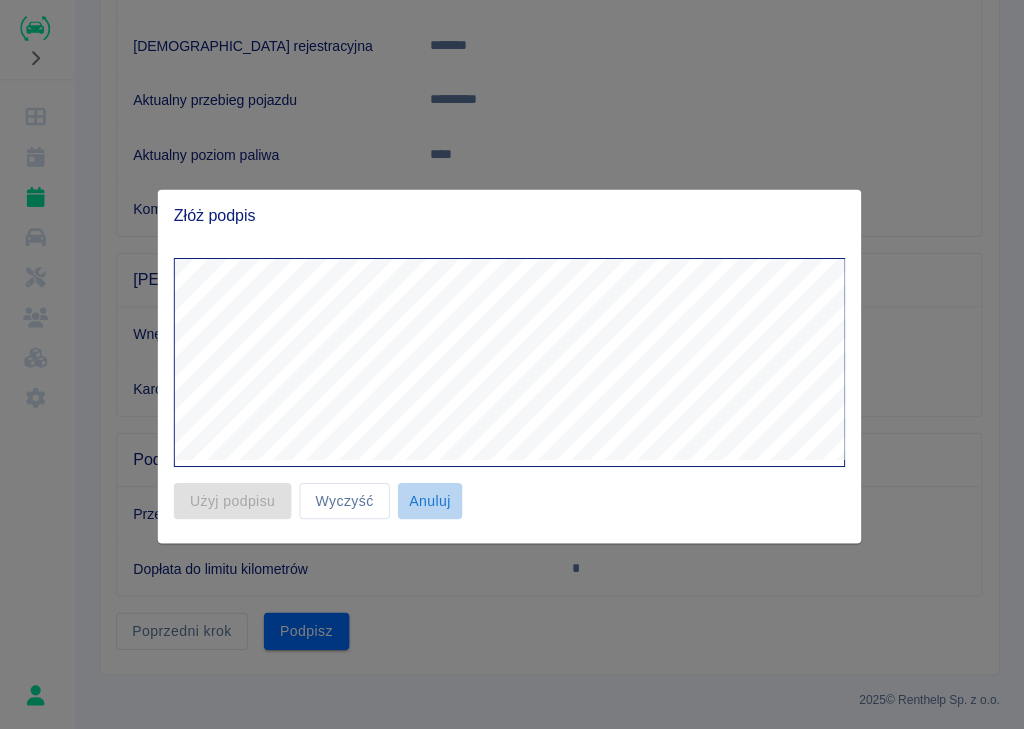 click on "Anuluj" at bounding box center (433, 498) 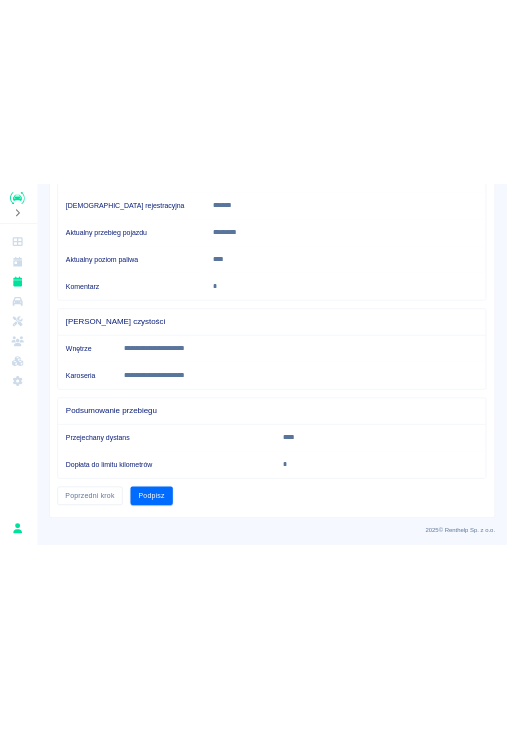 scroll, scrollTop: 368, scrollLeft: 0, axis: vertical 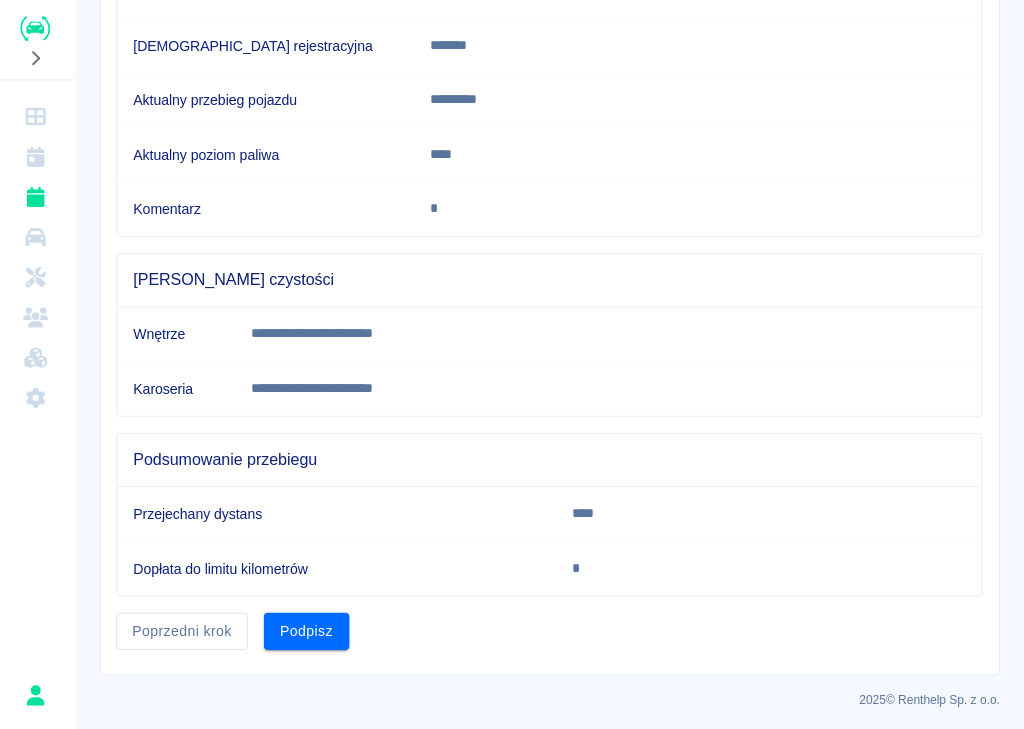 click on "Podpisz" at bounding box center [310, 628] 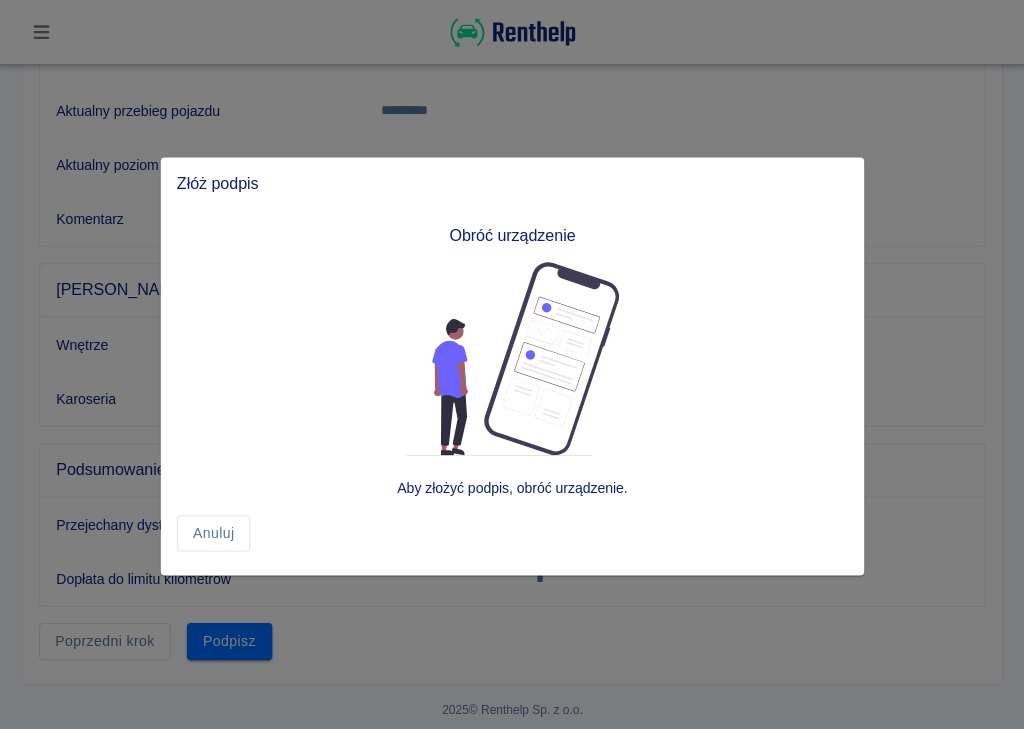scroll, scrollTop: 186, scrollLeft: 0, axis: vertical 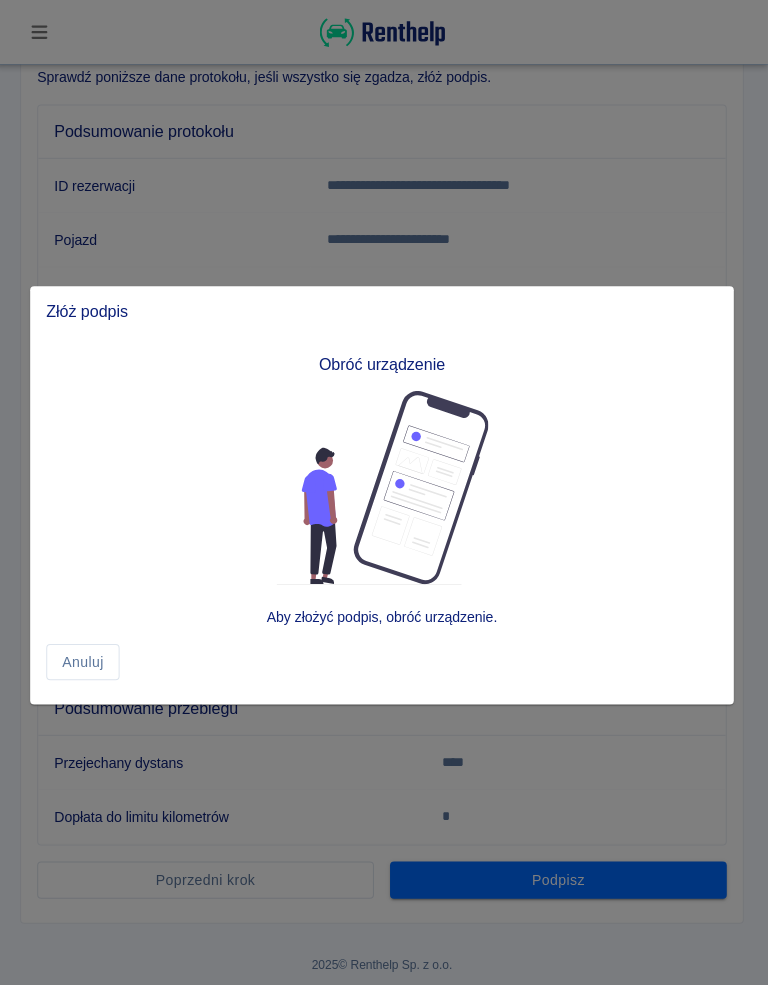 click at bounding box center [384, 492] 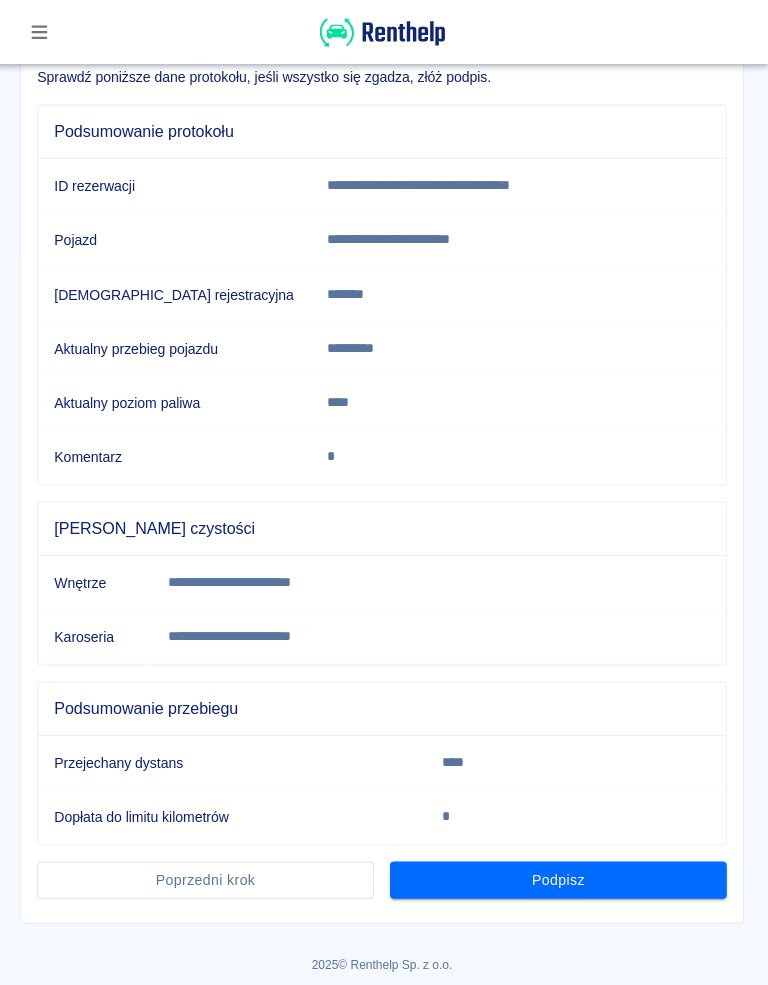 scroll, scrollTop: 186, scrollLeft: 0, axis: vertical 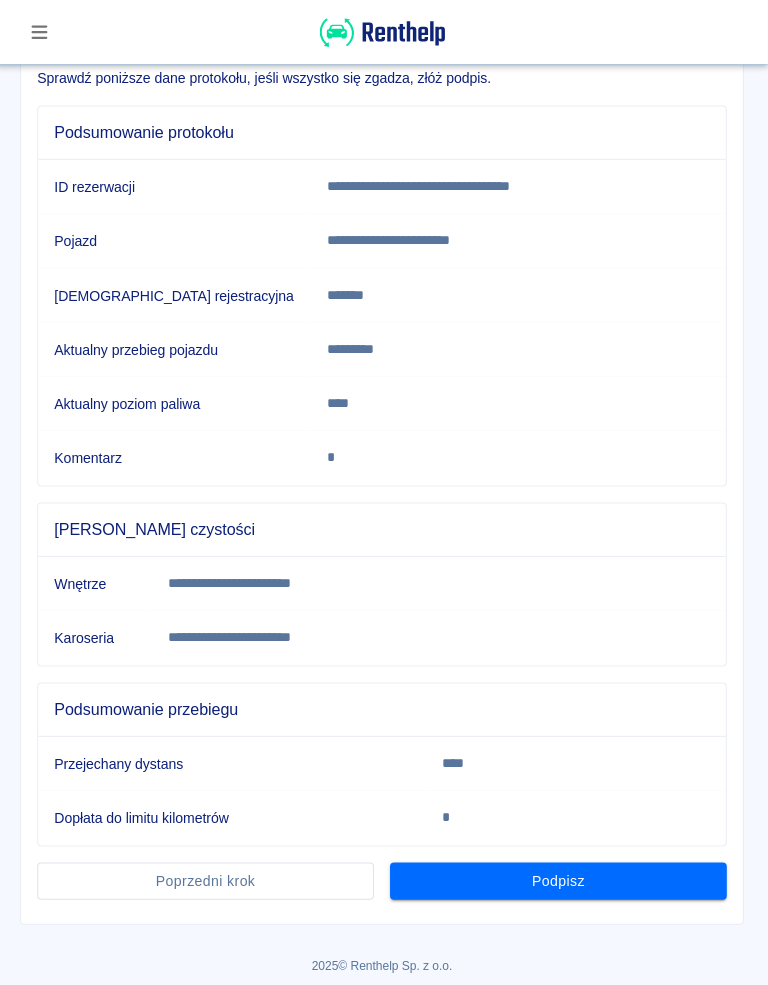 click on "Podsumowanie przebiegu" at bounding box center [384, 706] 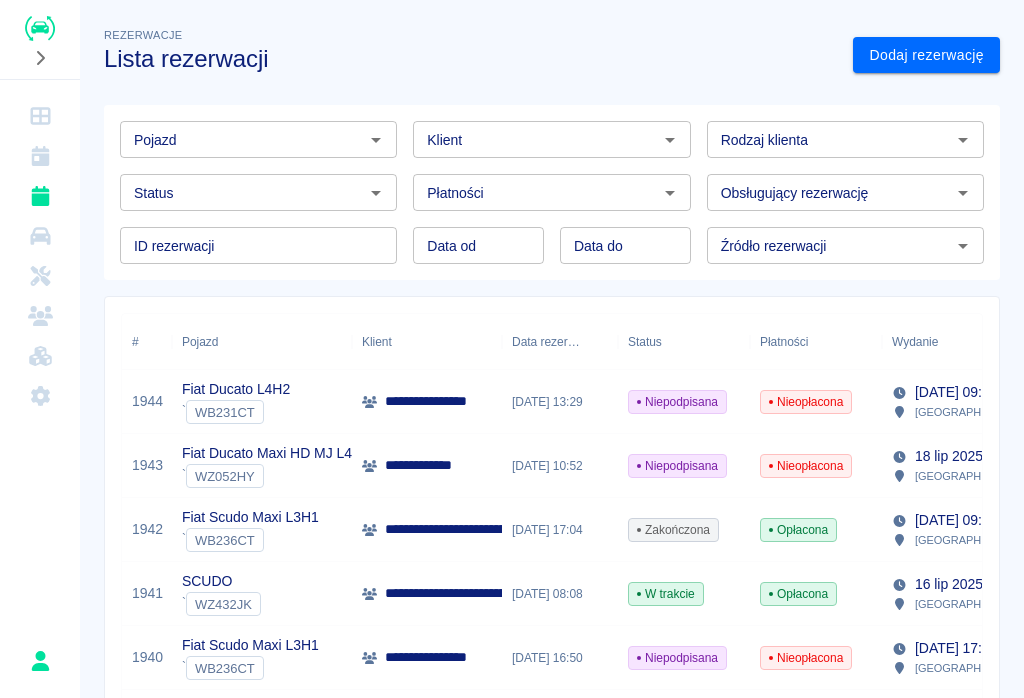 scroll, scrollTop: 0, scrollLeft: 0, axis: both 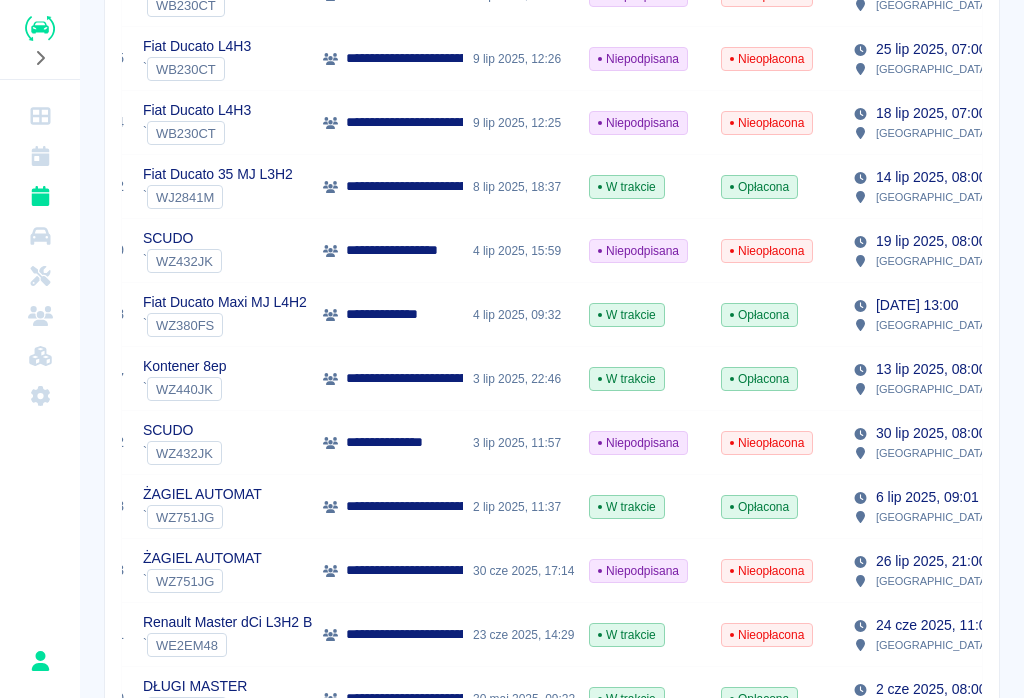 click at bounding box center [40, 528] 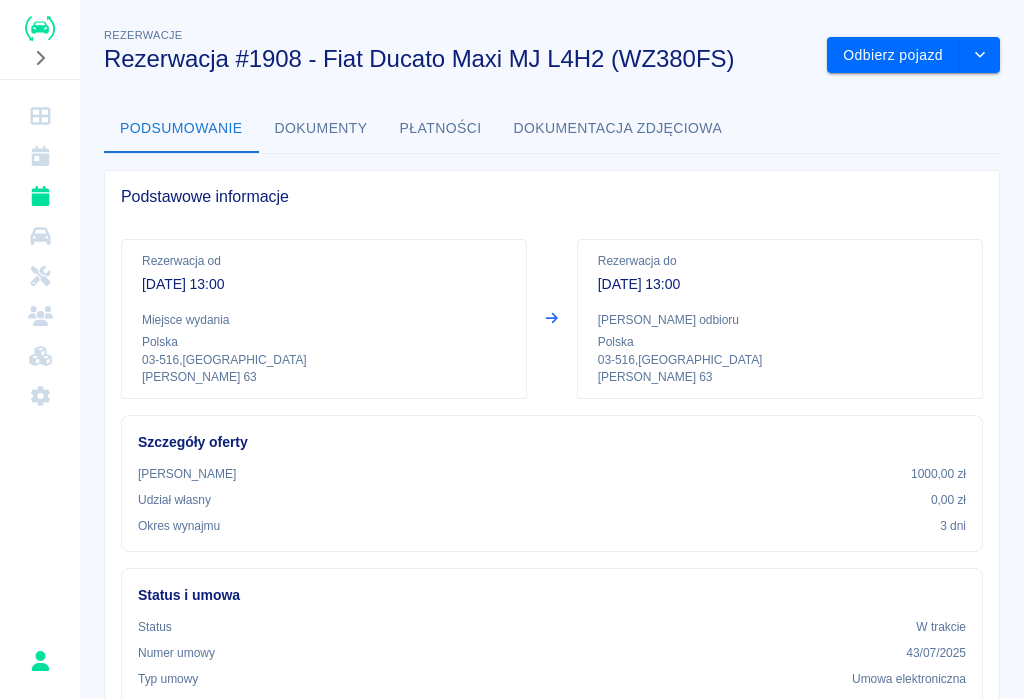 click on "Odbierz pojazd" at bounding box center (893, 55) 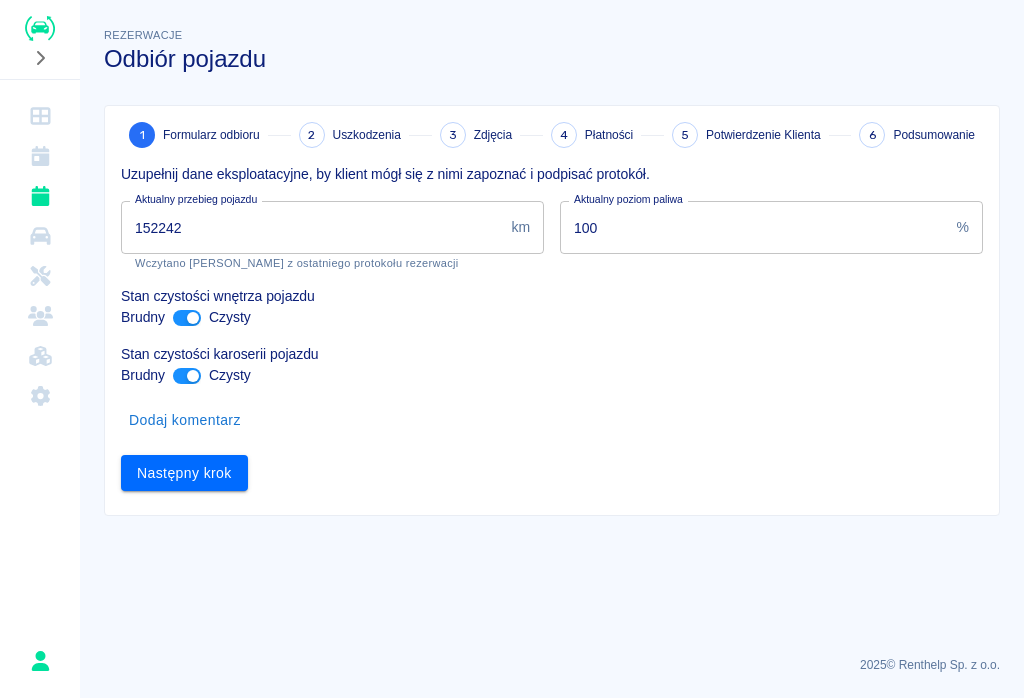 type on "152242" 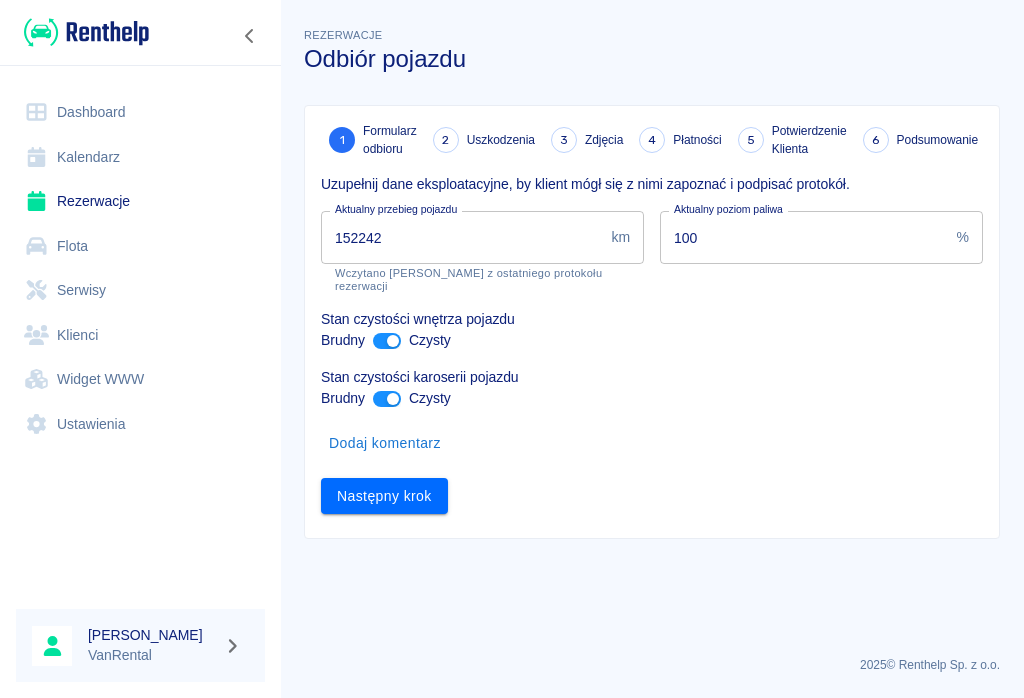click on "Następny krok" at bounding box center (384, 496) 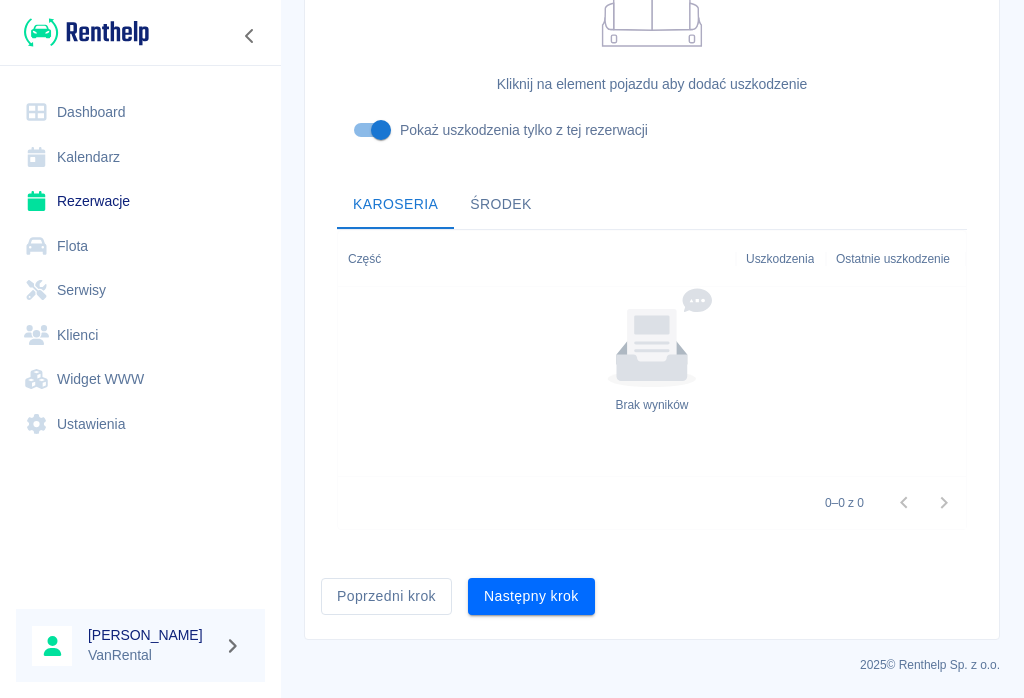 scroll, scrollTop: 613, scrollLeft: 0, axis: vertical 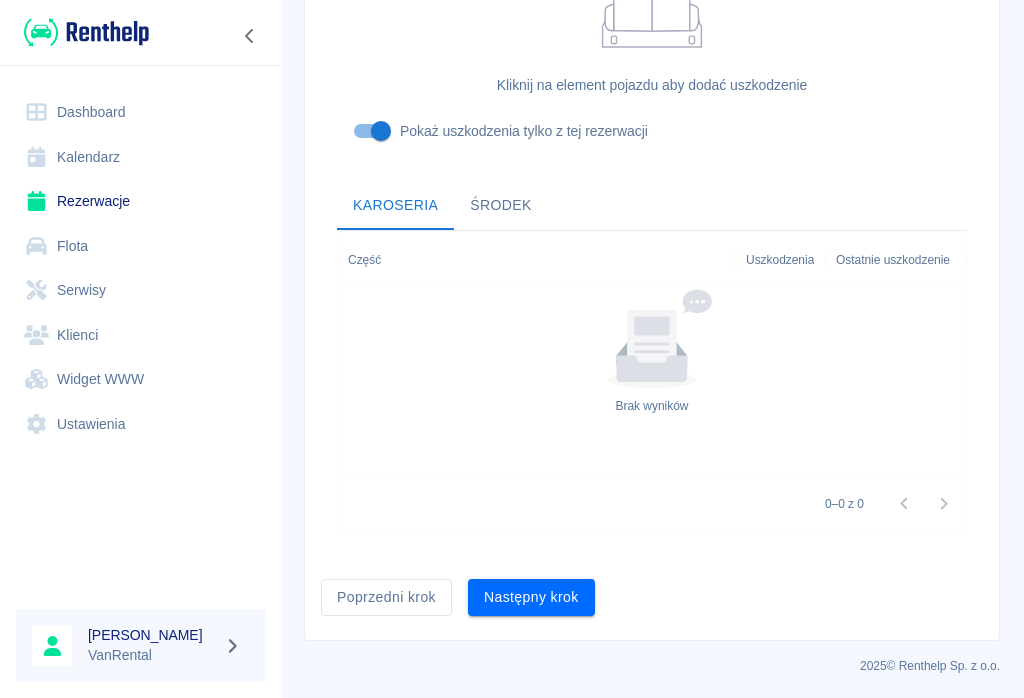 click on "Następny krok" at bounding box center [531, 597] 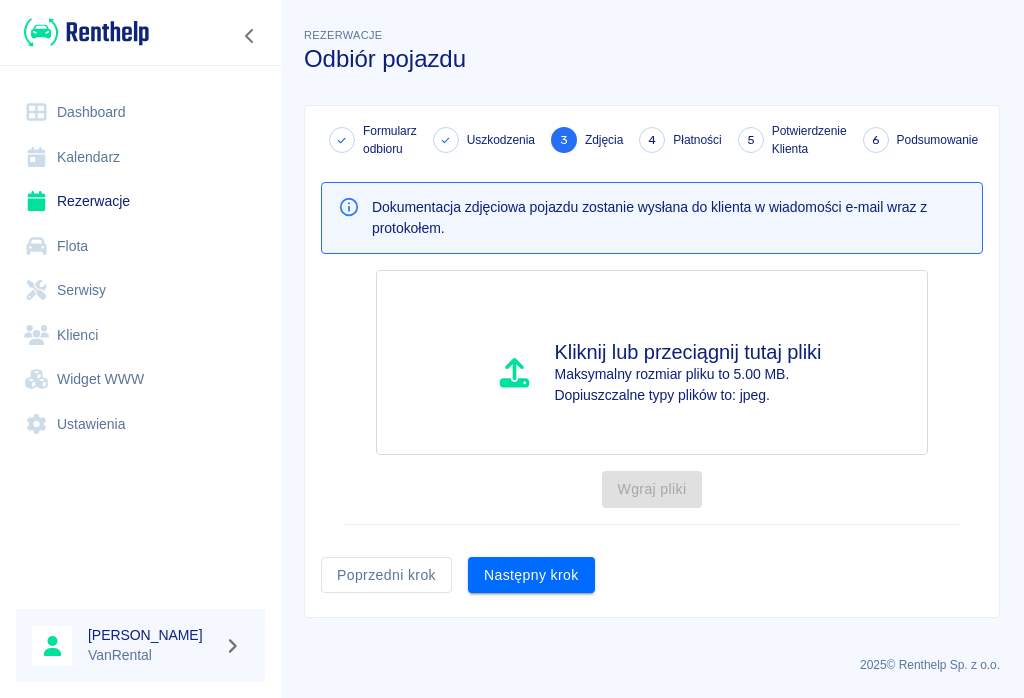 scroll, scrollTop: 0, scrollLeft: 0, axis: both 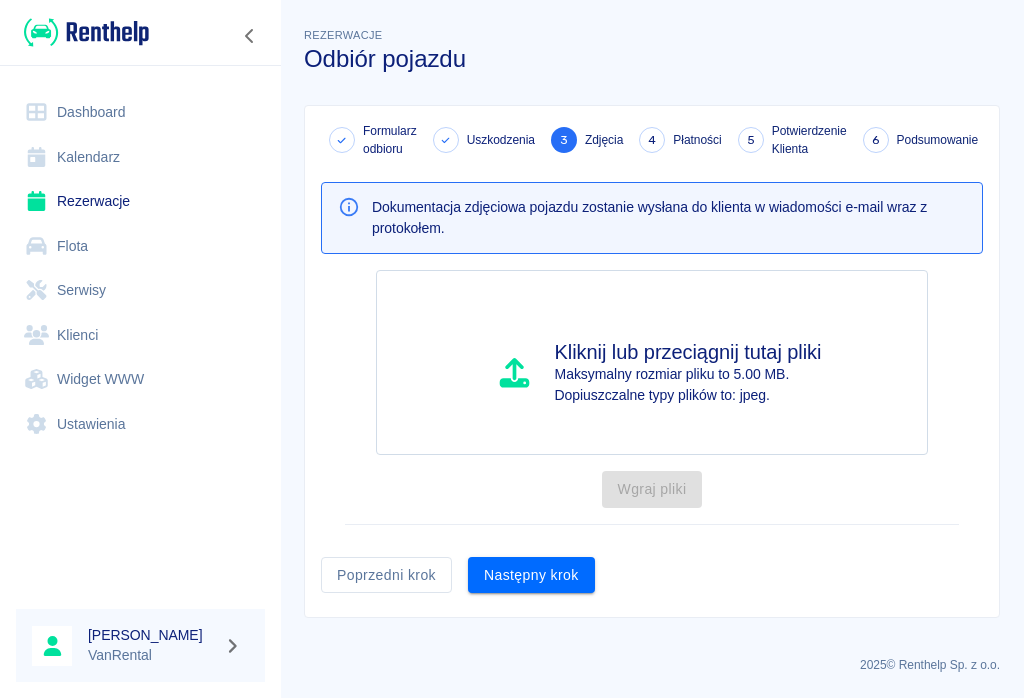 click on "Następny krok" at bounding box center [531, 575] 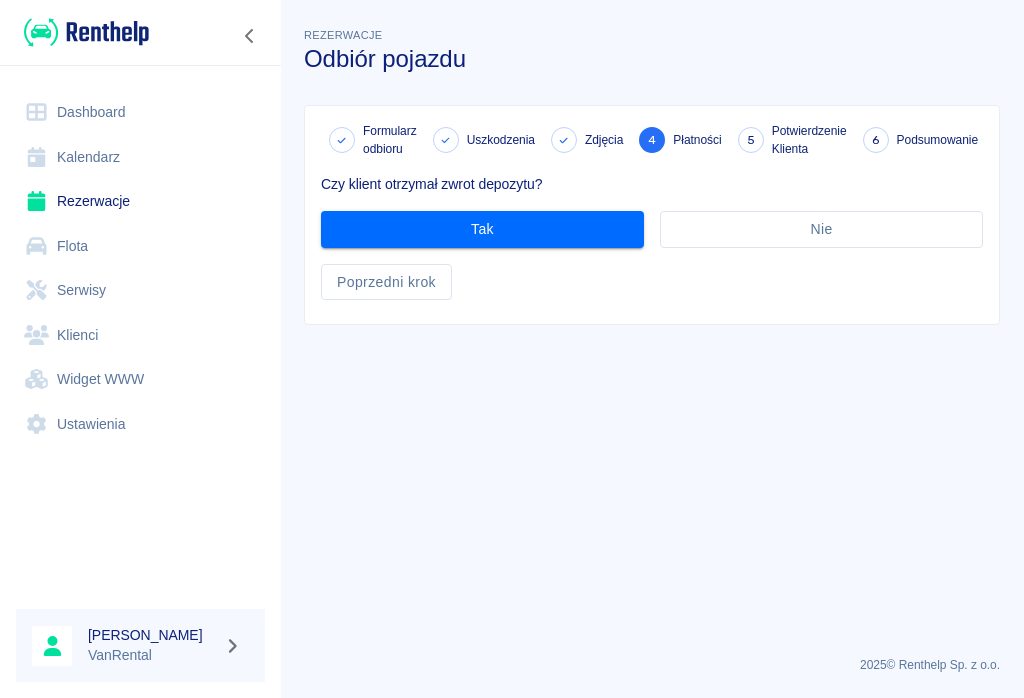 click 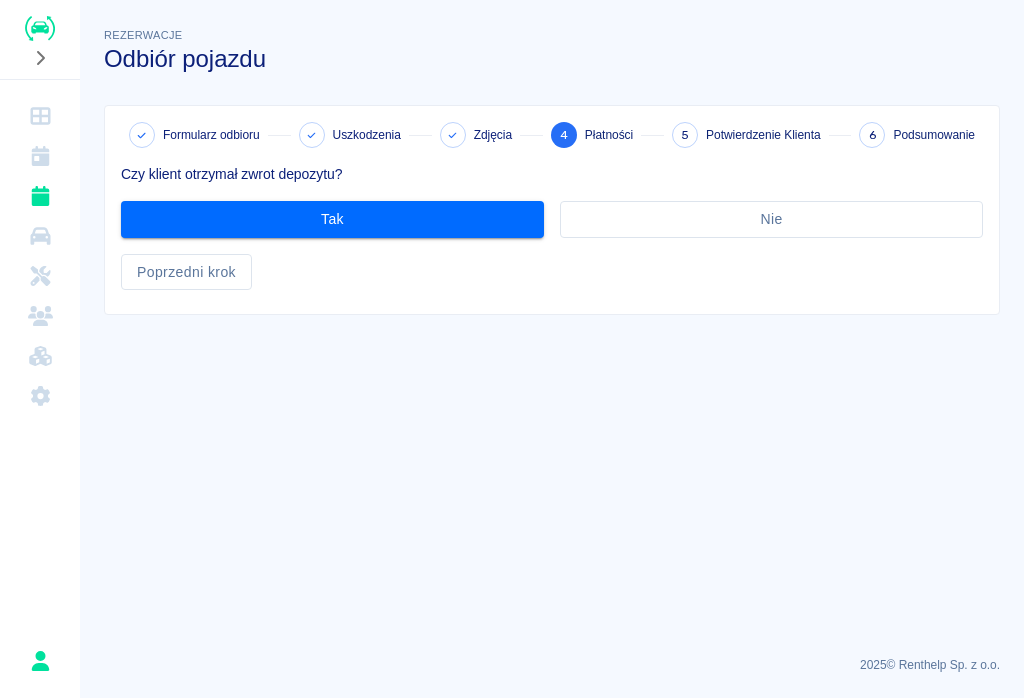click at bounding box center [40, 58] 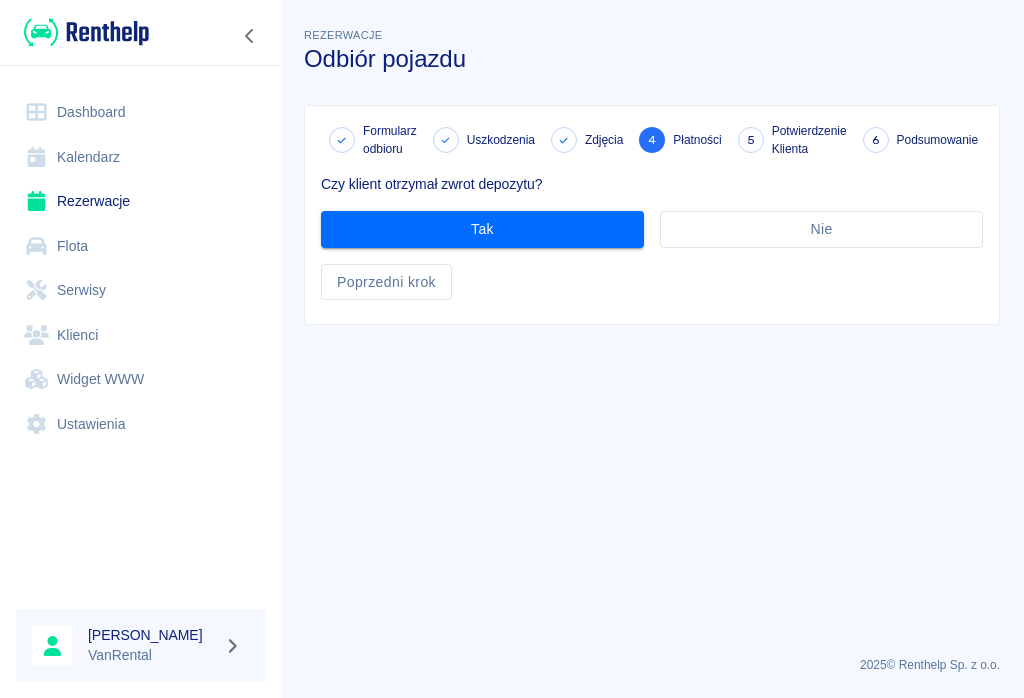 click on "Poprzedni krok" at bounding box center (386, 282) 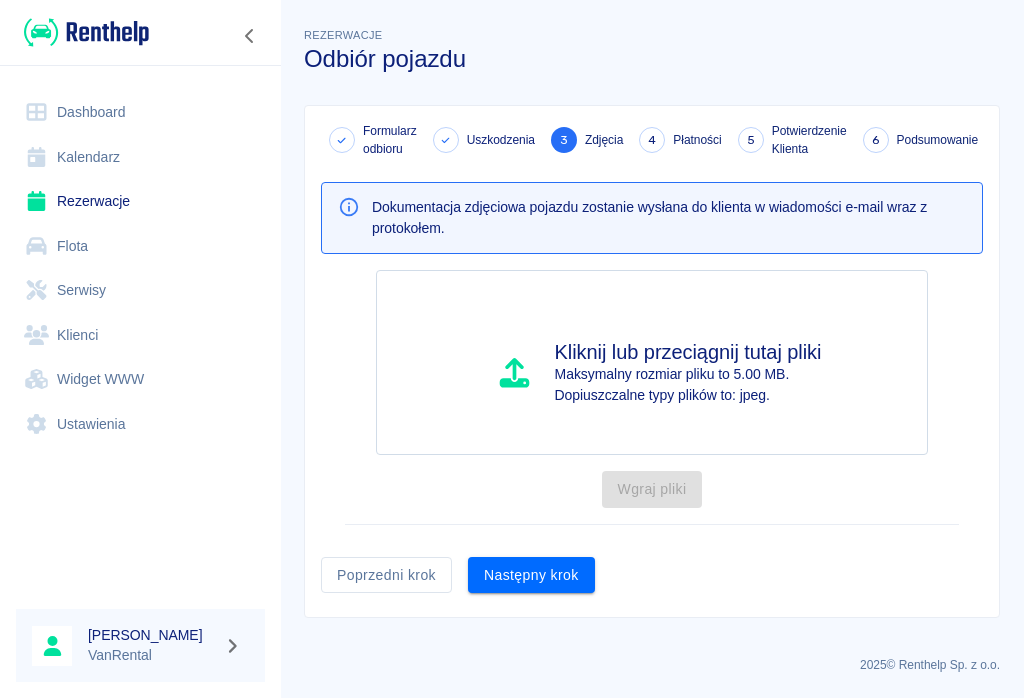 click at bounding box center [250, 36] 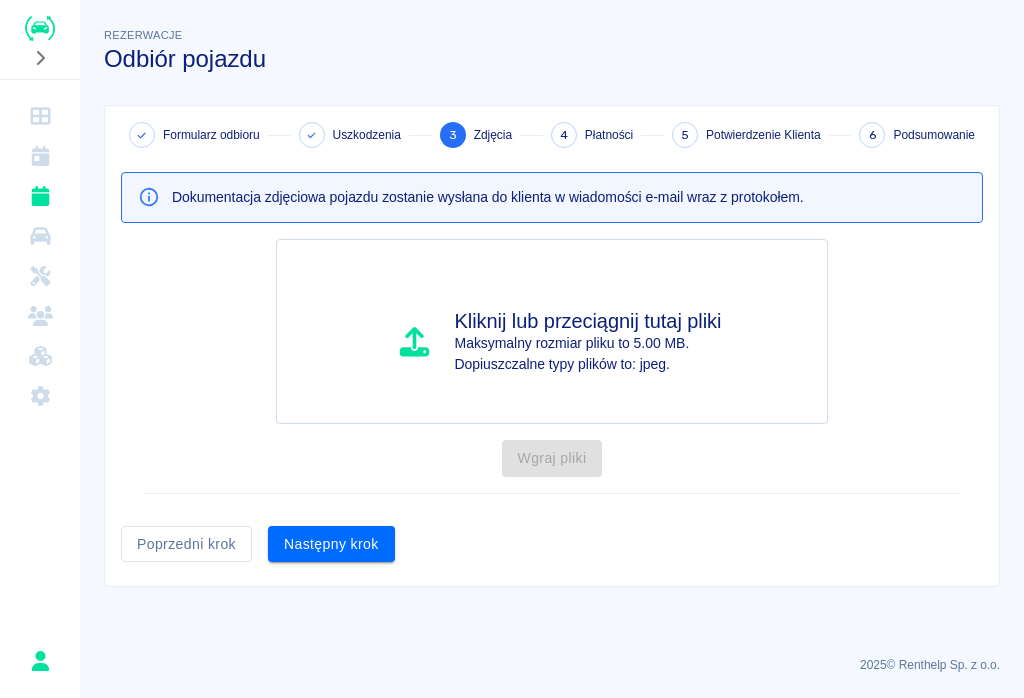 click on "Poprzedni krok" at bounding box center (186, 544) 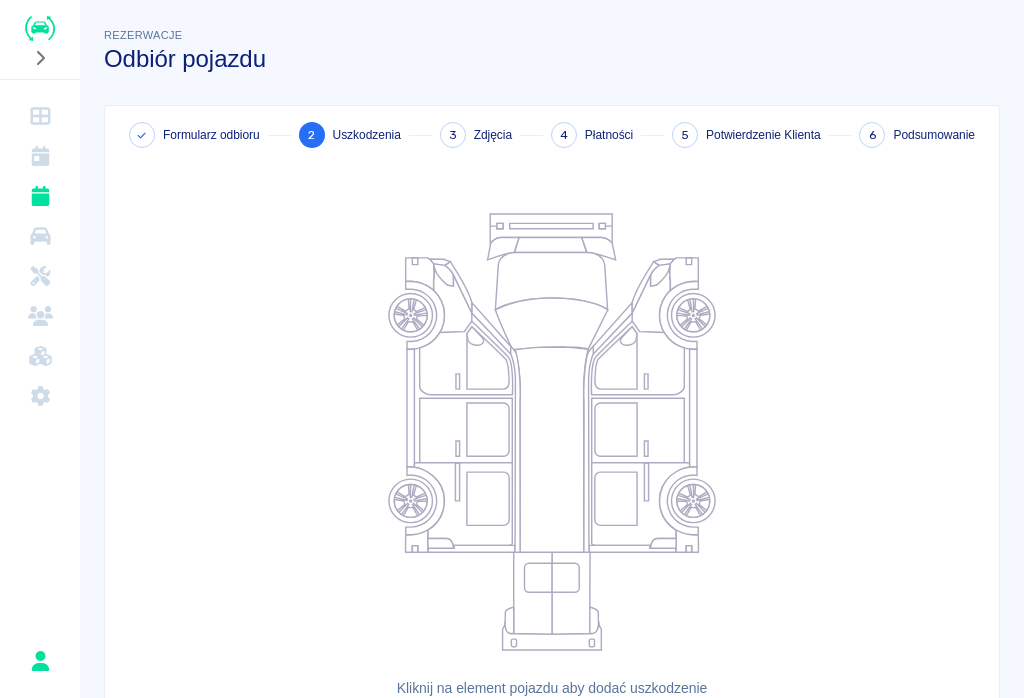 click at bounding box center [40, 28] 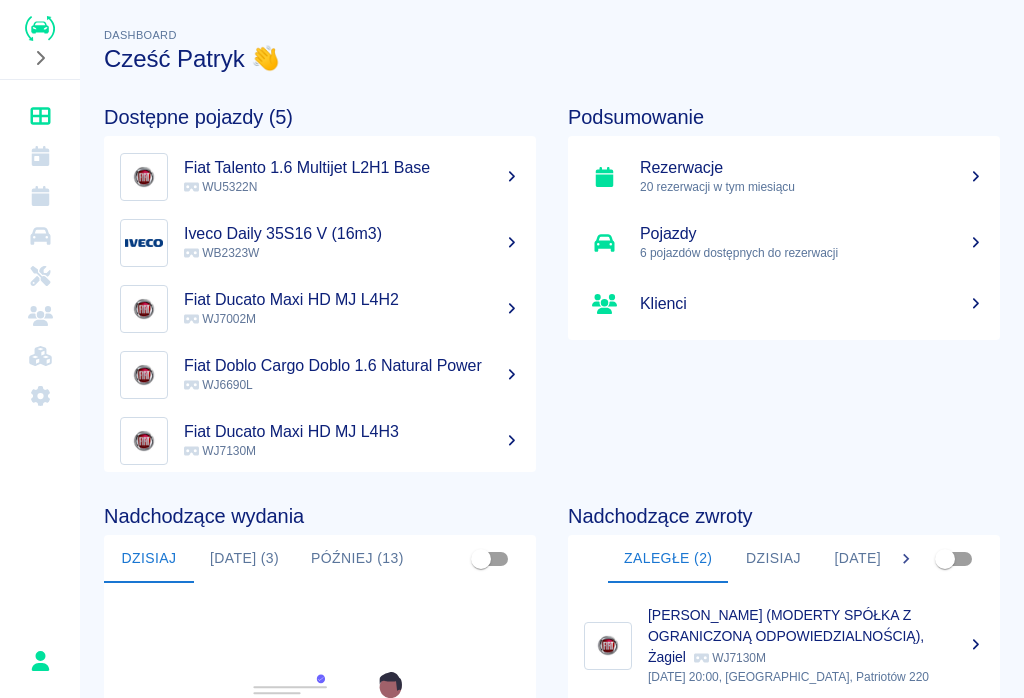 scroll, scrollTop: -20, scrollLeft: 0, axis: vertical 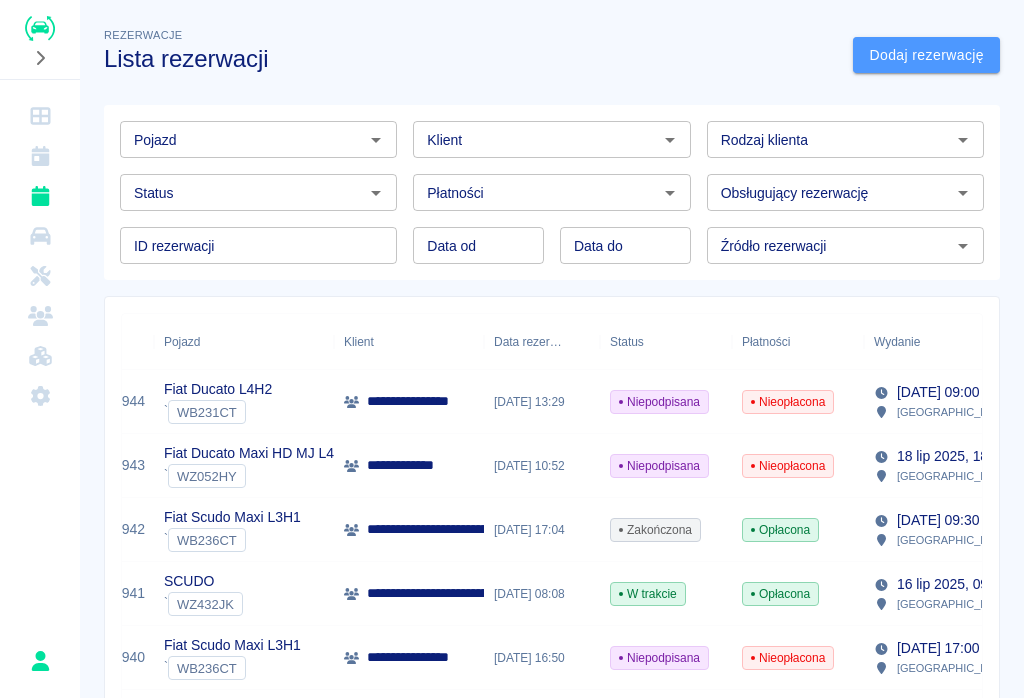click on "Dodaj rezerwację" at bounding box center [926, 55] 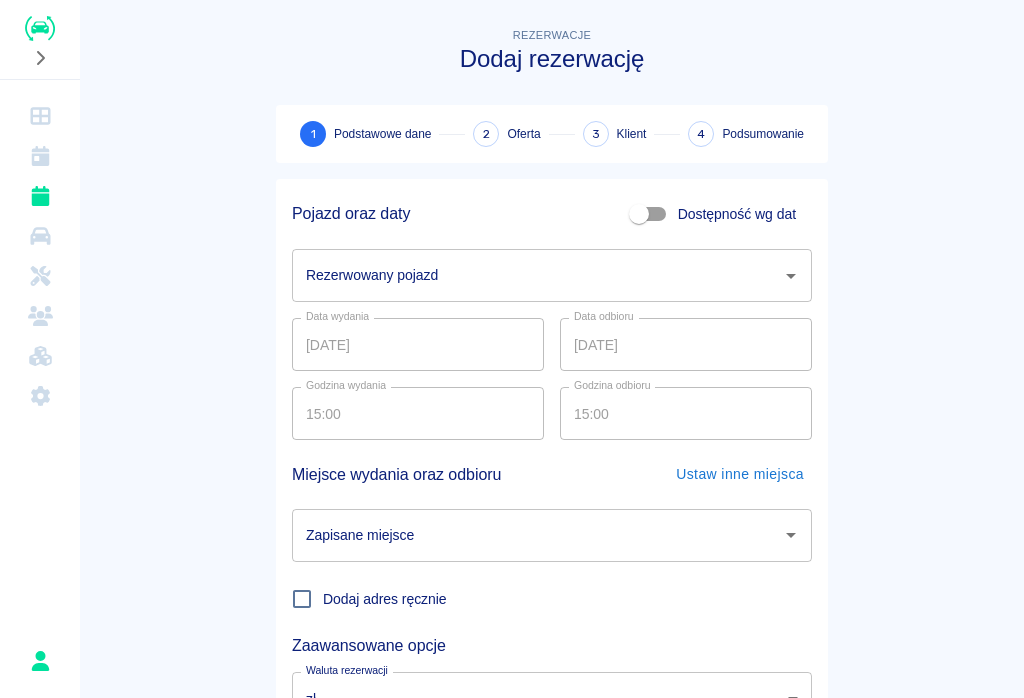 click 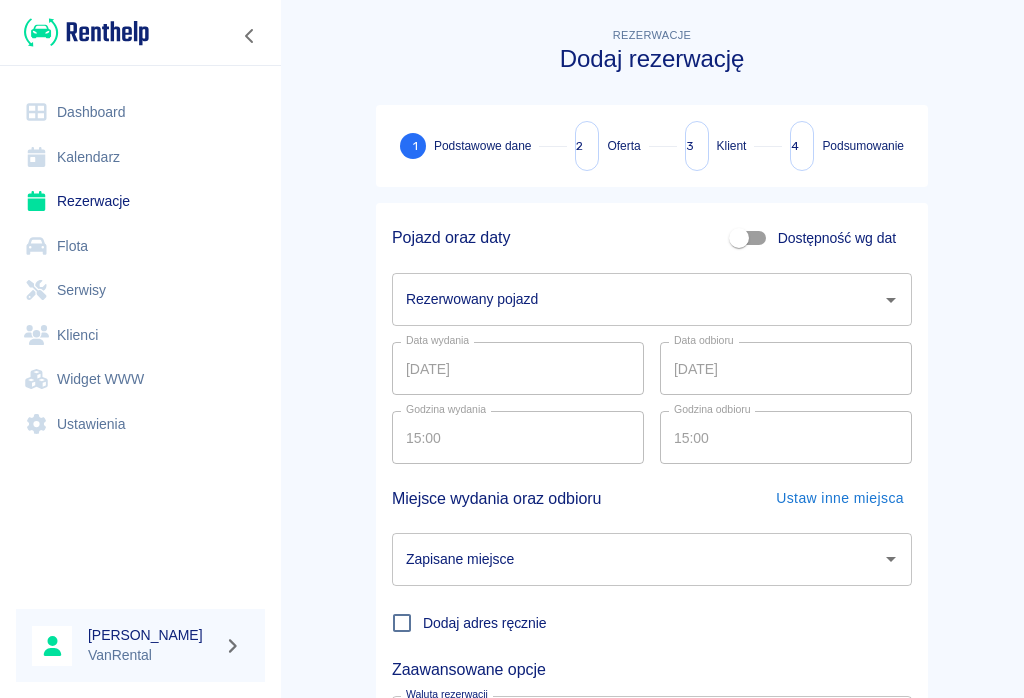 click on "Kalendarz" at bounding box center (140, 157) 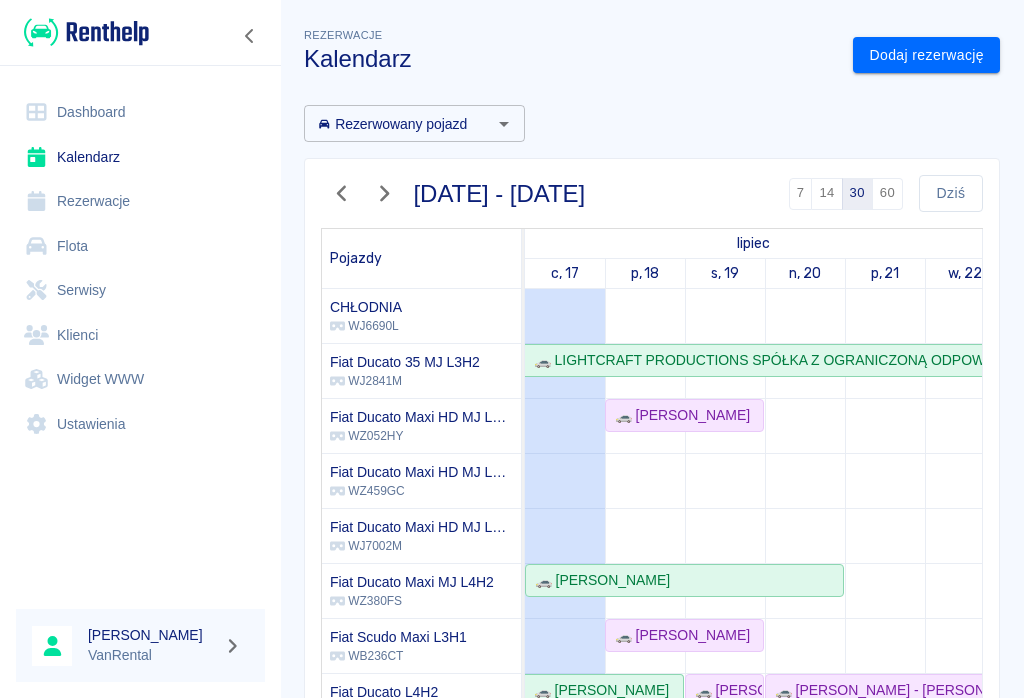 scroll, scrollTop: 139, scrollLeft: -20, axis: both 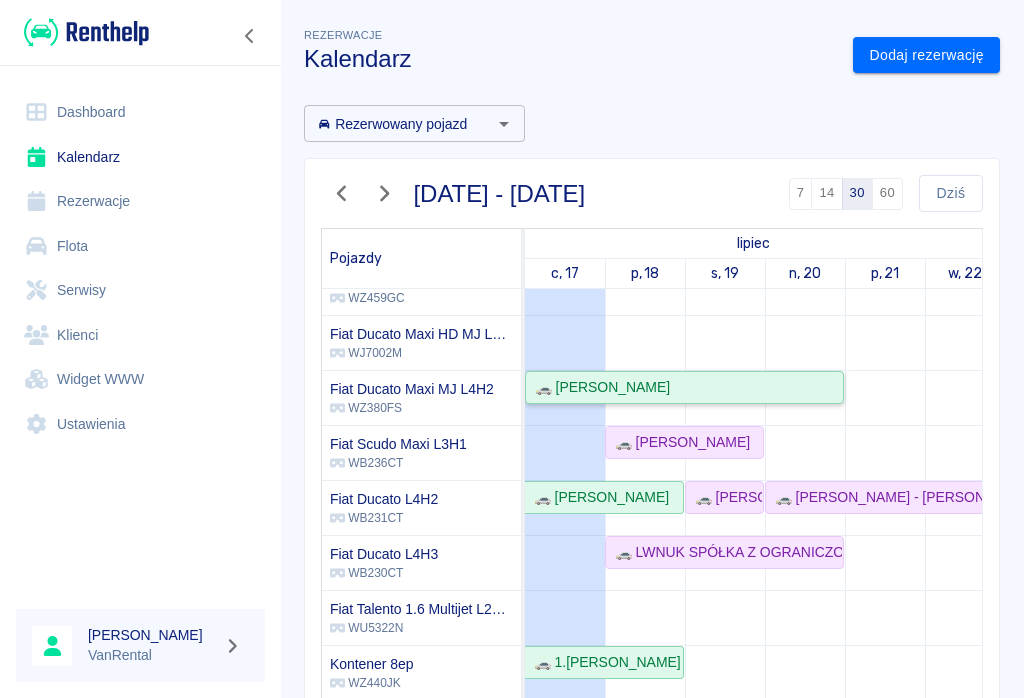click on "🚗 Stephan Zeiser" at bounding box center [598, 387] 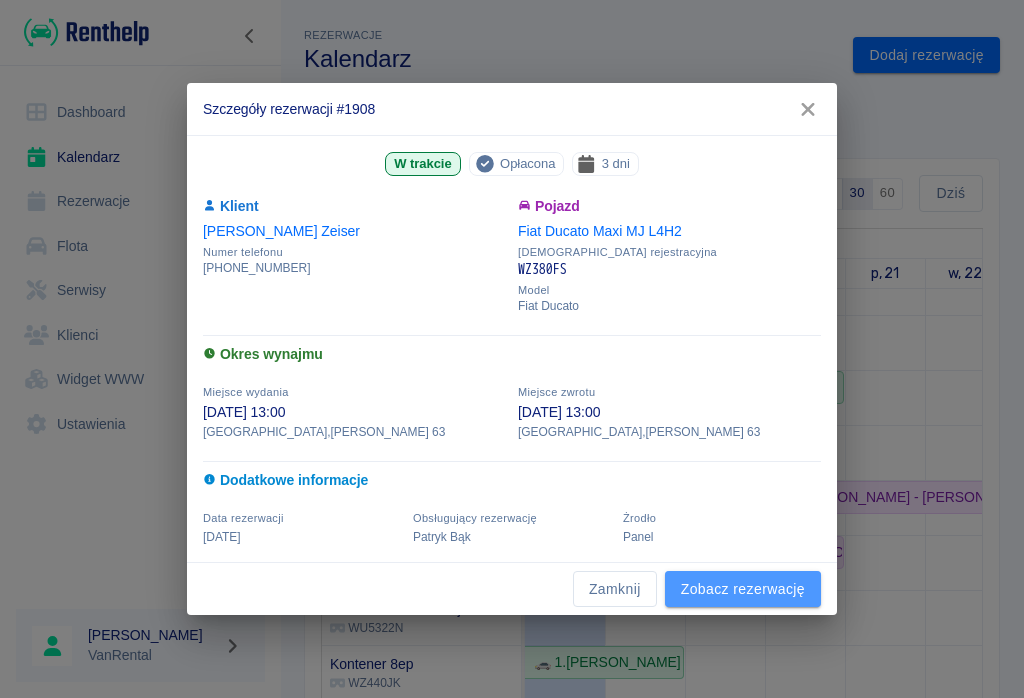 click on "Zobacz rezerwację" at bounding box center (743, 589) 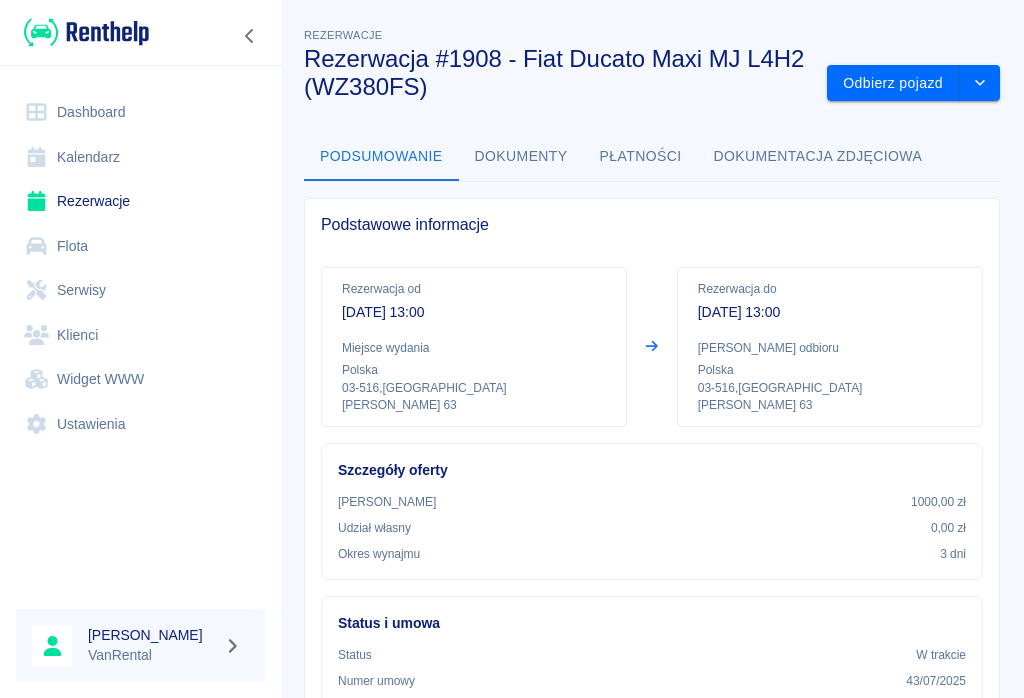 click on "Odbierz pojazd" at bounding box center [893, 83] 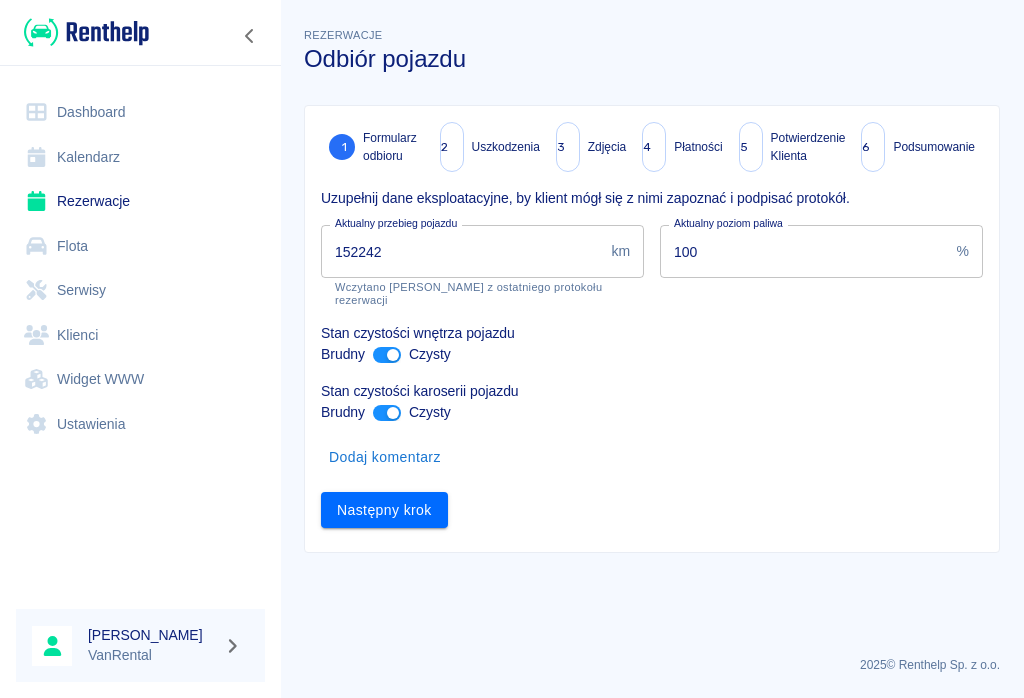 type on "152242" 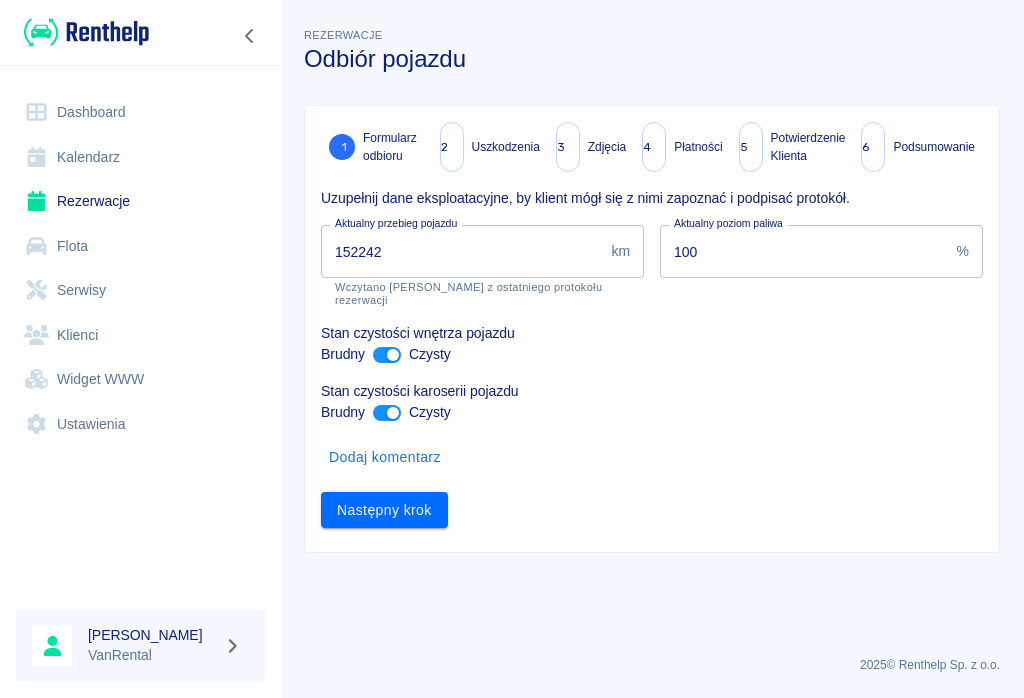 click 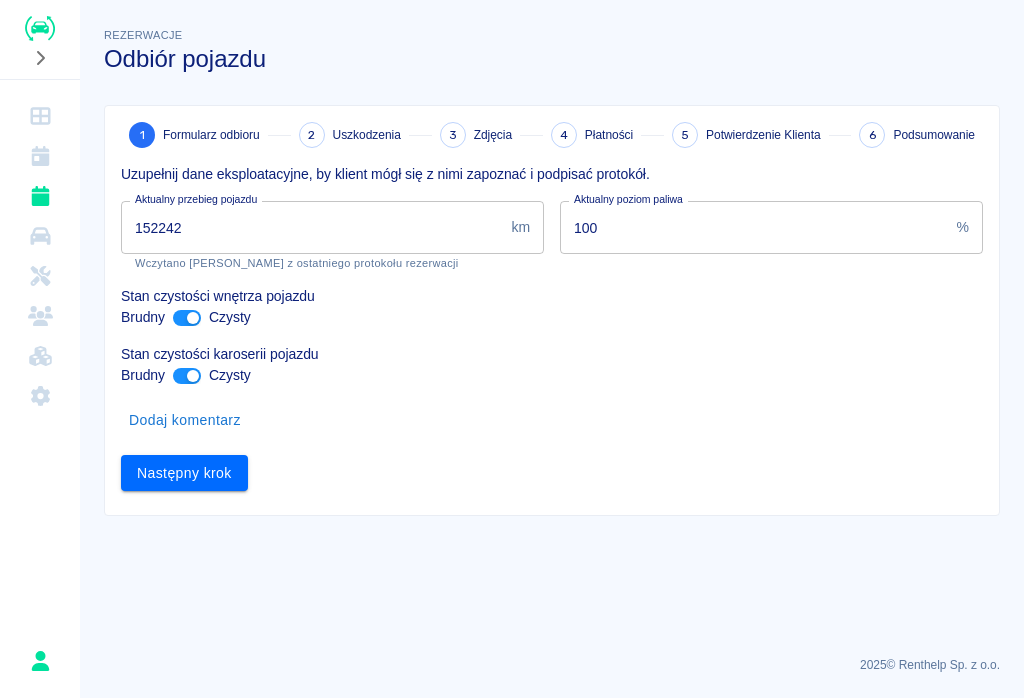 click at bounding box center (40, 58) 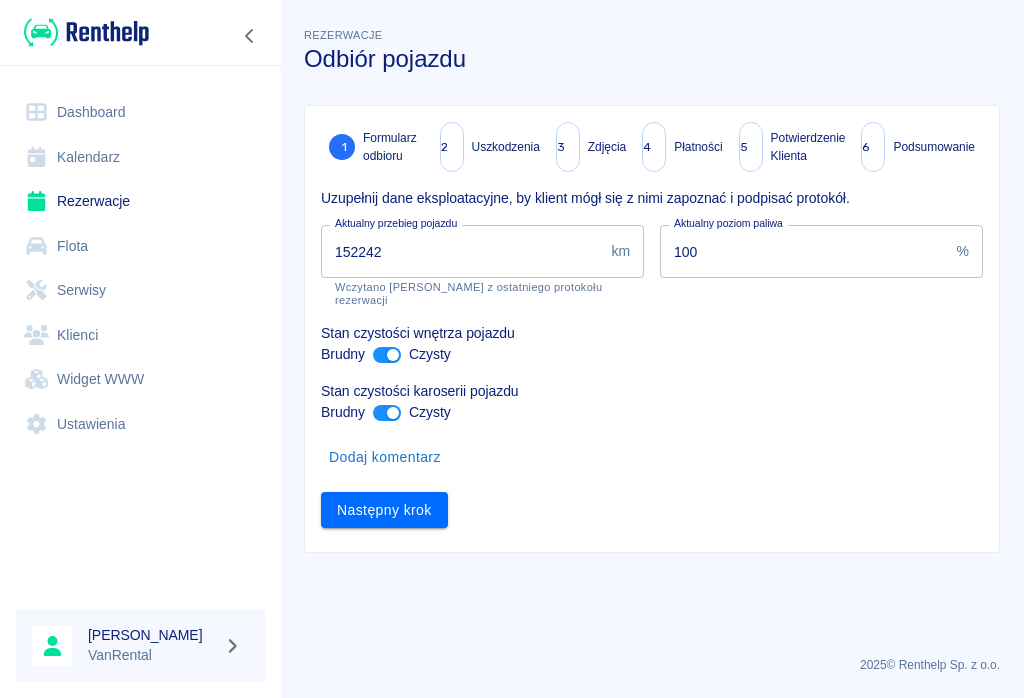 click on "Kalendarz" at bounding box center [140, 157] 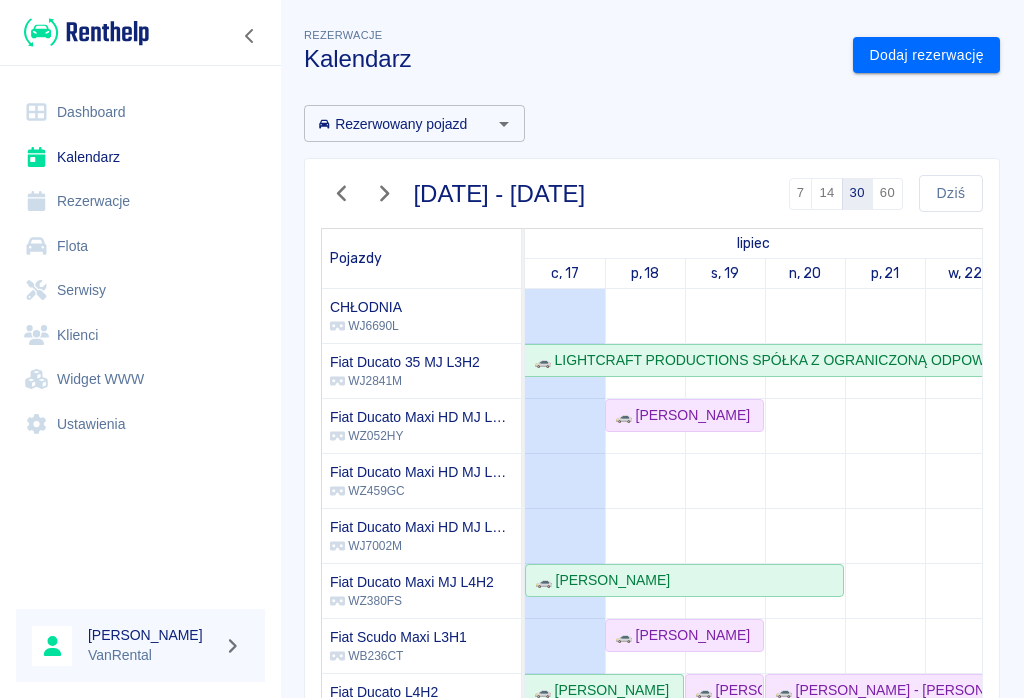 scroll, scrollTop: 77, scrollLeft: 0, axis: vertical 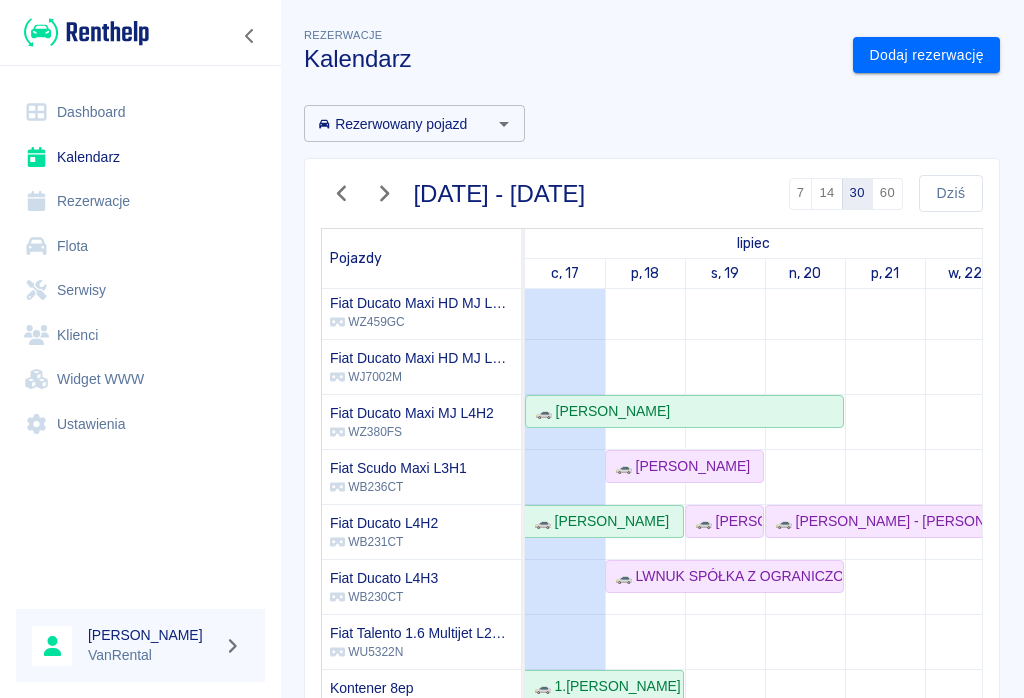 click on "WZ380FS" at bounding box center [412, 432] 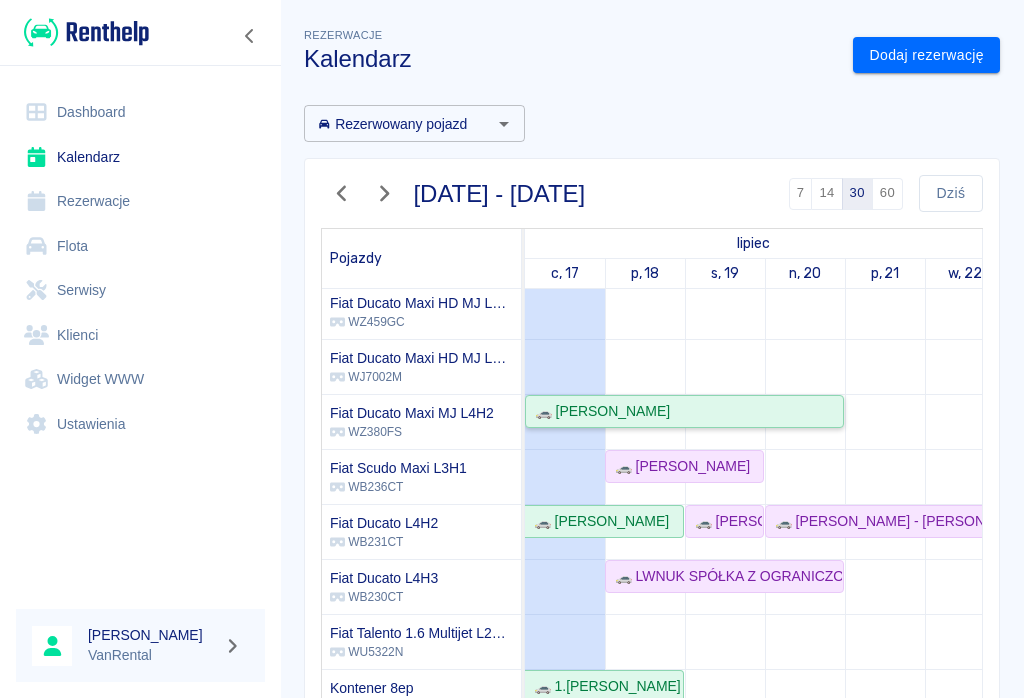 click on "🚗 Stephan Zeiser" at bounding box center (598, 411) 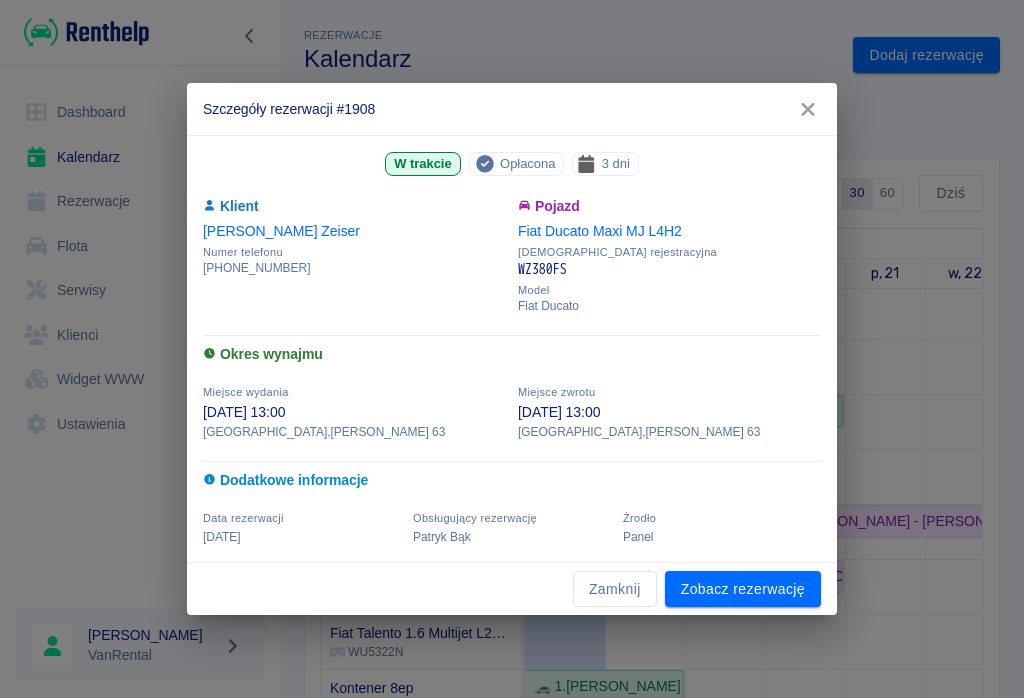 click on "Zobacz rezerwację" at bounding box center (743, 589) 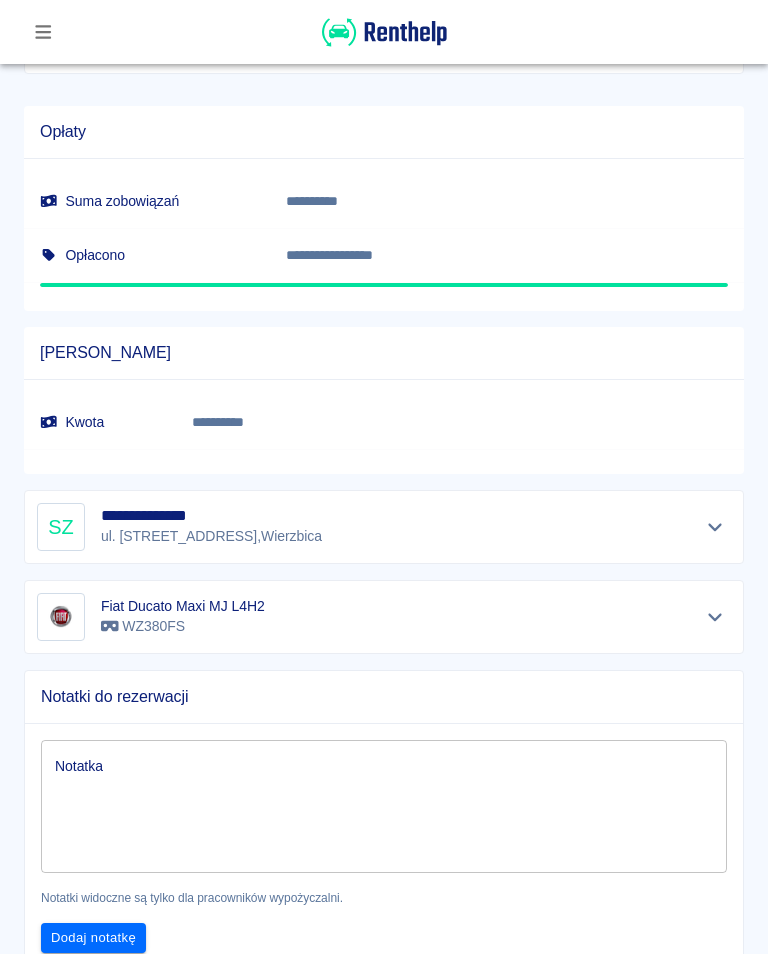 scroll, scrollTop: 1182, scrollLeft: 0, axis: vertical 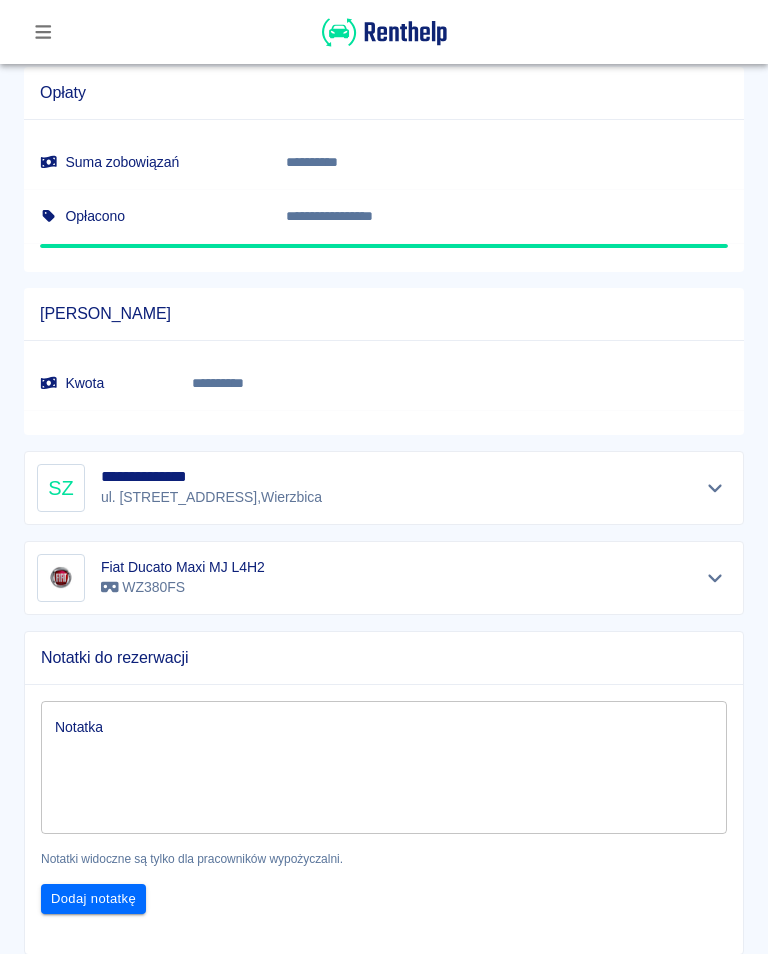 click on "Suma zobowiązań" at bounding box center [147, 162] 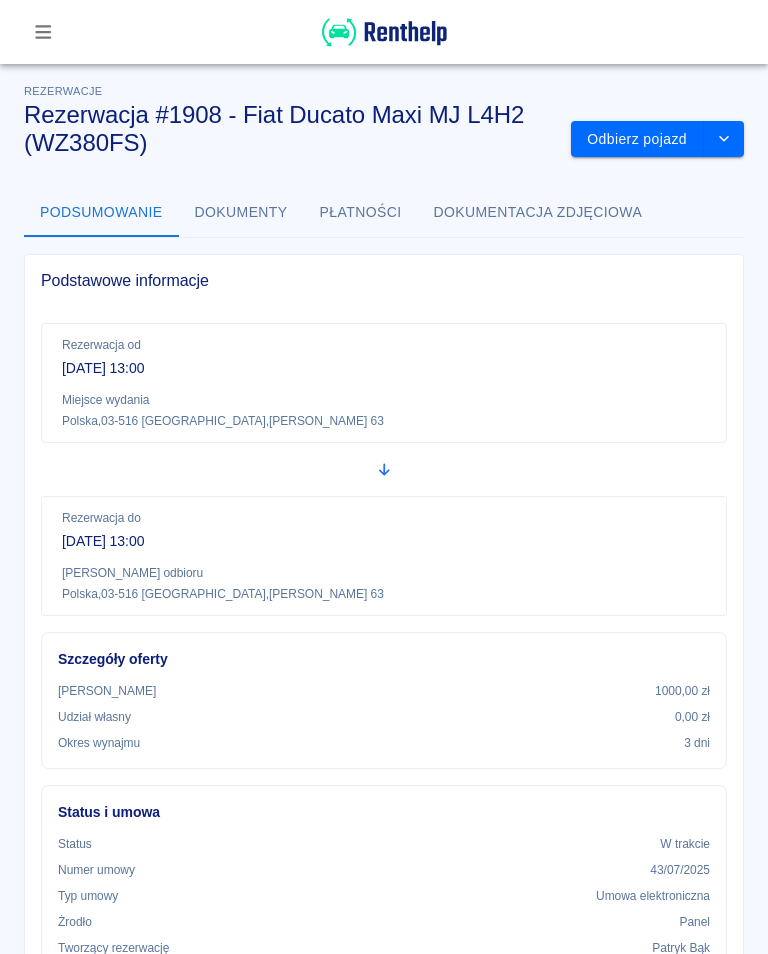 scroll, scrollTop: 0, scrollLeft: 0, axis: both 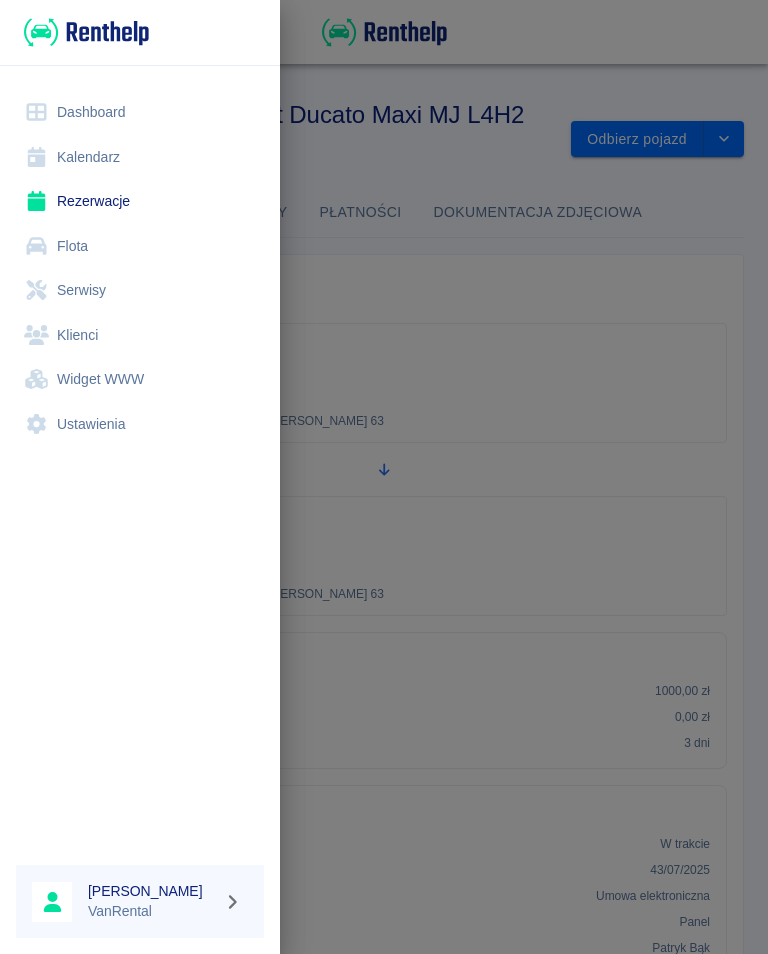 click on "Kalendarz" at bounding box center (140, 157) 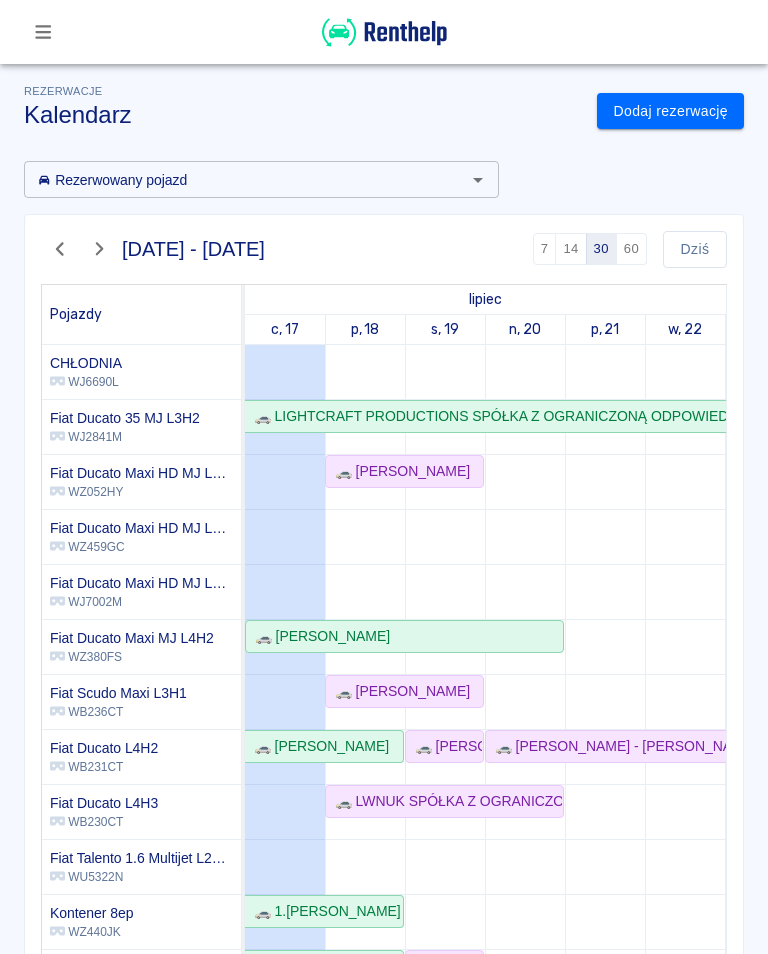 scroll, scrollTop: 103, scrollLeft: 0, axis: vertical 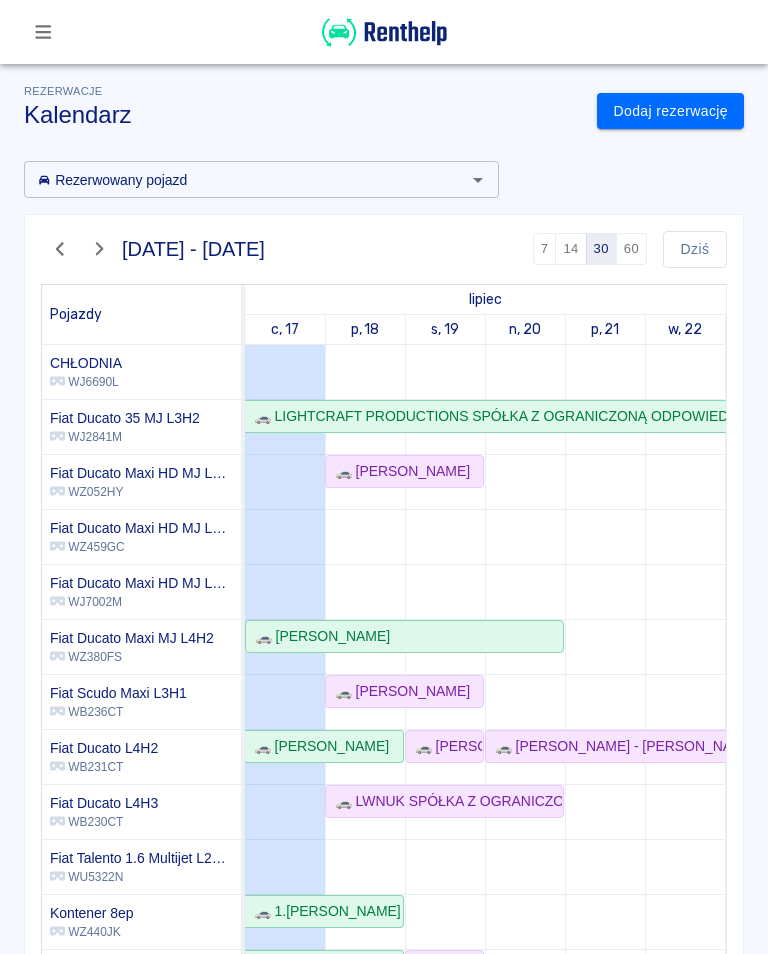 click on "Fiat Ducato 35 MJ L3H2" at bounding box center [125, 418] 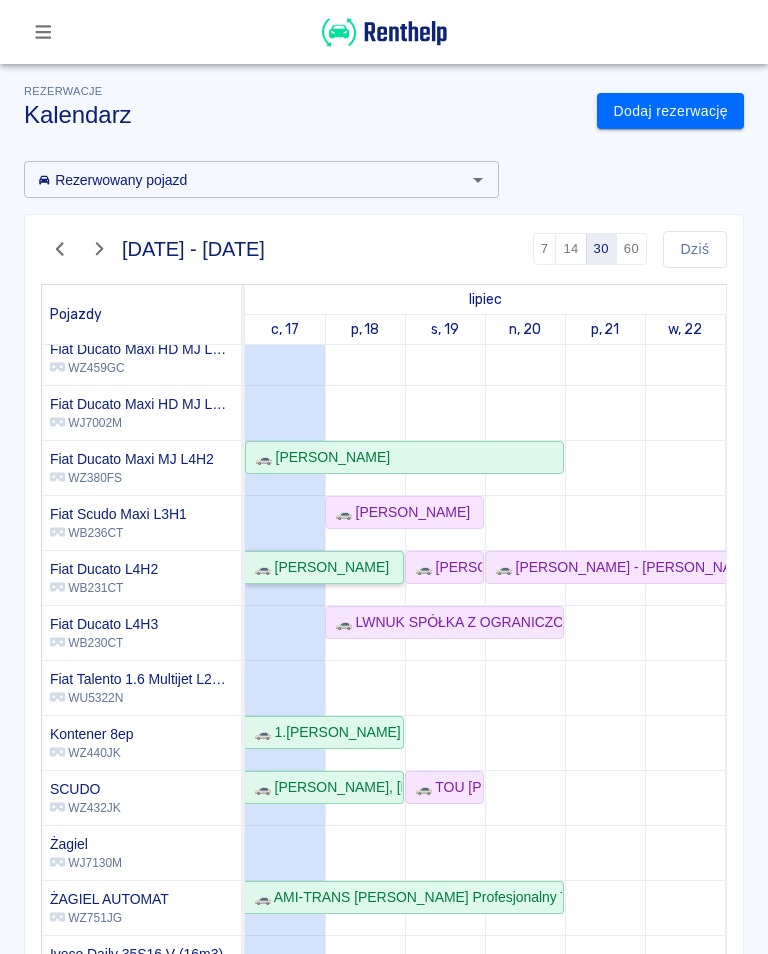 click on "🚗 Dariusz Staroń" at bounding box center (317, 567) 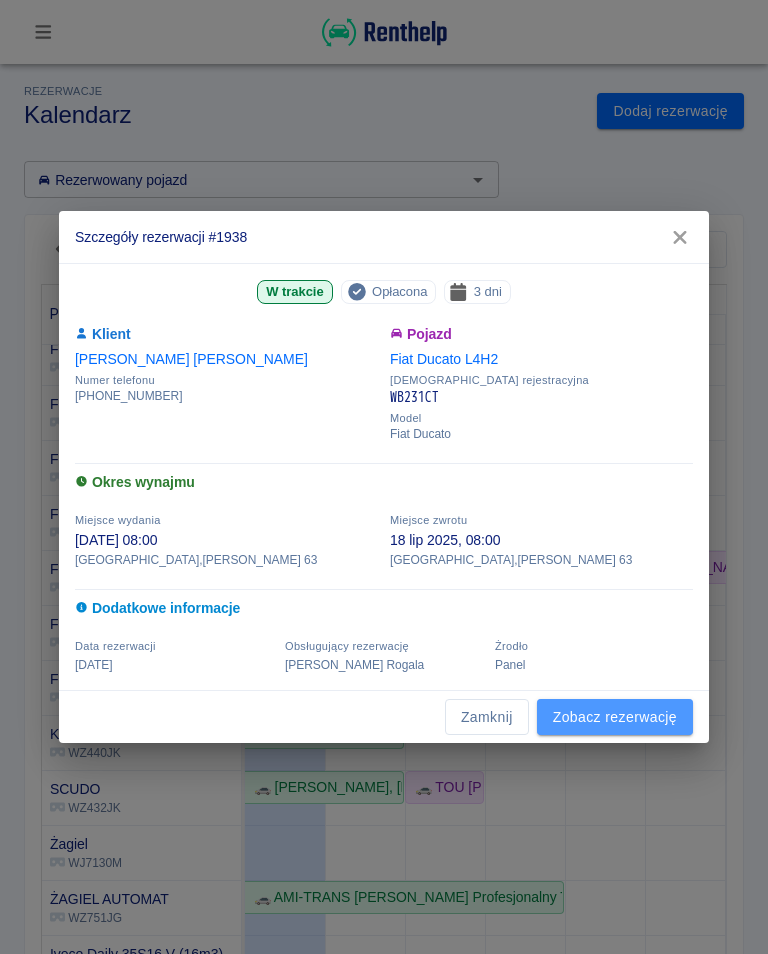click on "Zobacz rezerwację" at bounding box center (615, 717) 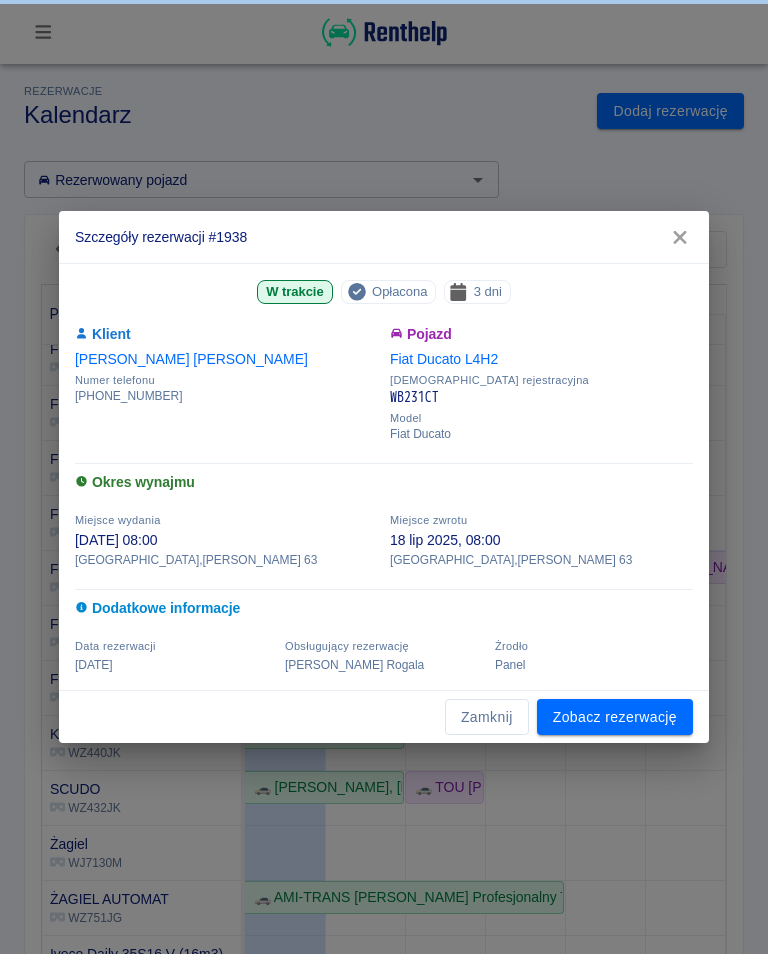click on "Zobacz rezerwację" at bounding box center [615, 717] 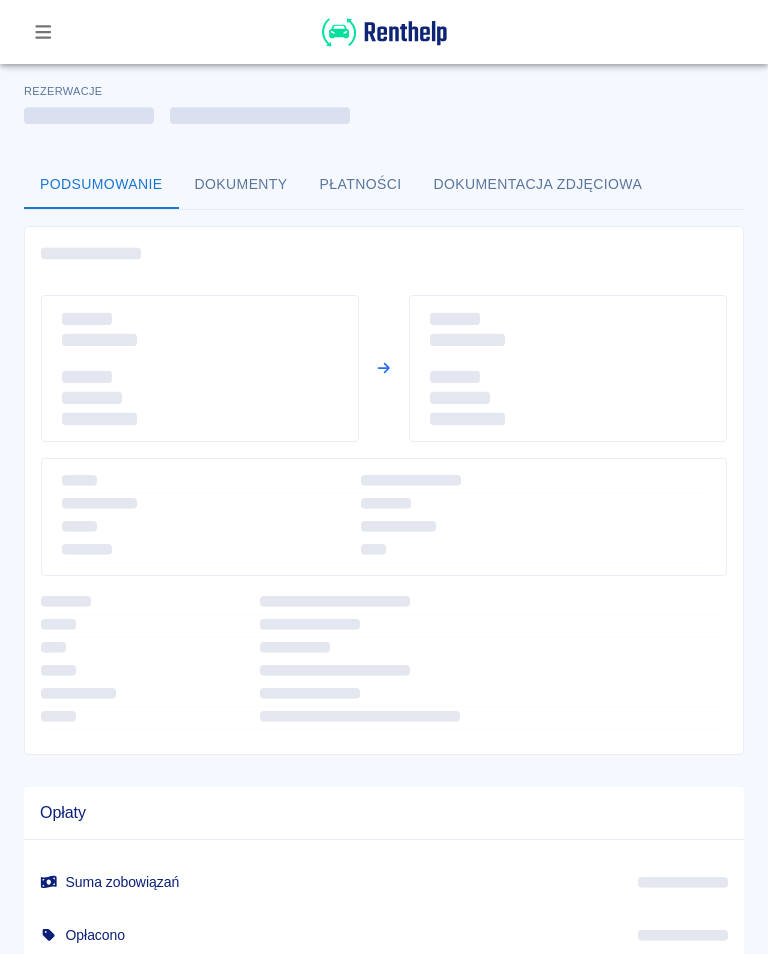 click at bounding box center [485, 718] 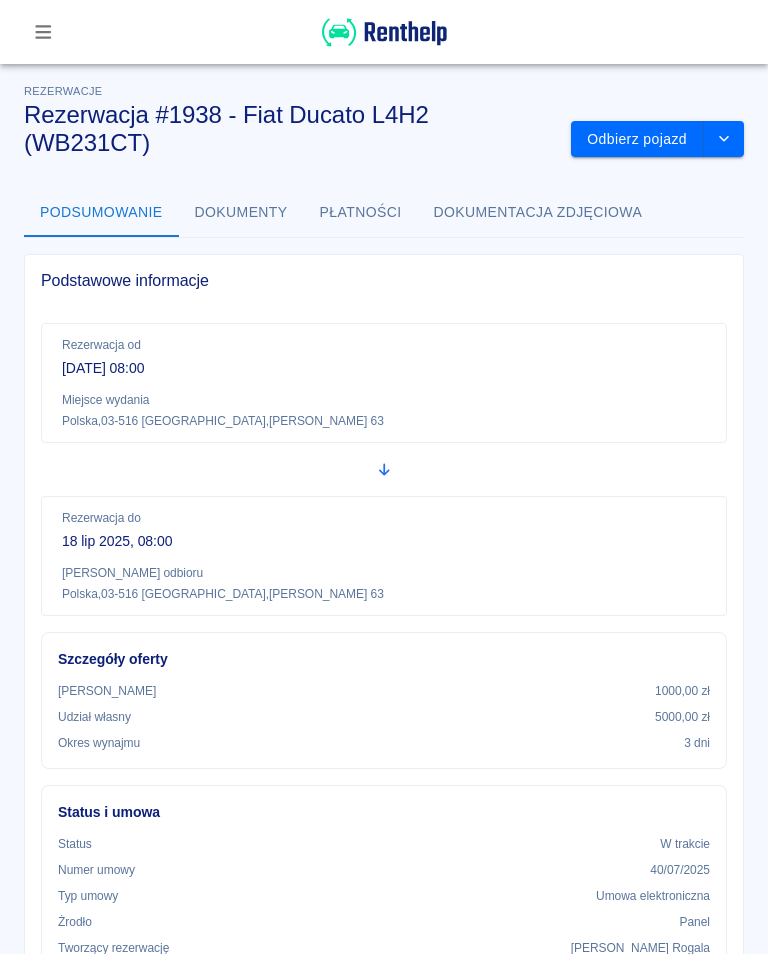 scroll, scrollTop: 0, scrollLeft: 0, axis: both 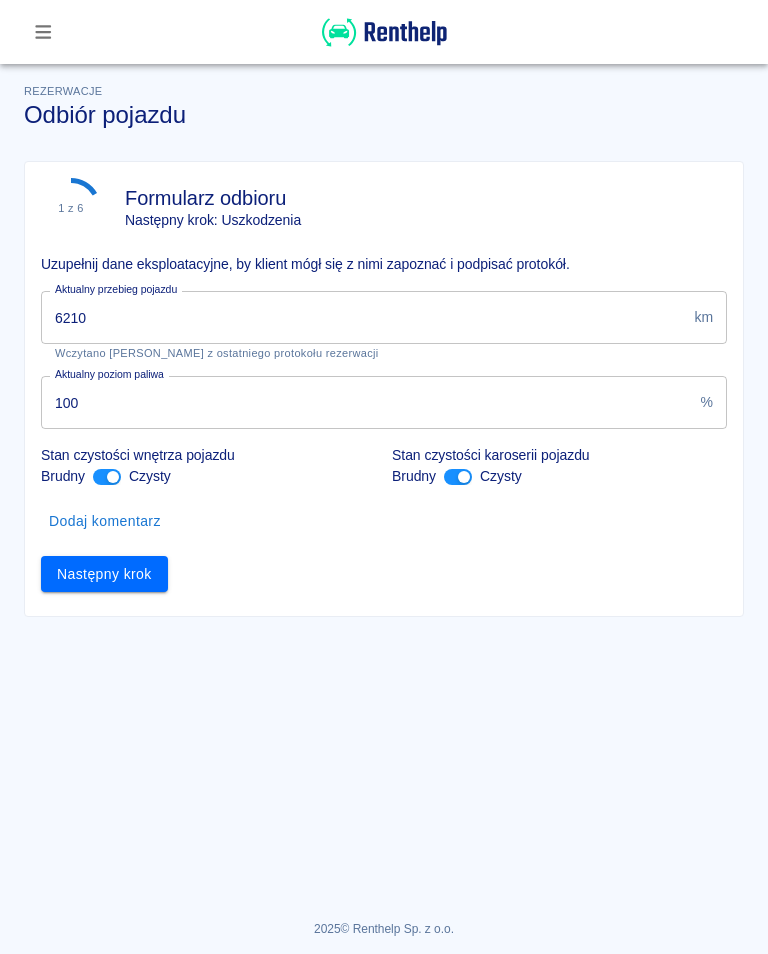 click on "6210" at bounding box center [363, 317] 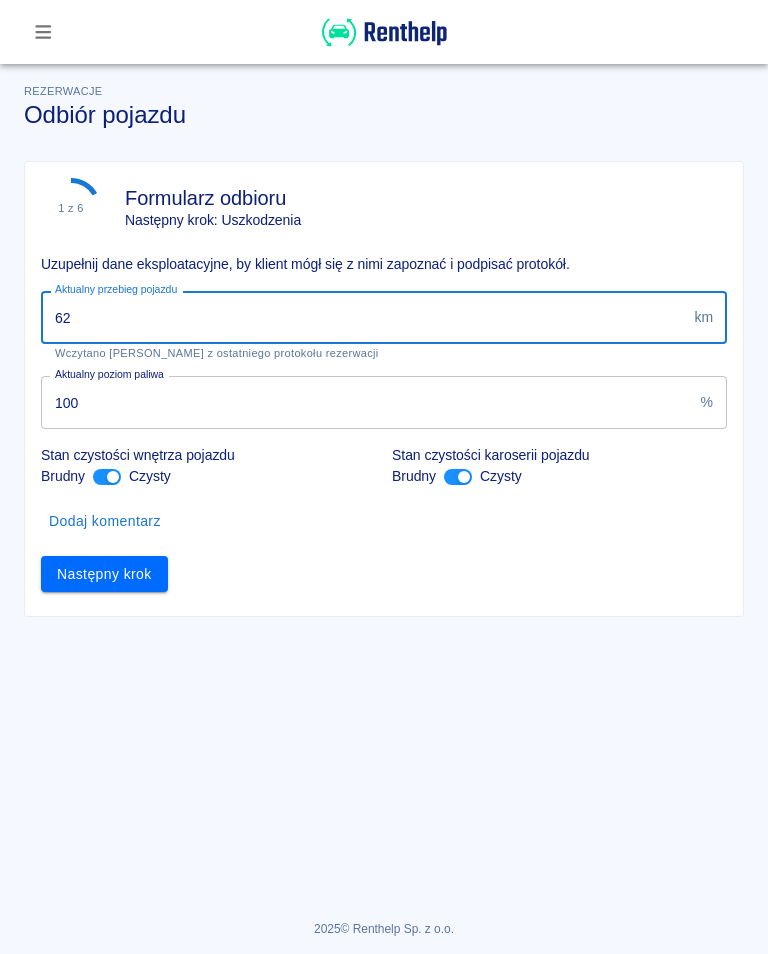 type on "6" 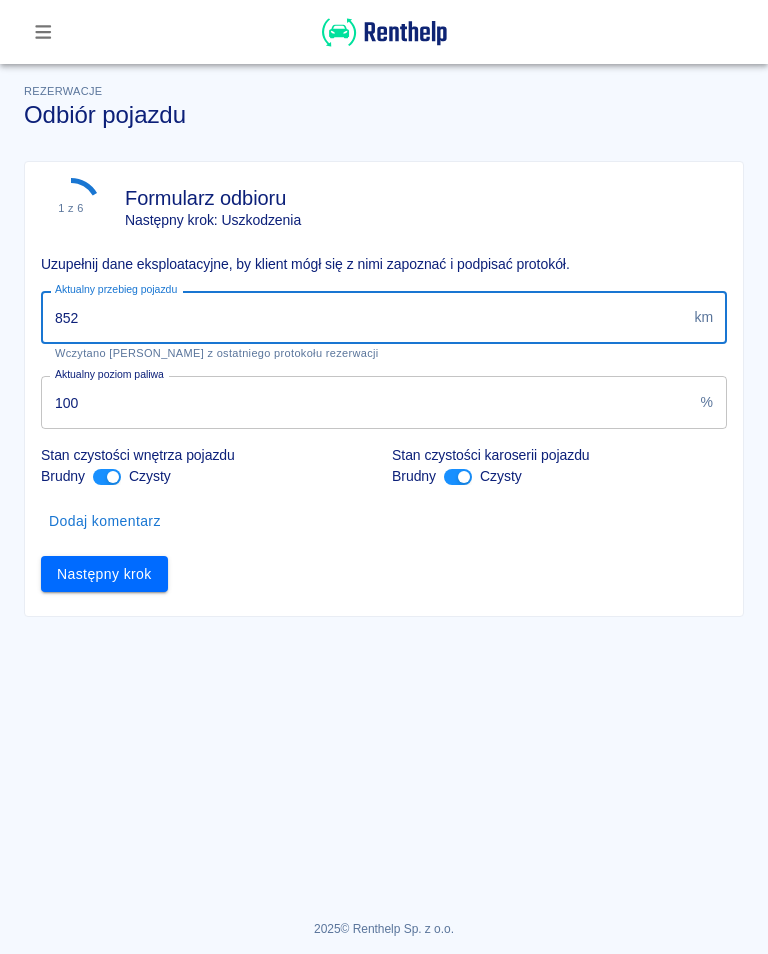 type on "8524" 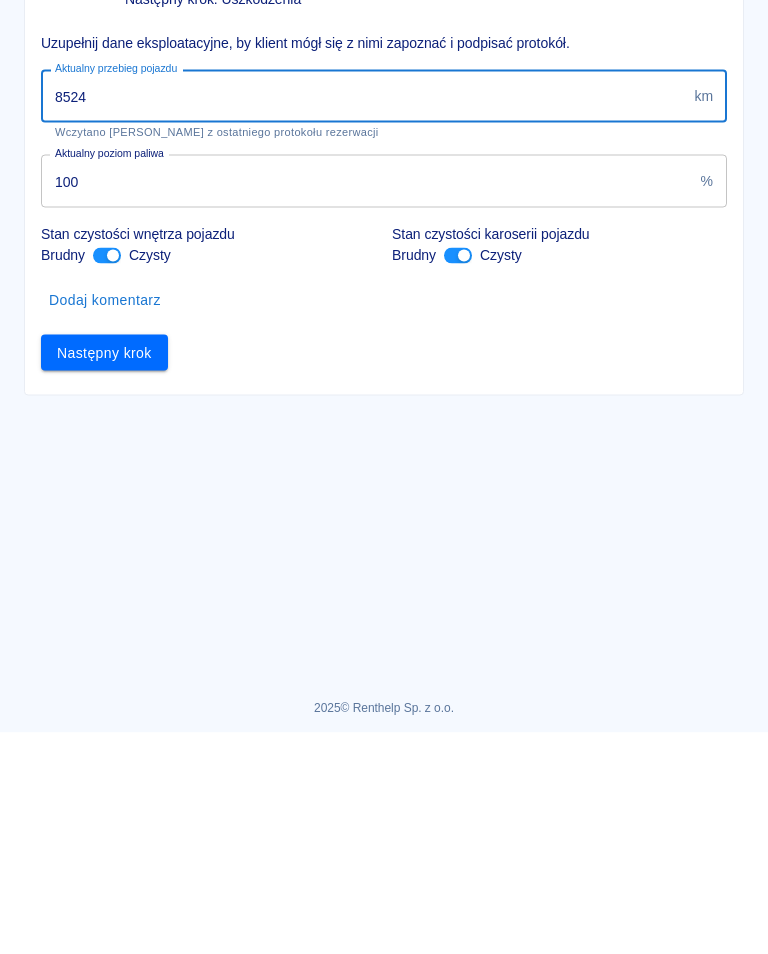 click on "Następny krok" at bounding box center (104, 574) 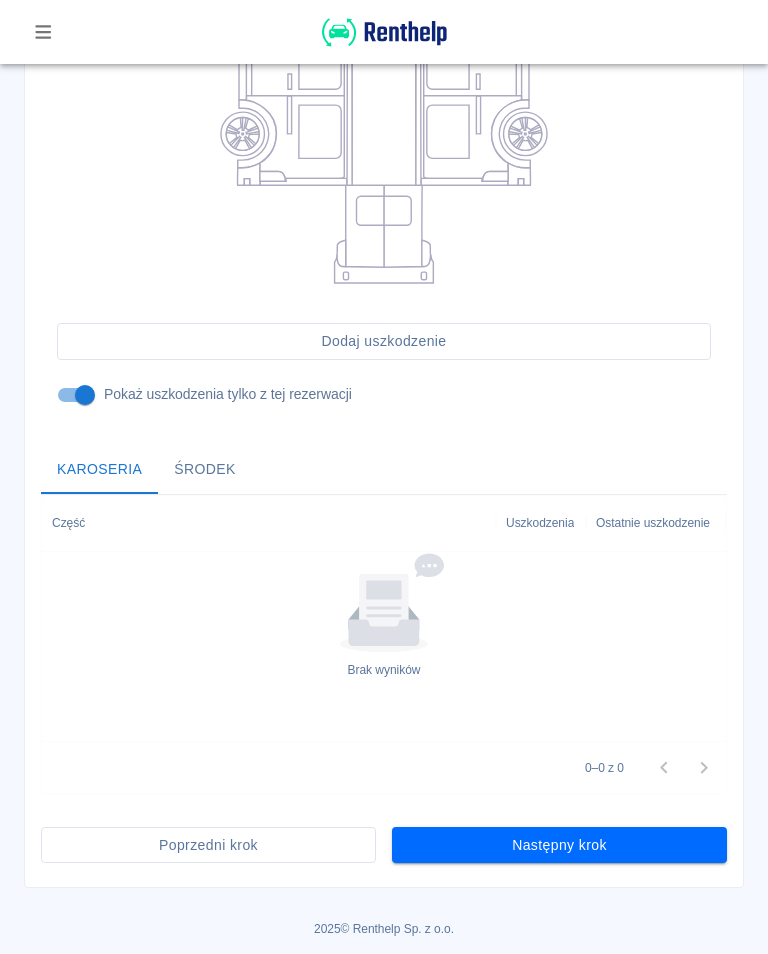 scroll, scrollTop: 440, scrollLeft: 0, axis: vertical 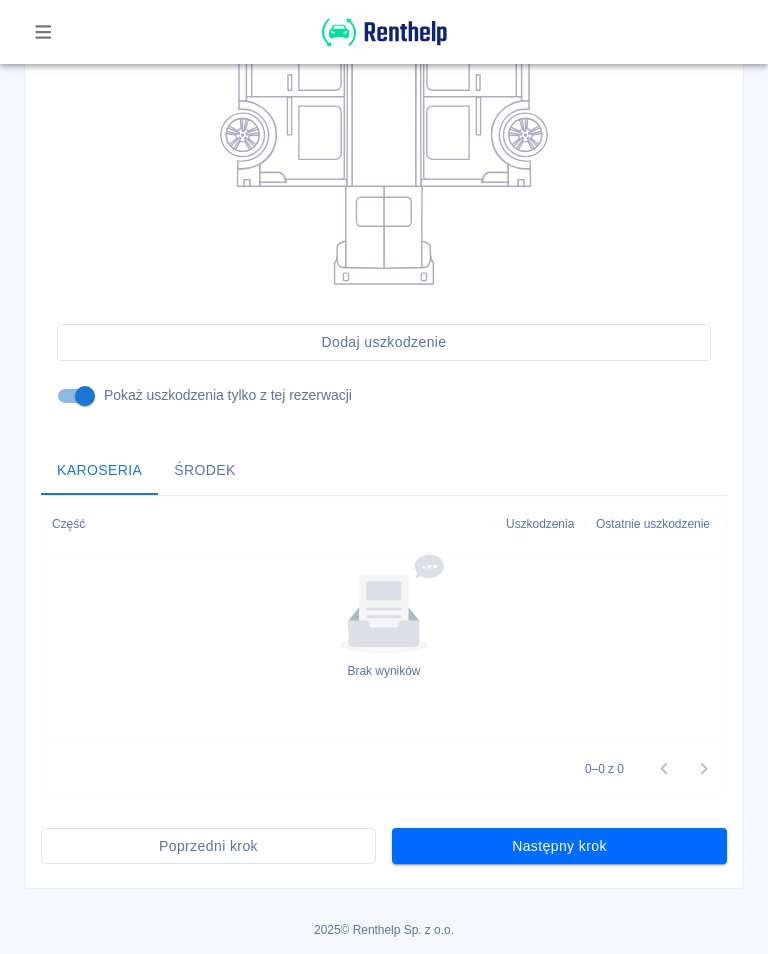 click on "Następny krok" at bounding box center (559, 846) 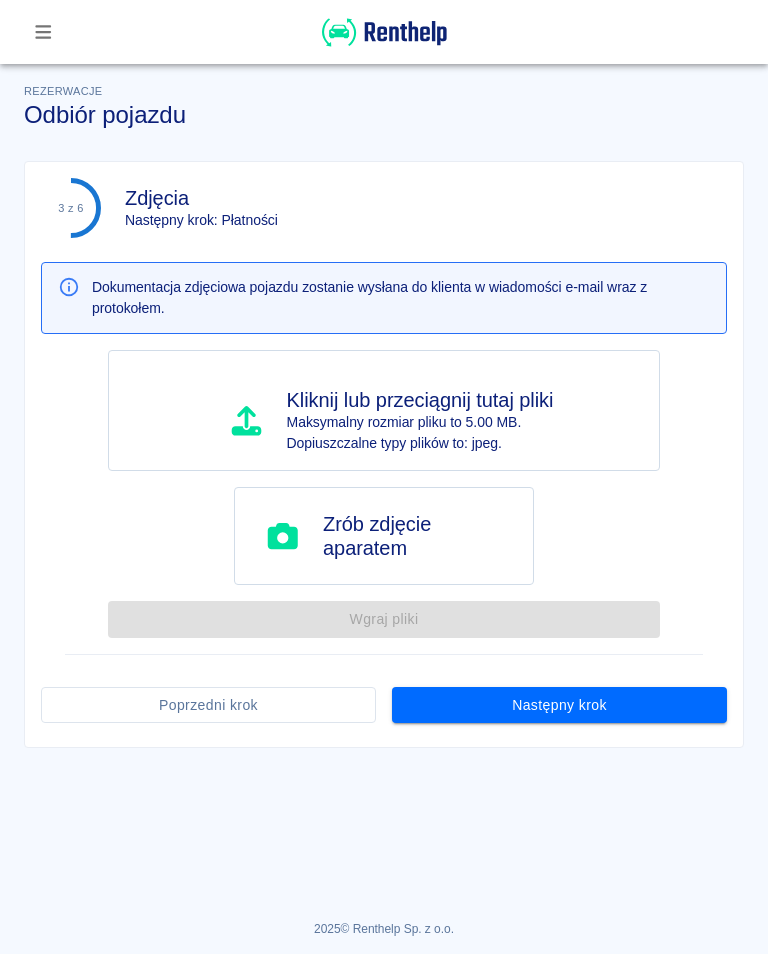 scroll, scrollTop: 0, scrollLeft: 0, axis: both 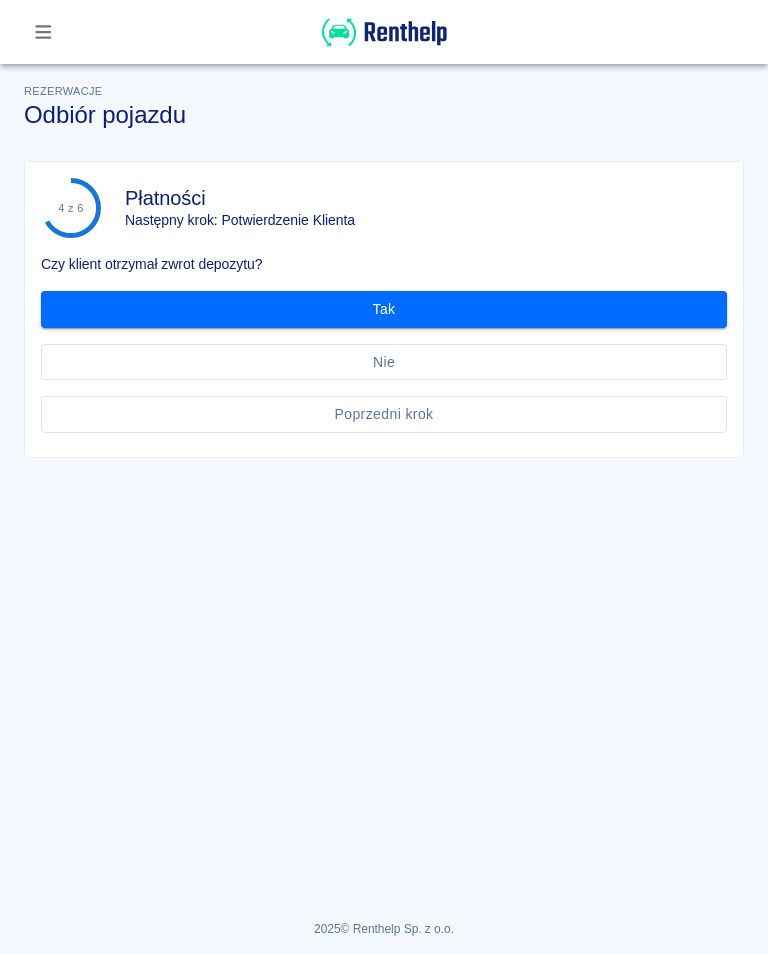 click on "Tak" at bounding box center (384, 309) 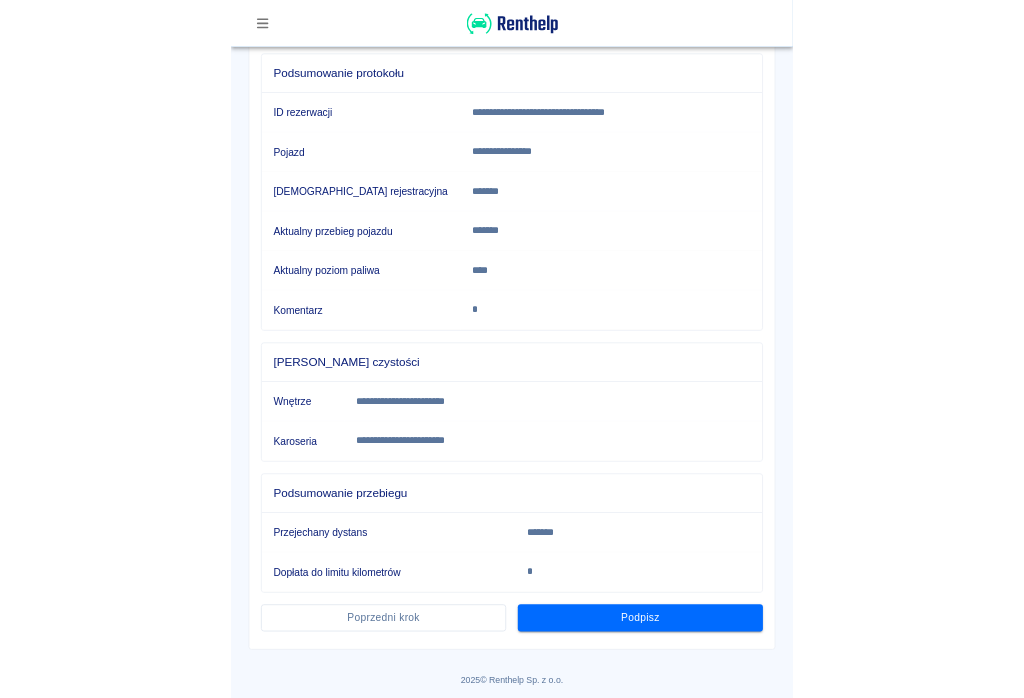 scroll, scrollTop: 217, scrollLeft: 0, axis: vertical 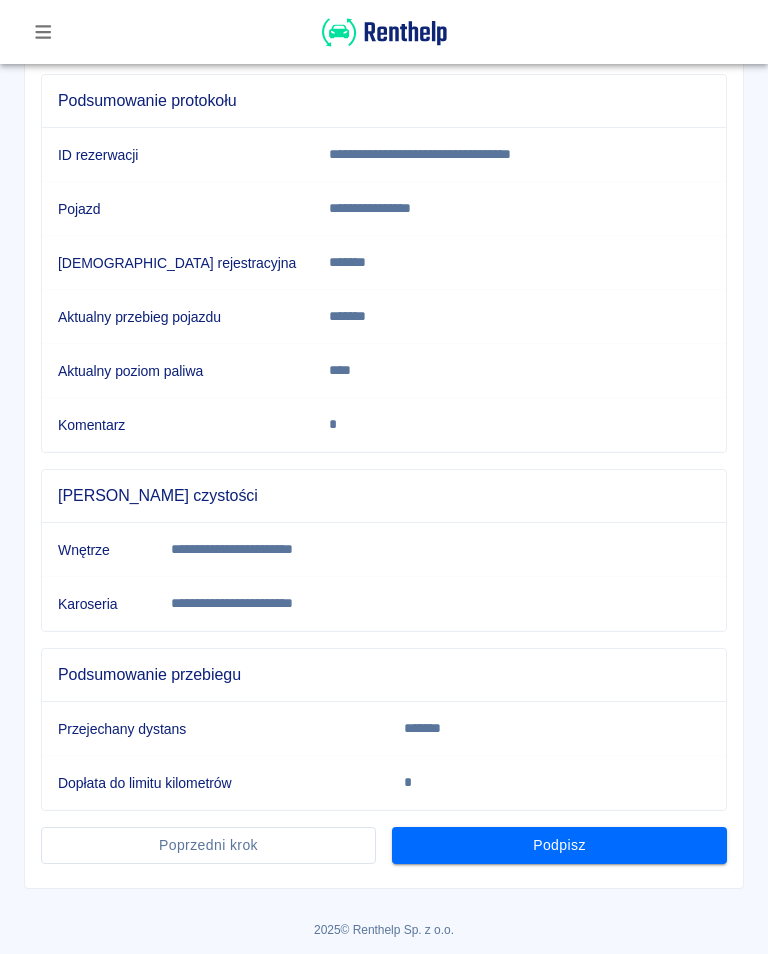 click on "Podpisz" at bounding box center [559, 845] 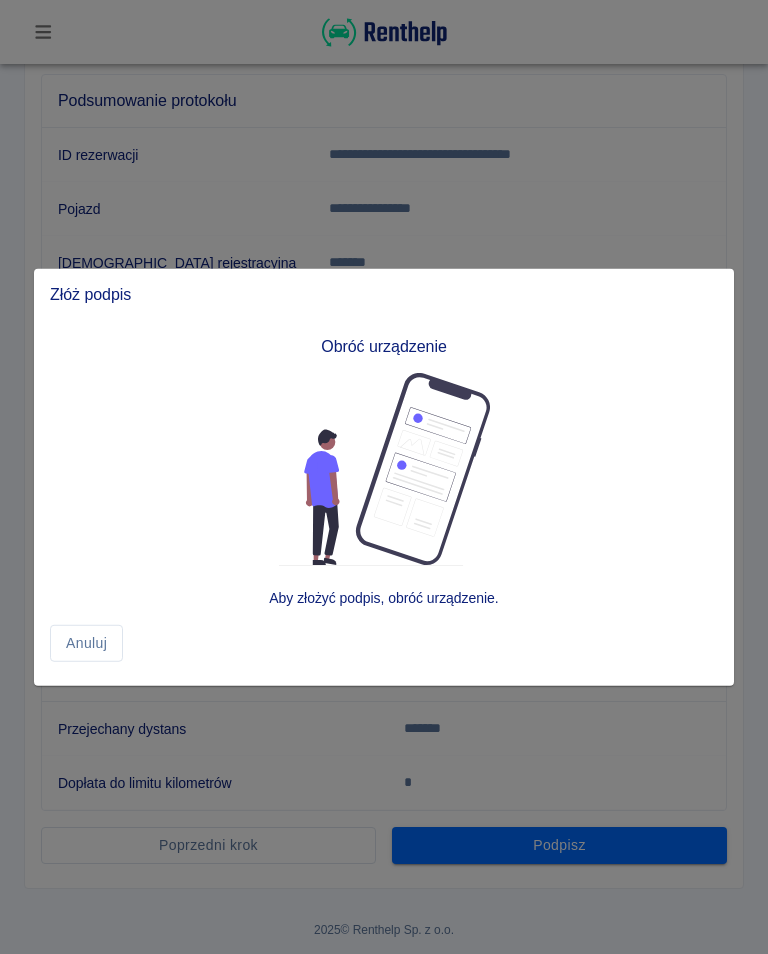 click at bounding box center [384, 469] 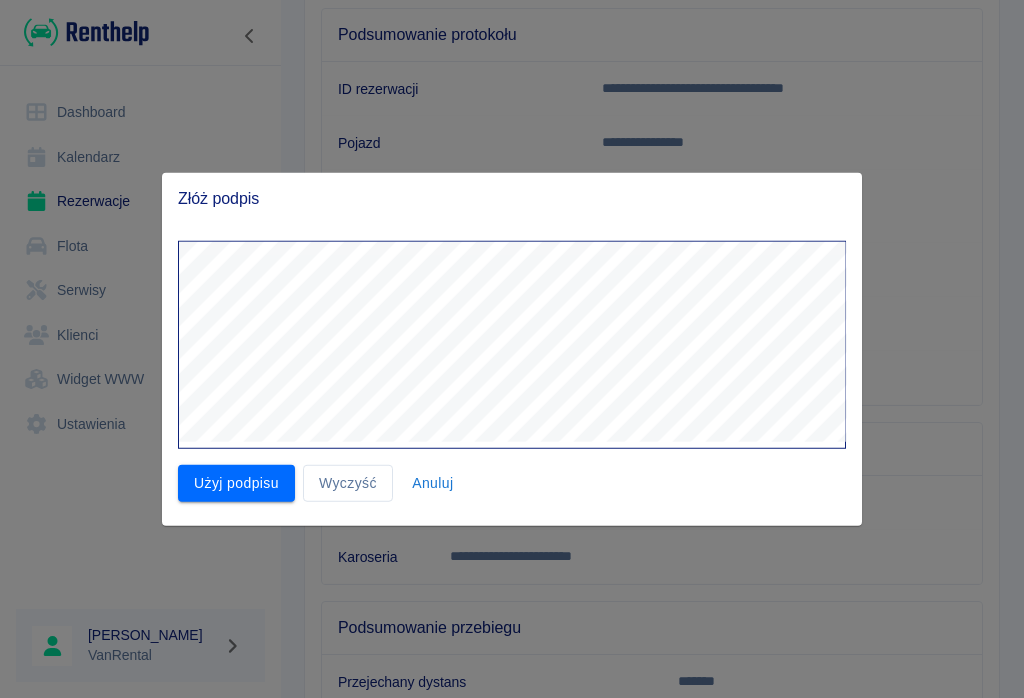 click on "Użyj podpisu" at bounding box center [236, 483] 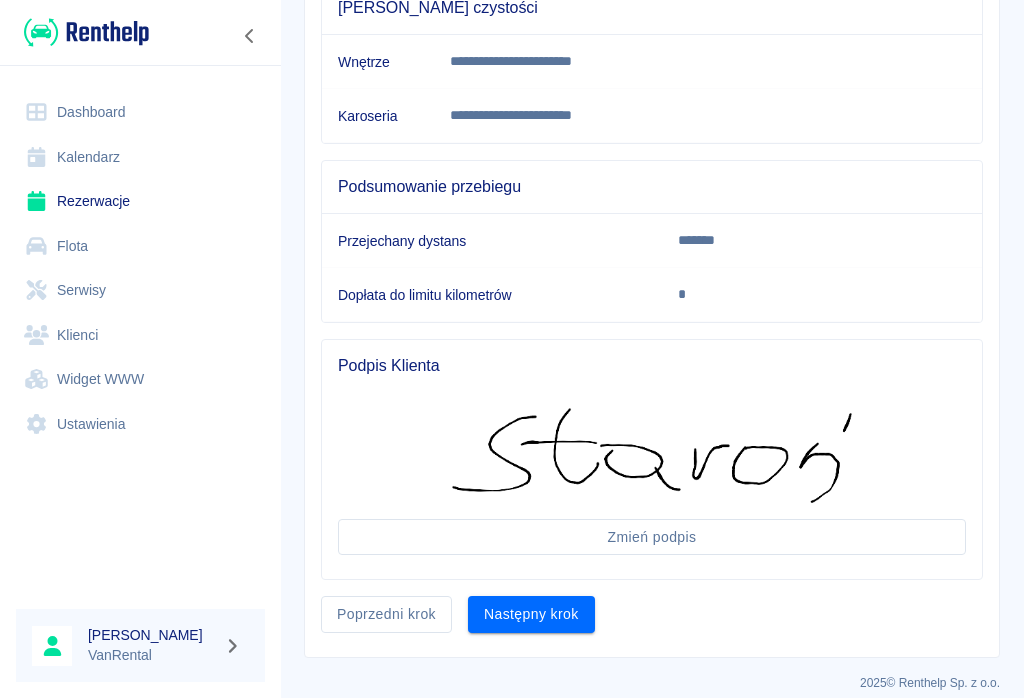 scroll, scrollTop: 656, scrollLeft: 0, axis: vertical 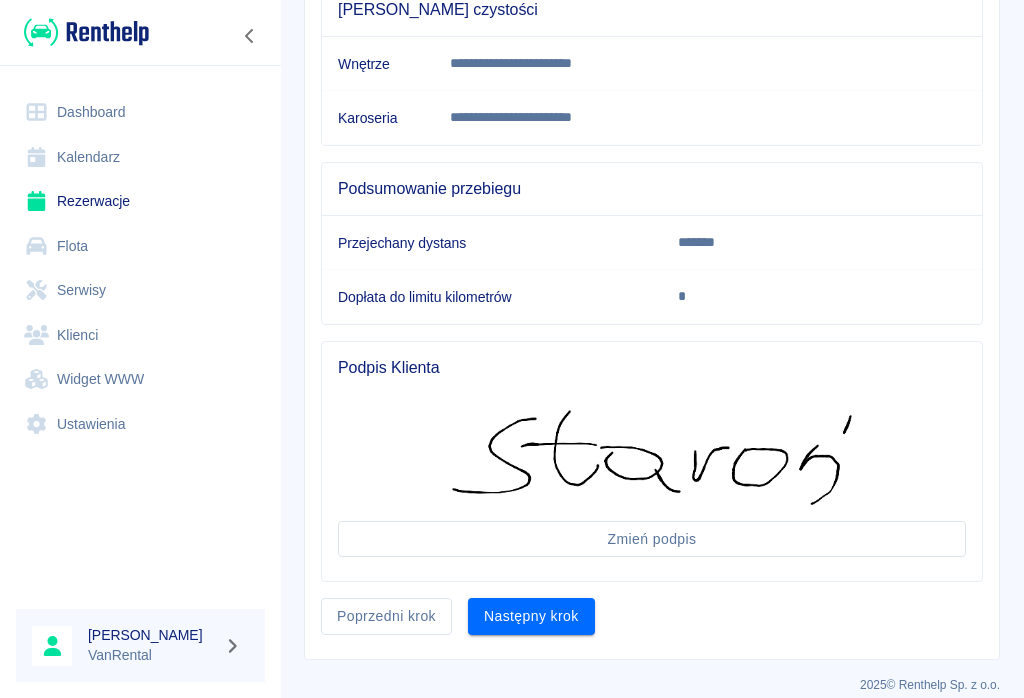 click on "Następny krok" at bounding box center (531, 616) 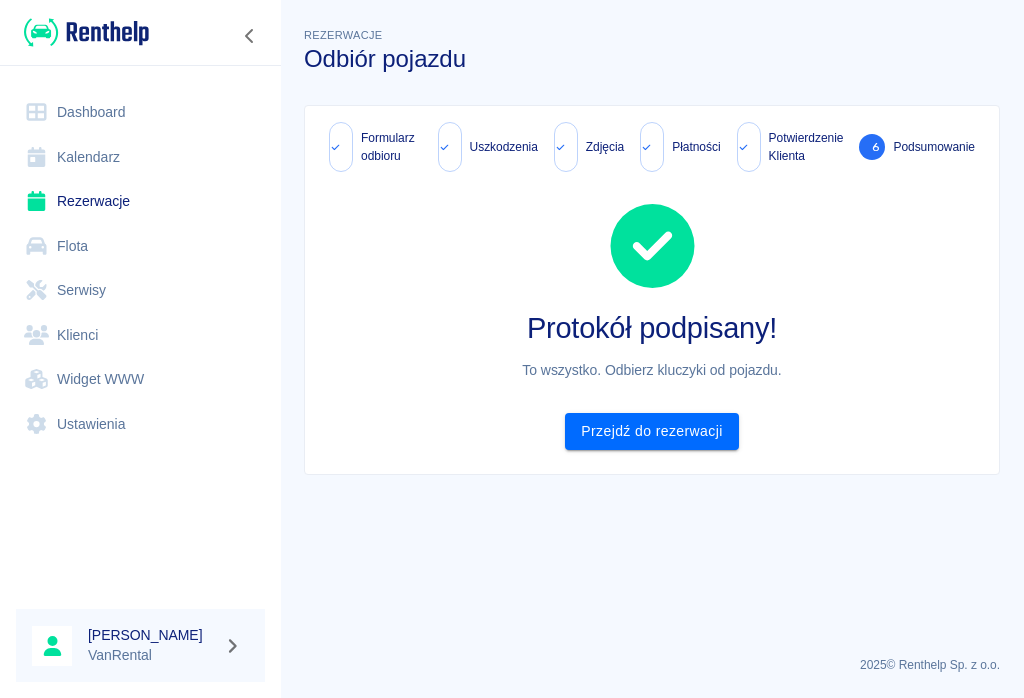 scroll, scrollTop: 0, scrollLeft: 0, axis: both 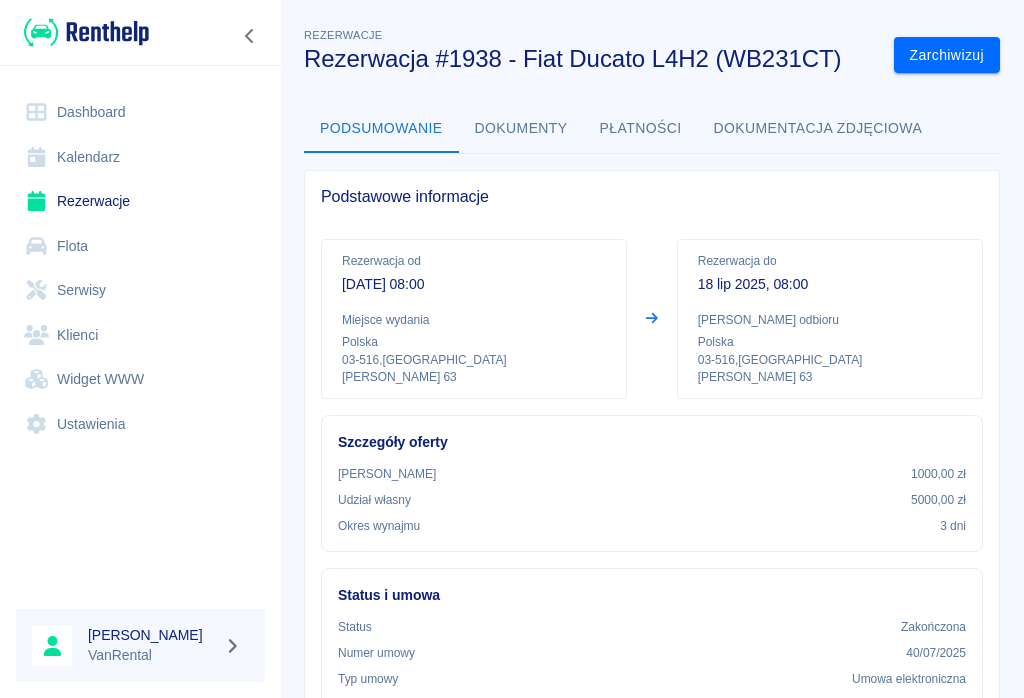 click on "Zarchiwizuj" at bounding box center (947, 55) 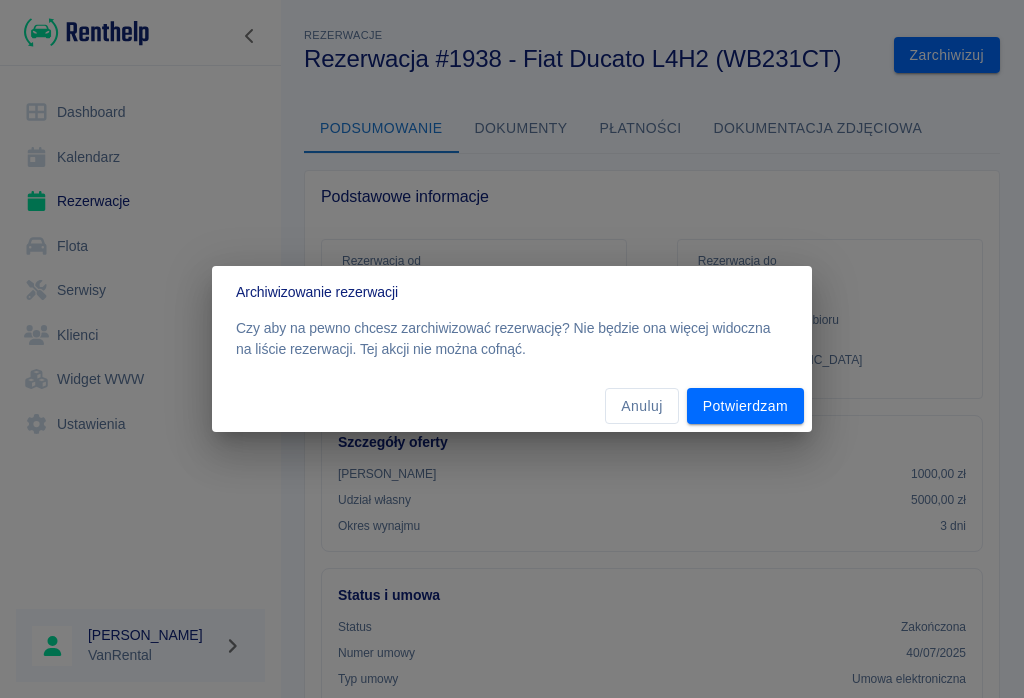 click on "Archiwizowanie rezerwacji Czy aby na pewno chcesz zarchiwizować rezerwację? Nie będzie ona więcej widoczna na liście rezerwacji. Tej akcji nie można cofnąć. Anuluj Potwierdzam" at bounding box center [512, 349] 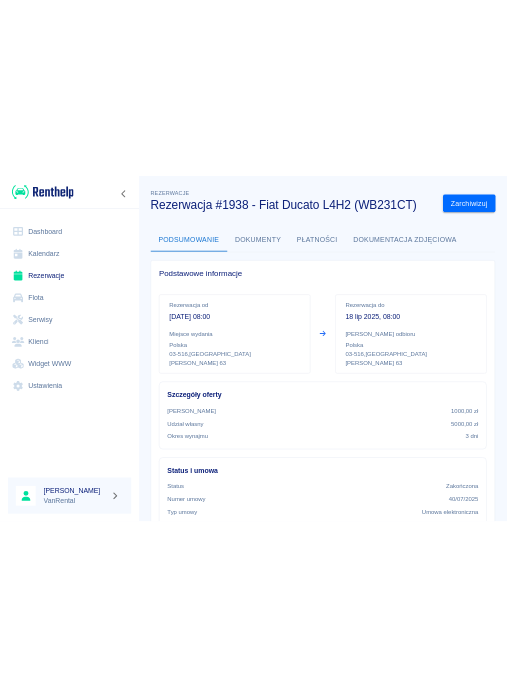 scroll, scrollTop: 0, scrollLeft: 0, axis: both 